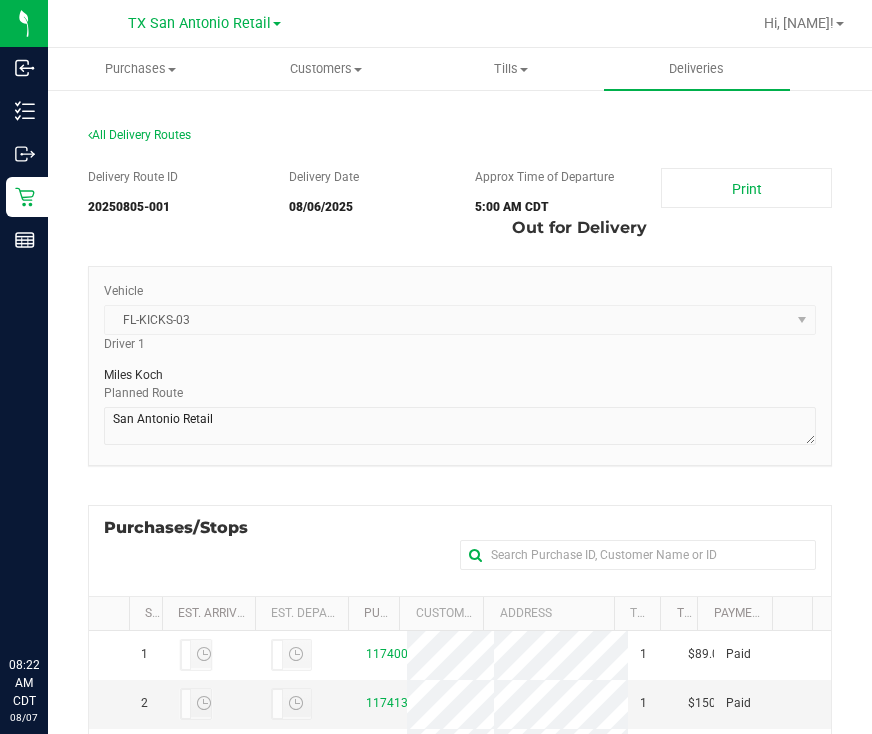 scroll, scrollTop: 0, scrollLeft: 0, axis: both 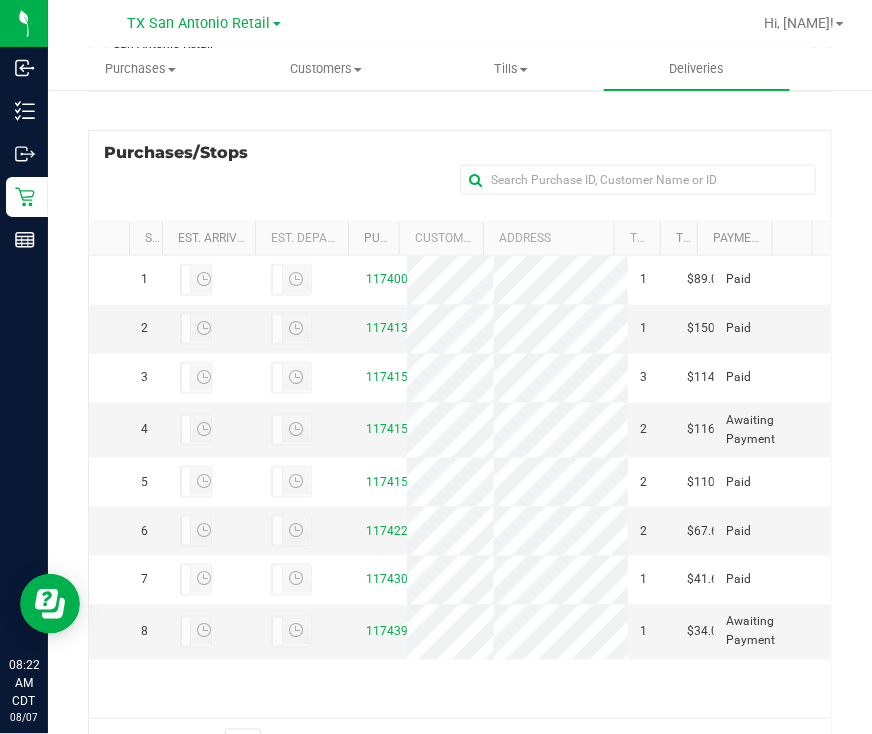 click on "Purchases/Stops" at bounding box center [186, 153] 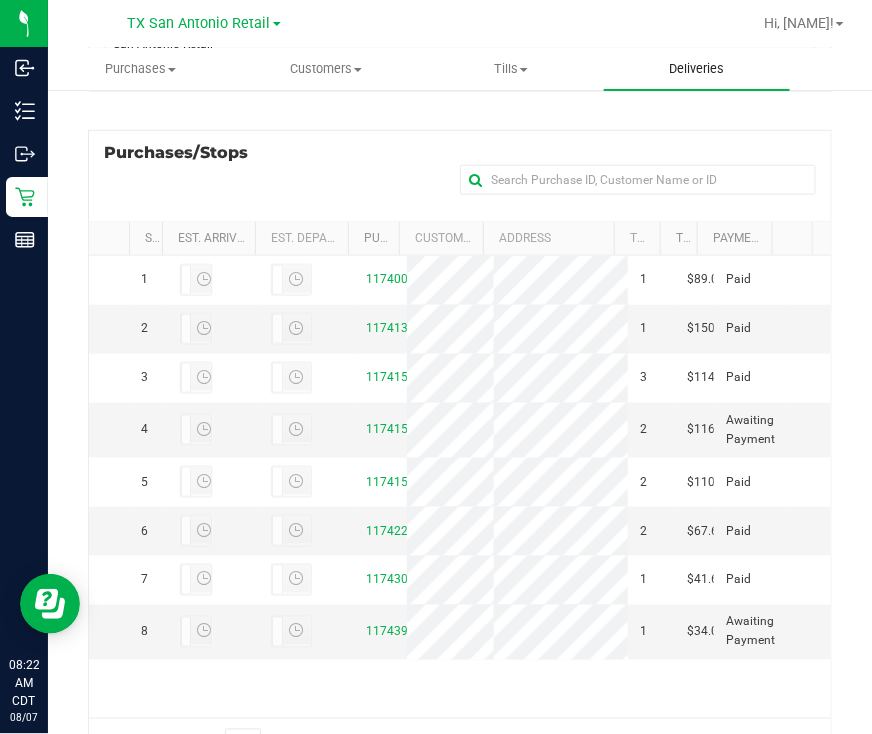click on "Deliveries" at bounding box center (696, 69) 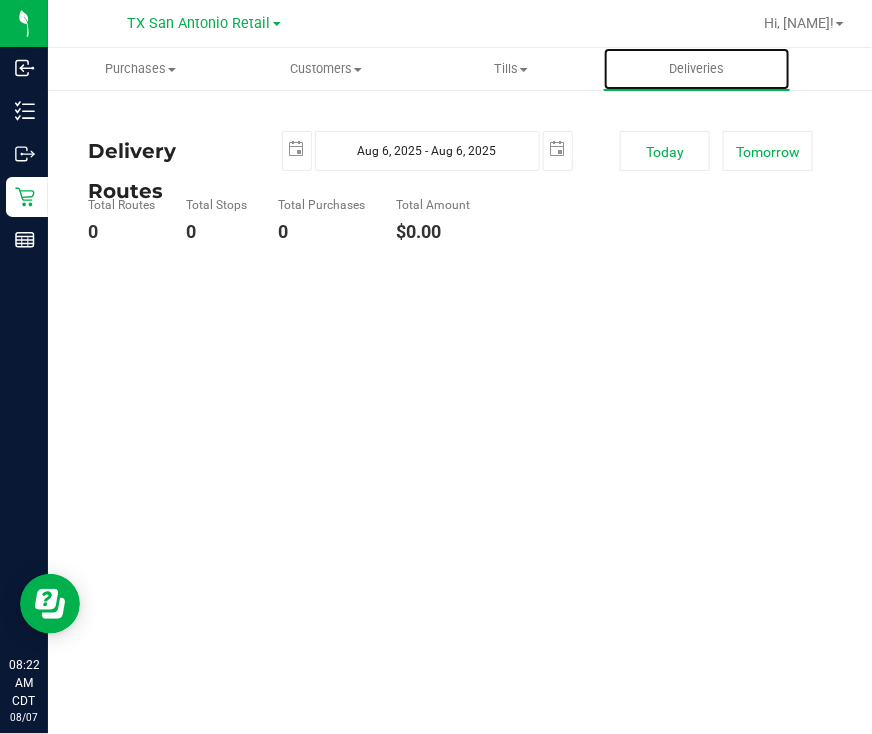 scroll, scrollTop: 0, scrollLeft: 0, axis: both 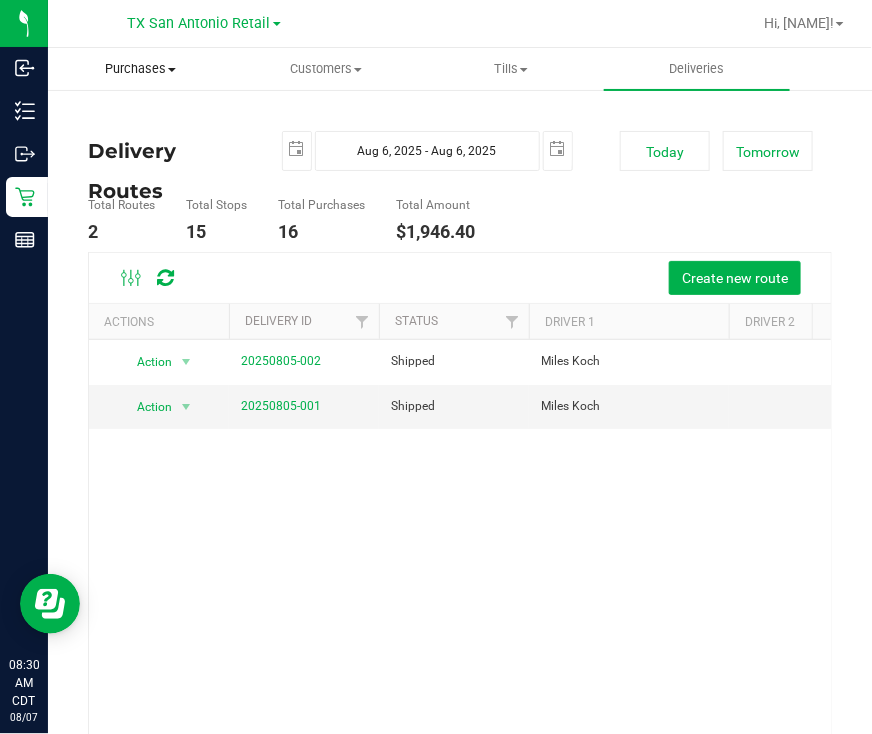 click on "Purchases" at bounding box center (140, 69) 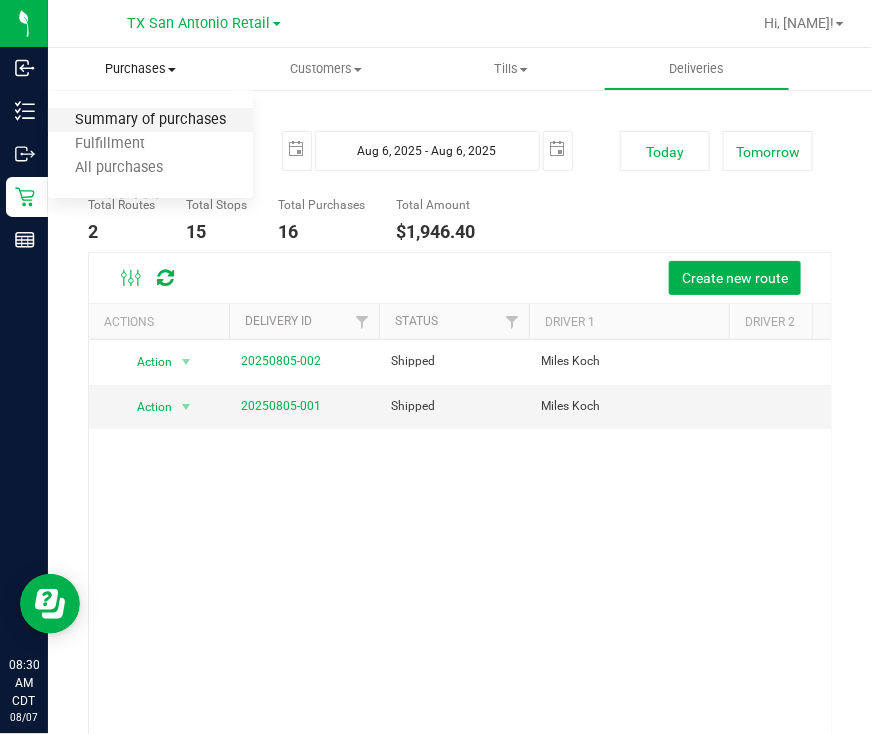 click on "Summary of purchases" at bounding box center (150, 120) 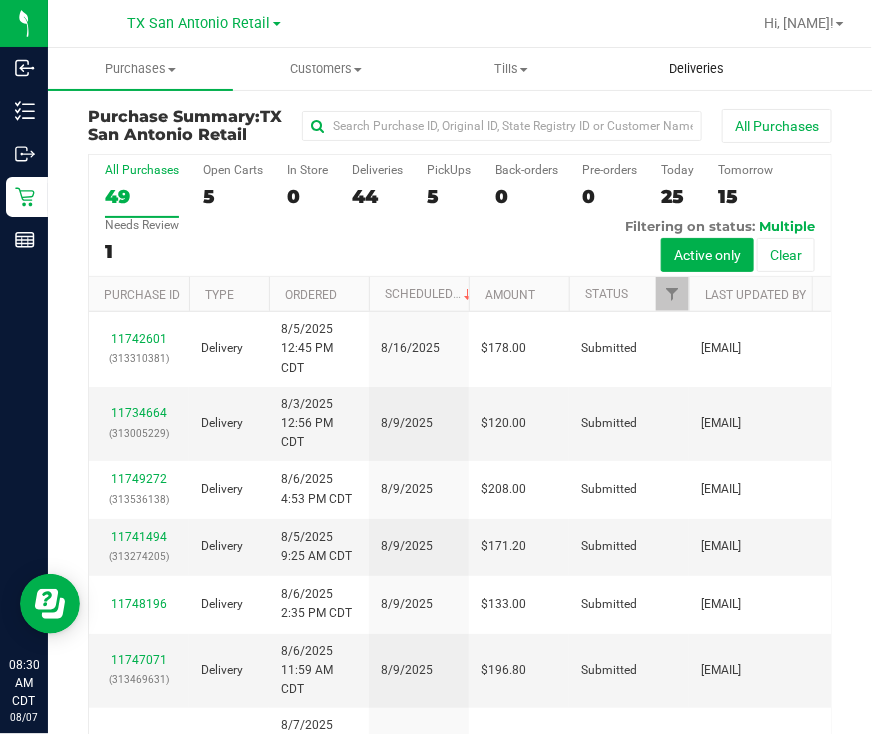 click on "Deliveries" at bounding box center (696, 69) 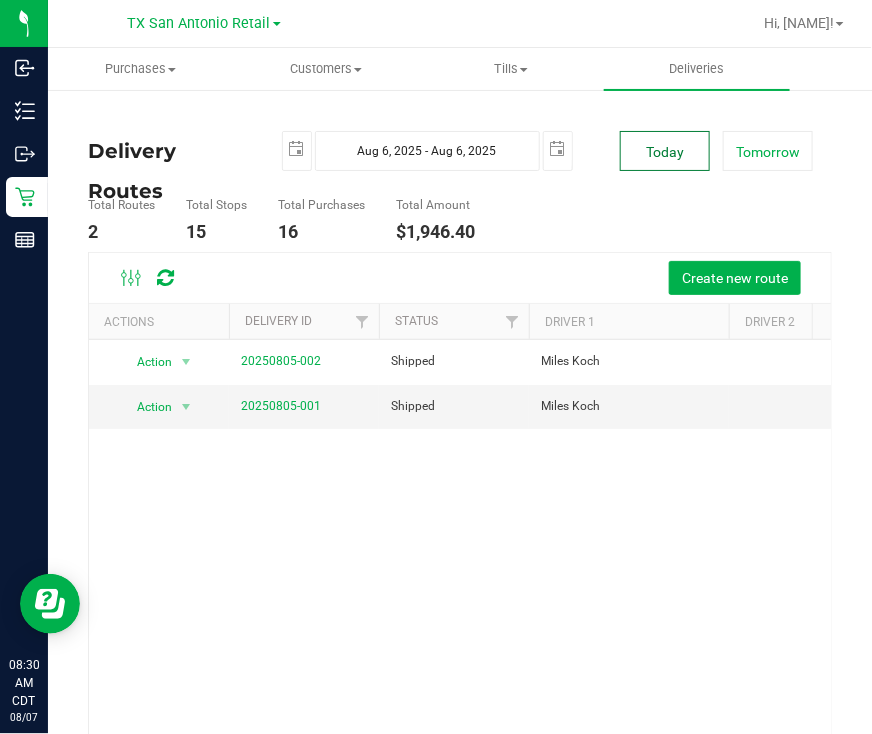 click on "Today" at bounding box center (665, 151) 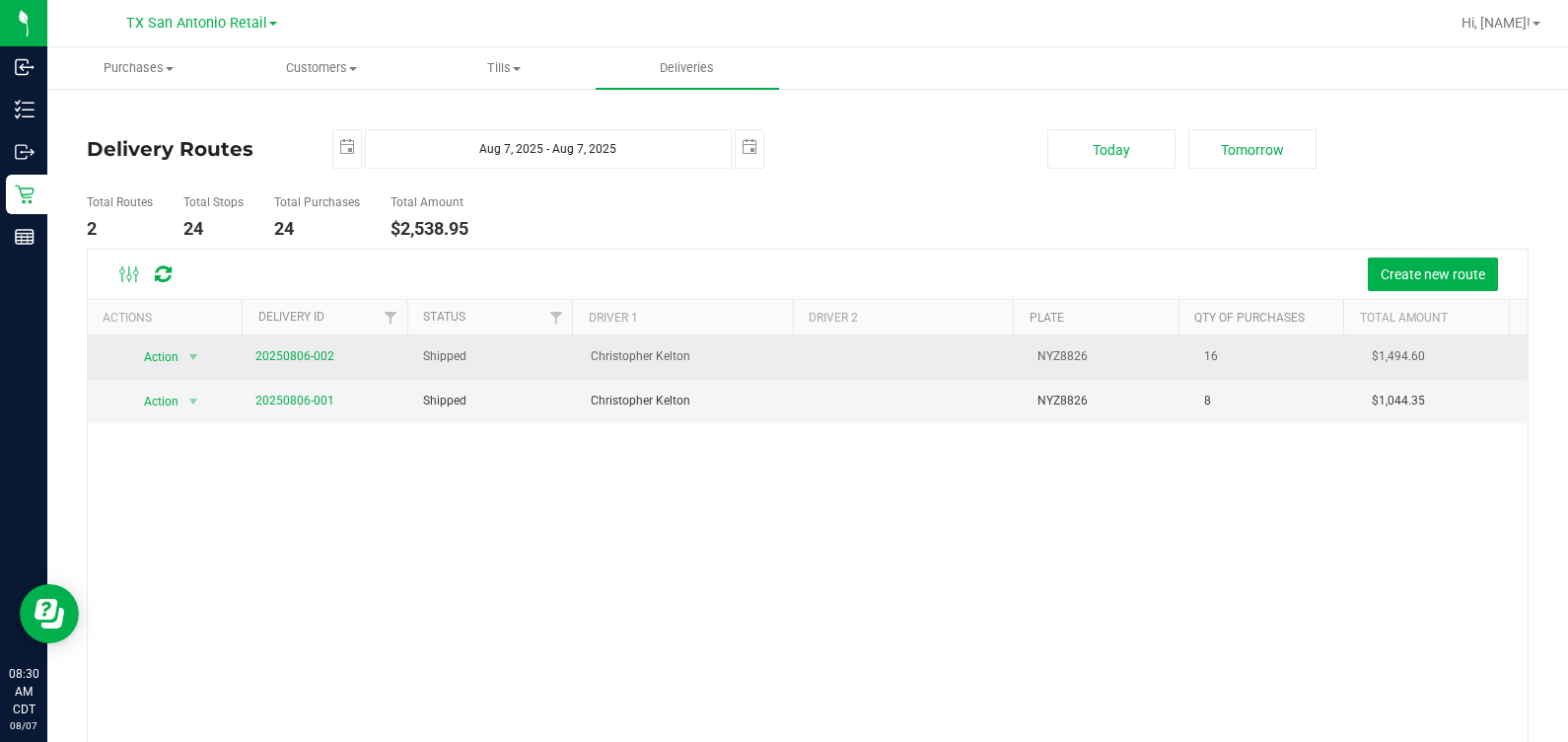 click on "20250806-002" at bounding box center [295, 356] 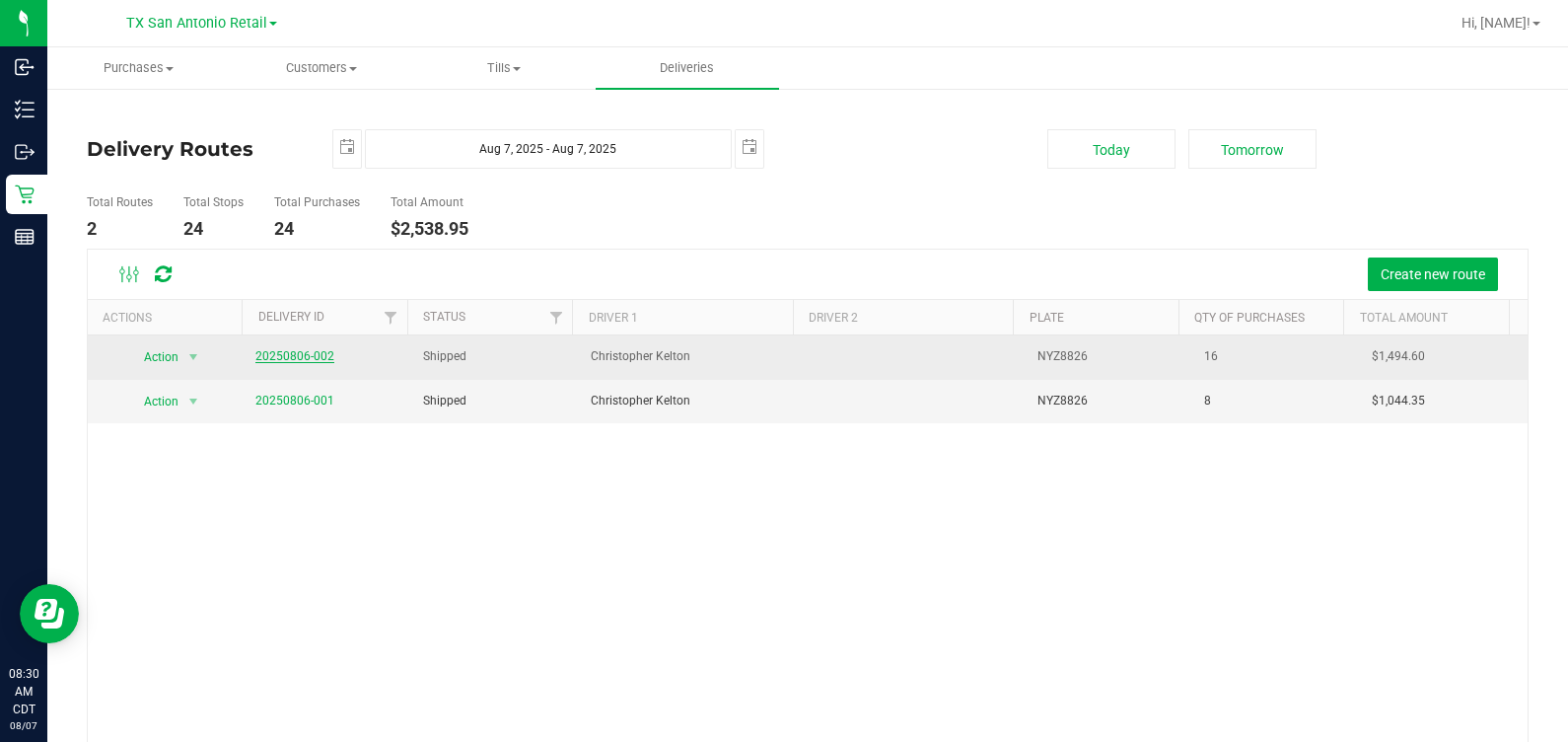 click on "20250806-002" at bounding box center [295, 356] 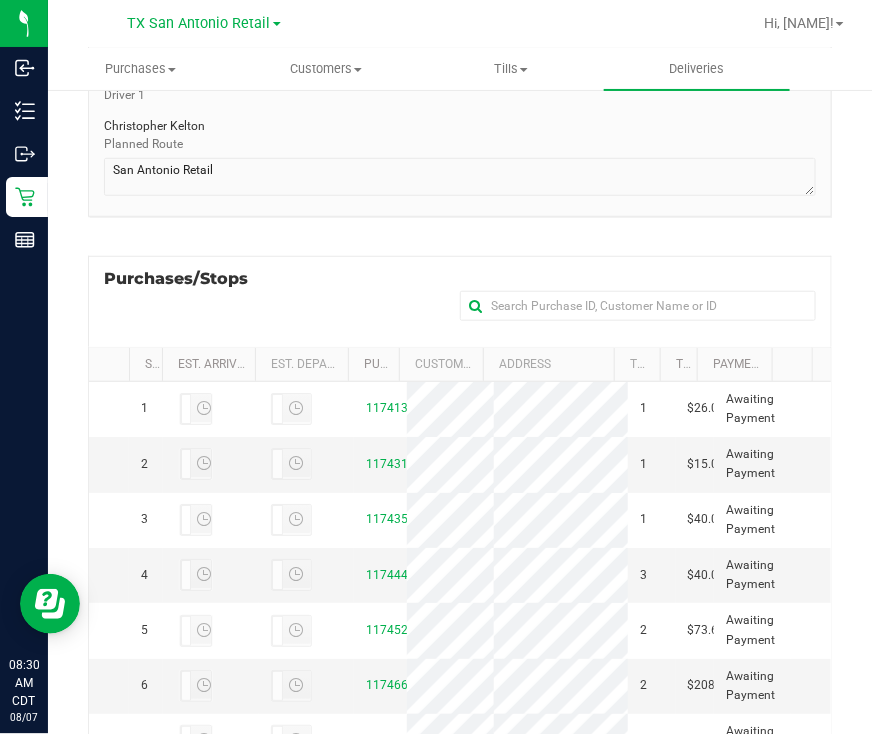 scroll, scrollTop: 466, scrollLeft: 0, axis: vertical 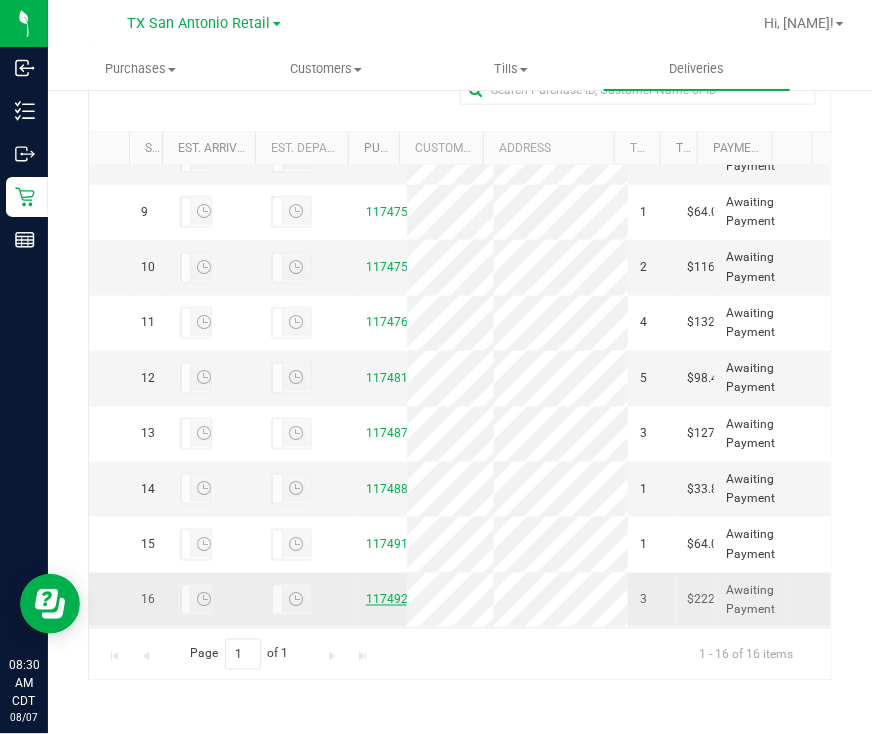 click on "11749298" at bounding box center (394, 599) 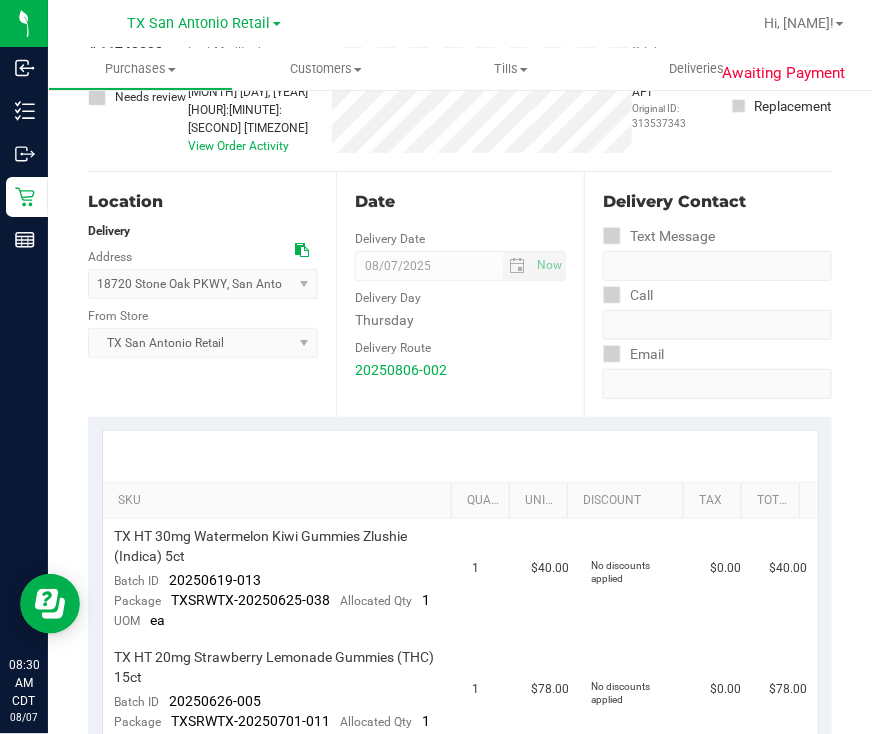 scroll, scrollTop: 0, scrollLeft: 0, axis: both 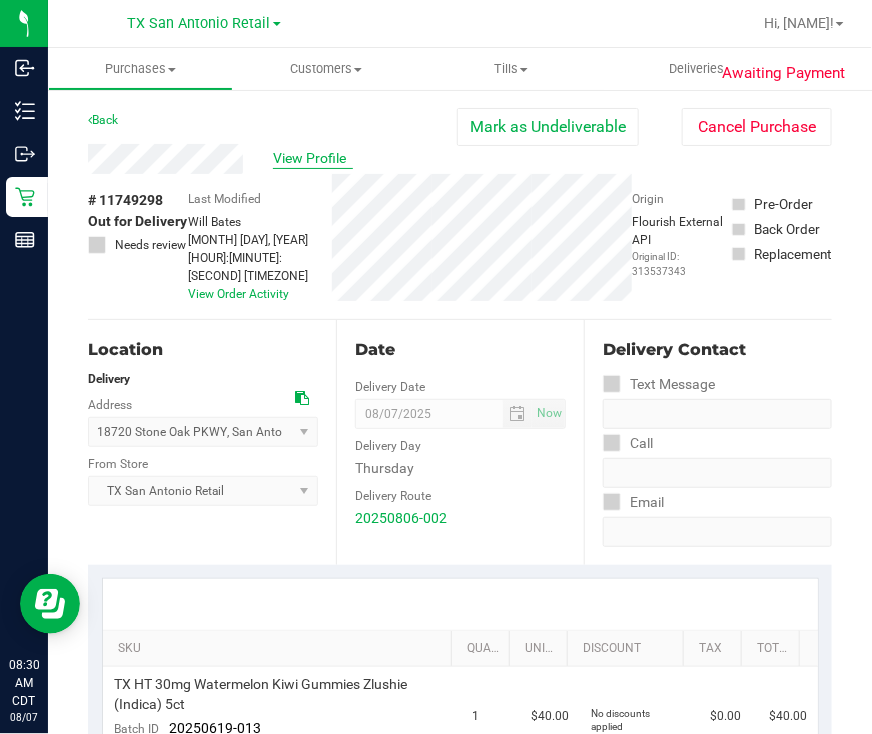 click on "View Profile" at bounding box center (313, 158) 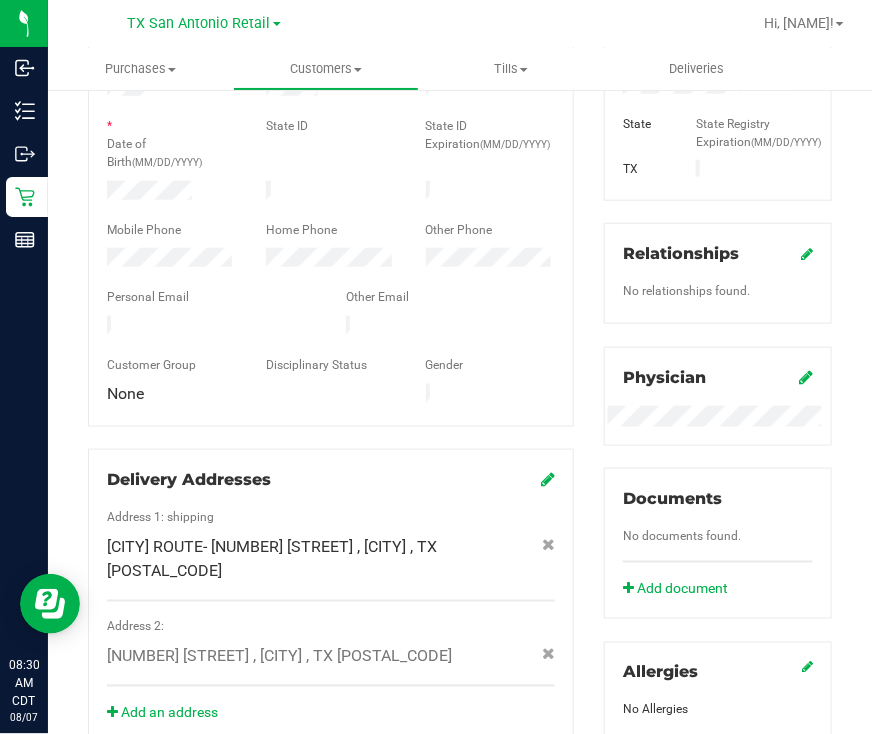 scroll, scrollTop: 799, scrollLeft: 0, axis: vertical 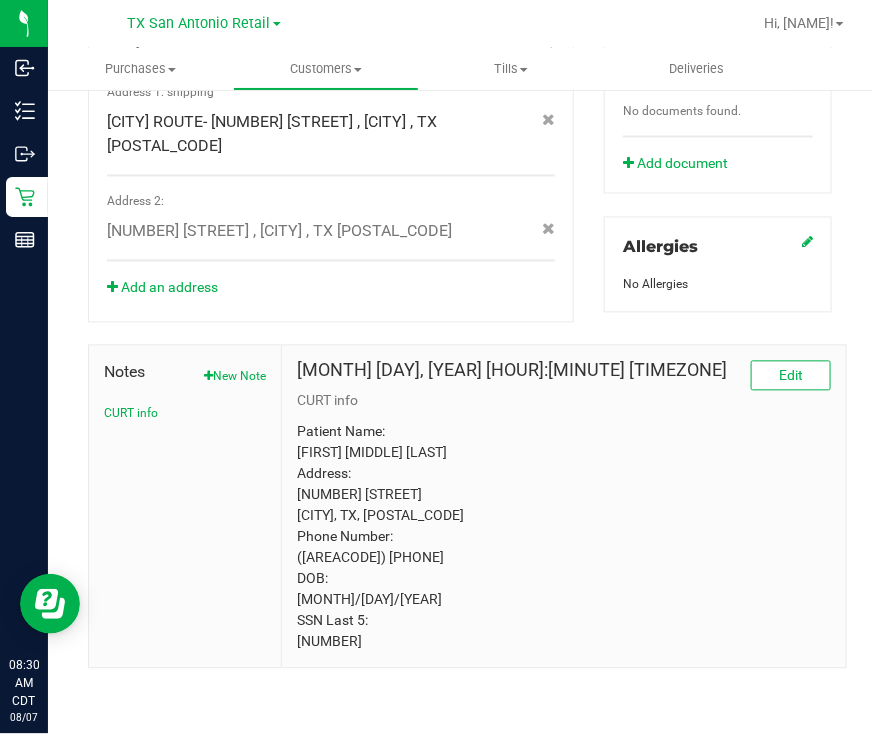 click on "Patient Name:
[FIRST] [MIDDLE] [LAST]
Address:
[NUMBER] [STREET]
[CITY], TX, [POSTAL_CODE]
Phone Number:
([AREACODE]) [PHONE]
DOB:
[MONTH]/[DAY]/[YEAR]
SSN Last 5:
[NUMBER]" at bounding box center (564, 537) 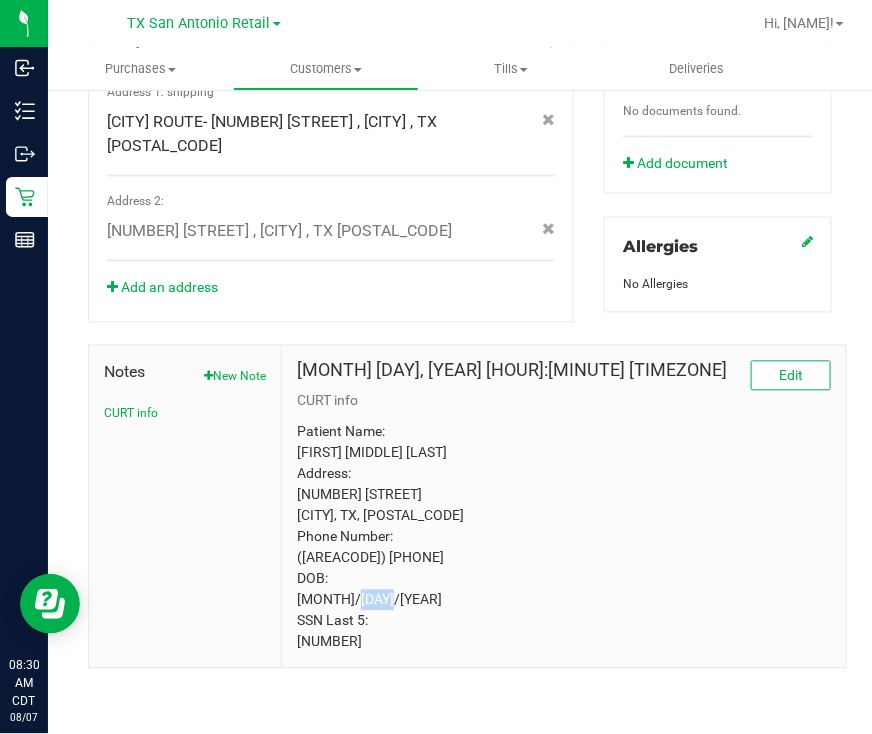 click on "Patient Name:
[FIRST] [MIDDLE] [LAST]
Address:
[NUMBER] [STREET]
[CITY], TX, [POSTAL_CODE]
Phone Number:
([AREACODE]) [PHONE]
DOB:
[MONTH]/[DAY]/[YEAR]
SSN Last 5:
[NUMBER]" at bounding box center [564, 537] 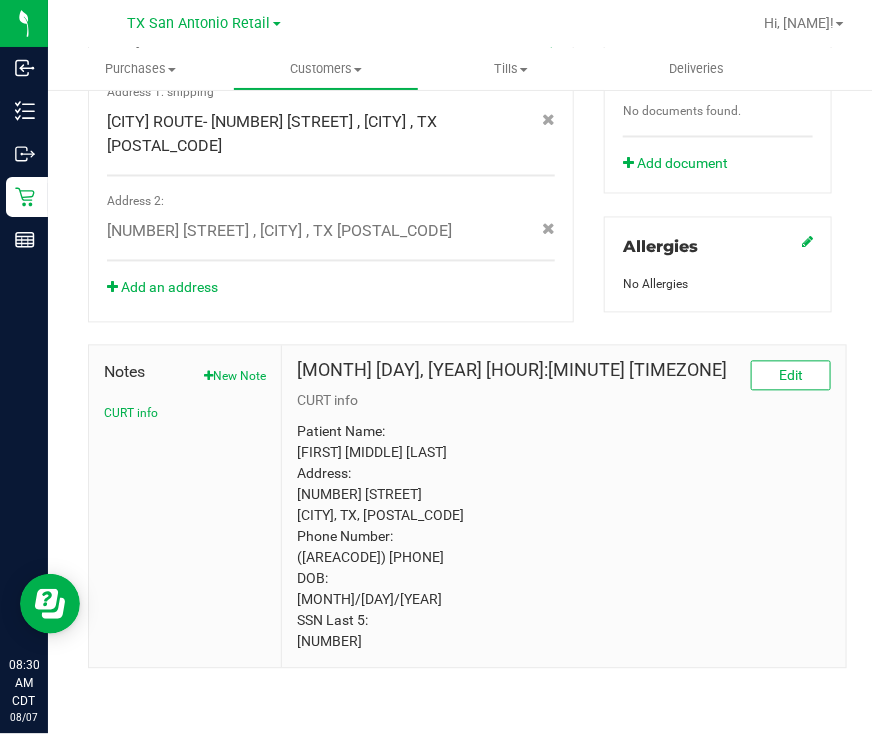 click on "Patient Name:
[FIRST] [MIDDLE] [LAST]
Address:
[NUMBER] [STREET]
[CITY], TX, [POSTAL_CODE]
Phone Number:
([AREACODE]) [PHONE]
DOB:
[MONTH]/[DAY]/[YEAR]
SSN Last 5:
[NUMBER]" at bounding box center [564, 537] 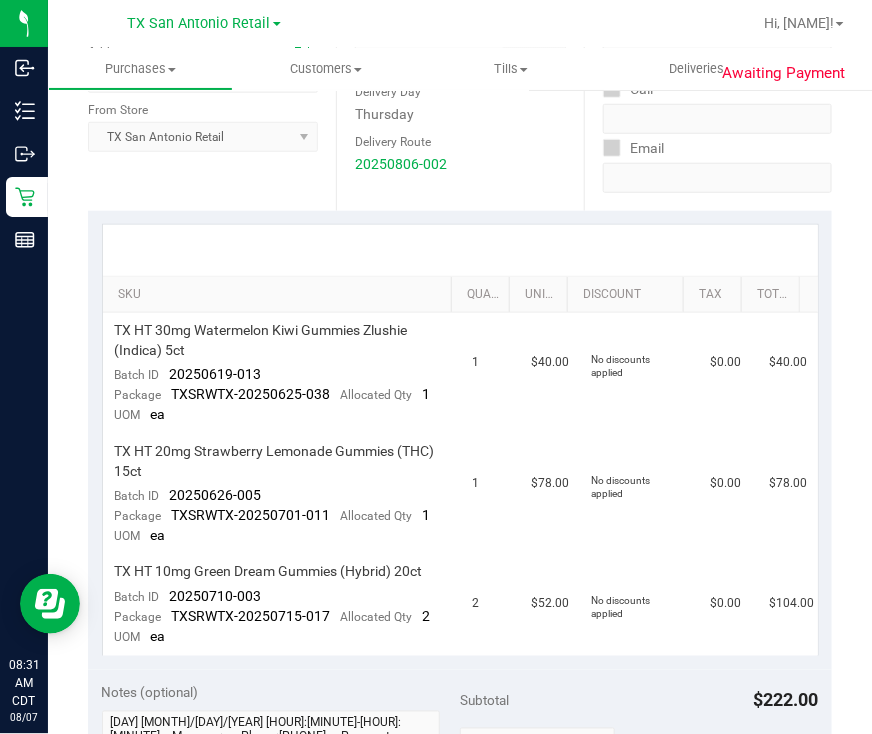 scroll, scrollTop: 299, scrollLeft: 0, axis: vertical 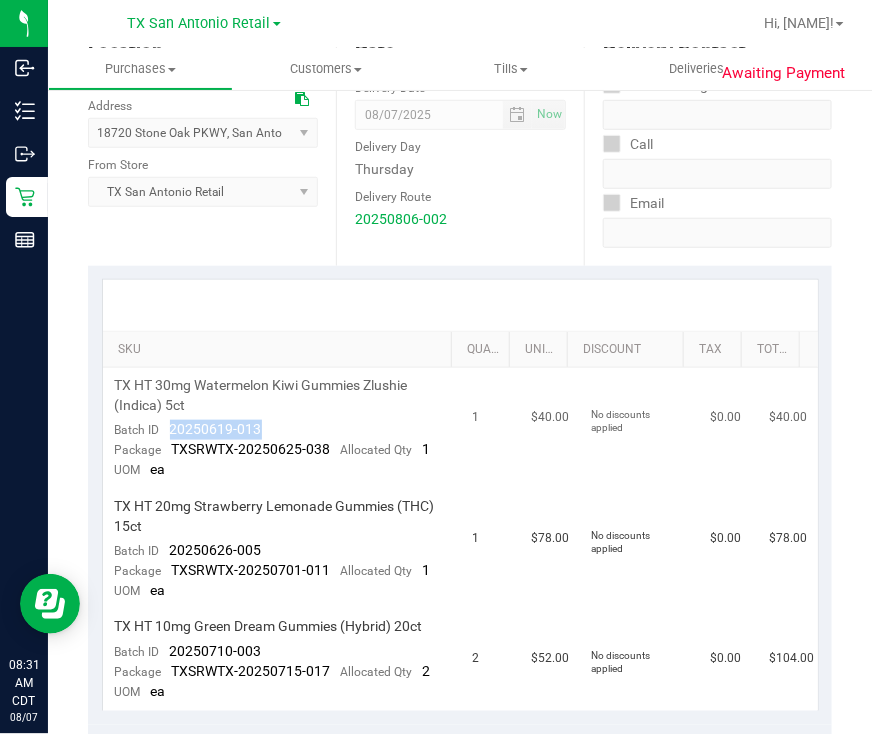 drag, startPoint x: 303, startPoint y: 405, endPoint x: 167, endPoint y: 404, distance: 136.00368 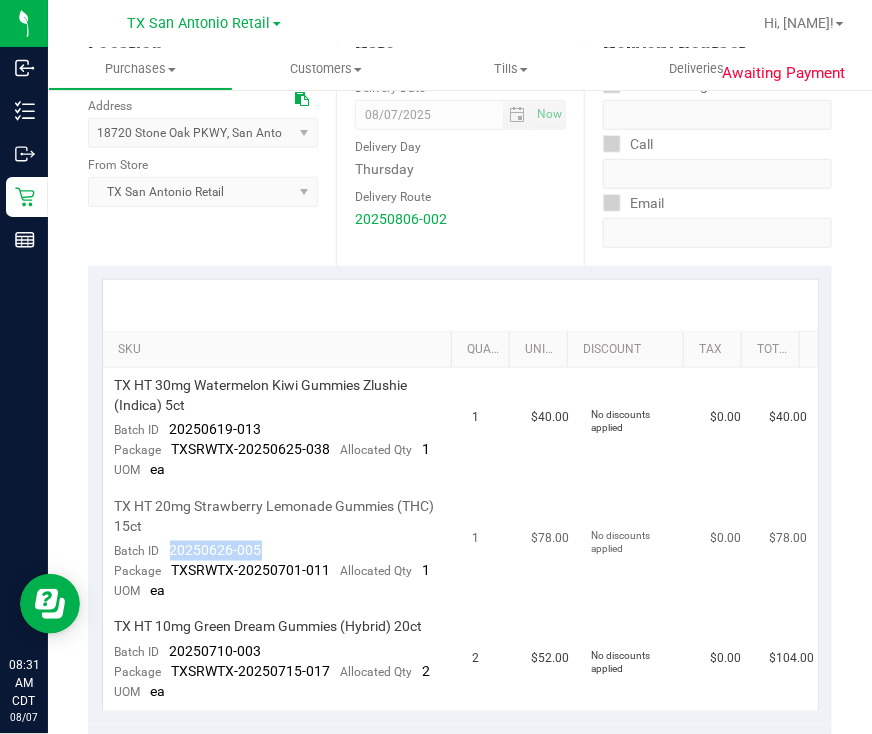 drag, startPoint x: 274, startPoint y: 527, endPoint x: 165, endPoint y: 524, distance: 109.041275 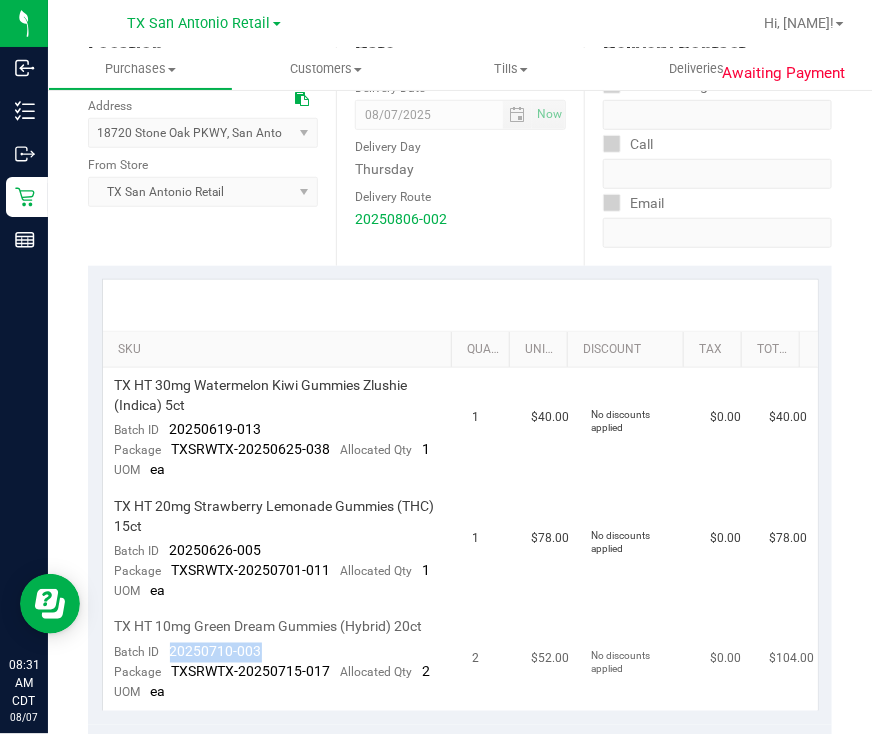 drag, startPoint x: 277, startPoint y: 624, endPoint x: 158, endPoint y: 631, distance: 119.2057 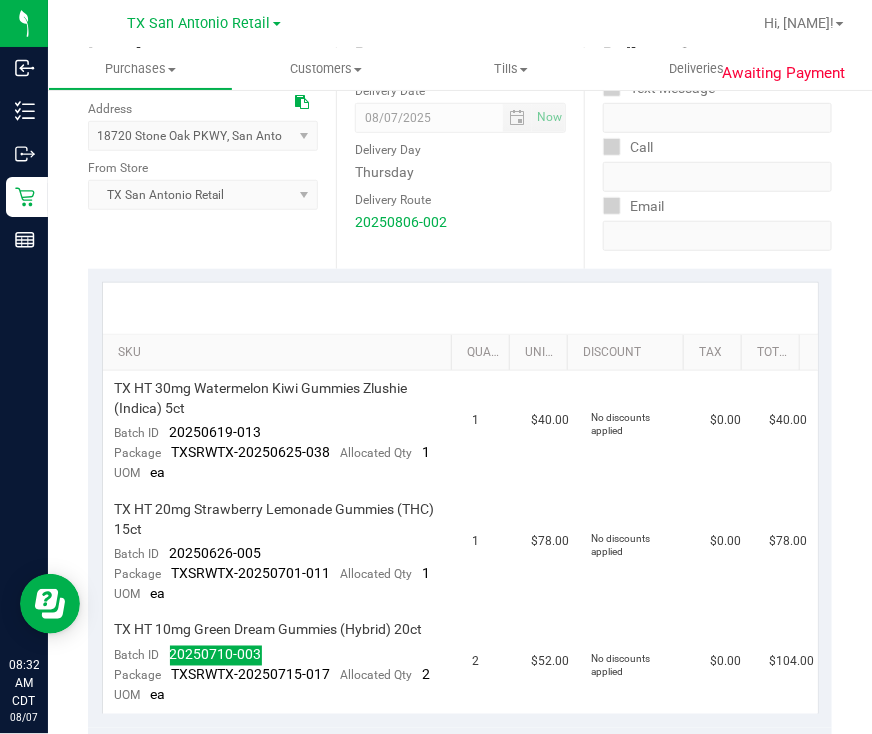 scroll, scrollTop: 0, scrollLeft: 0, axis: both 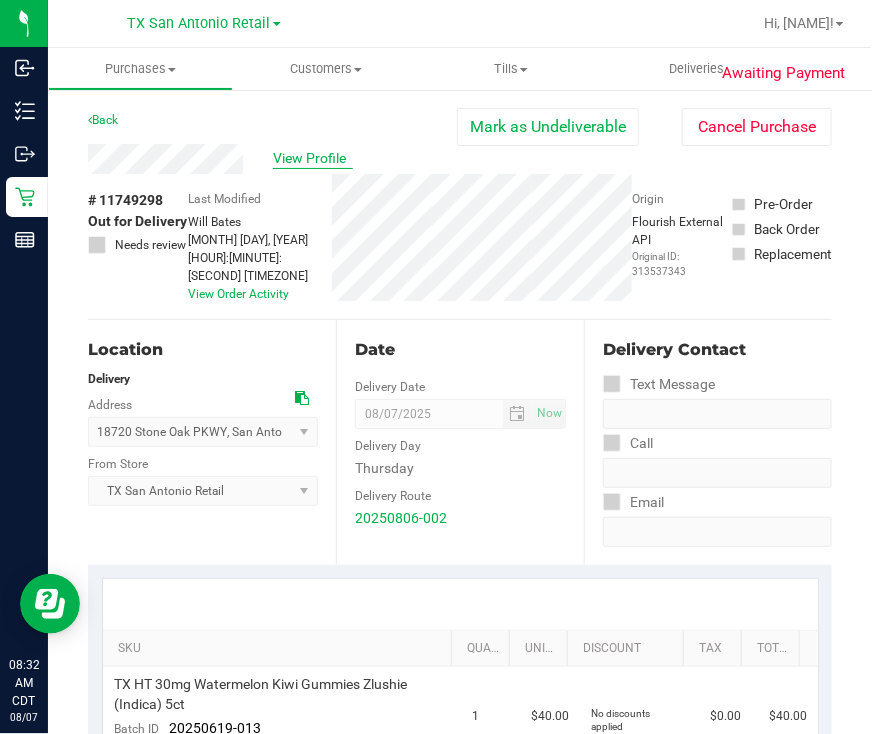 click on "View Profile" at bounding box center (313, 158) 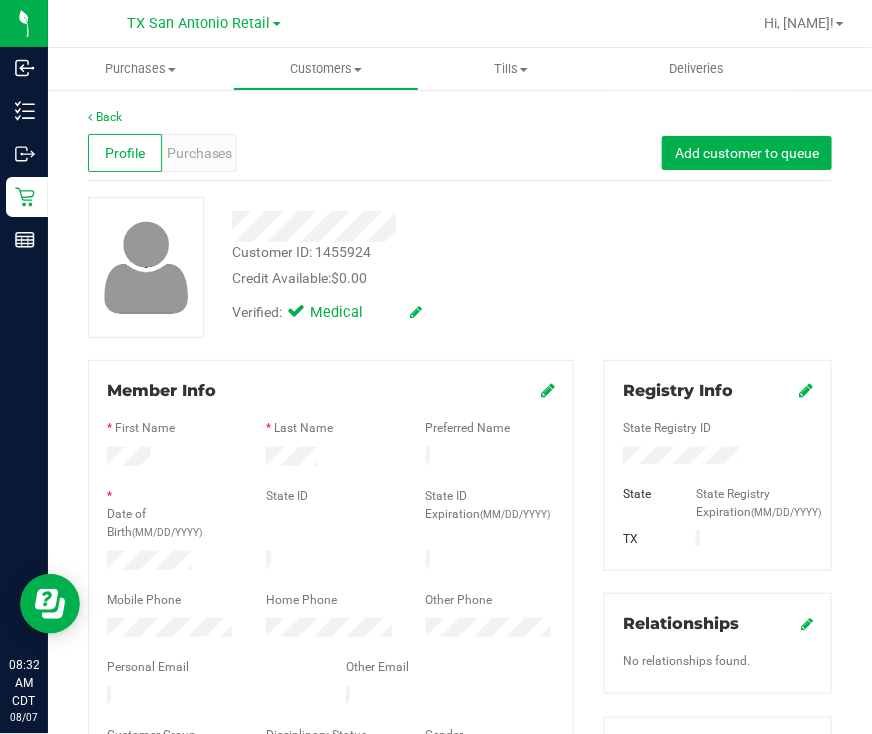 scroll, scrollTop: 124, scrollLeft: 0, axis: vertical 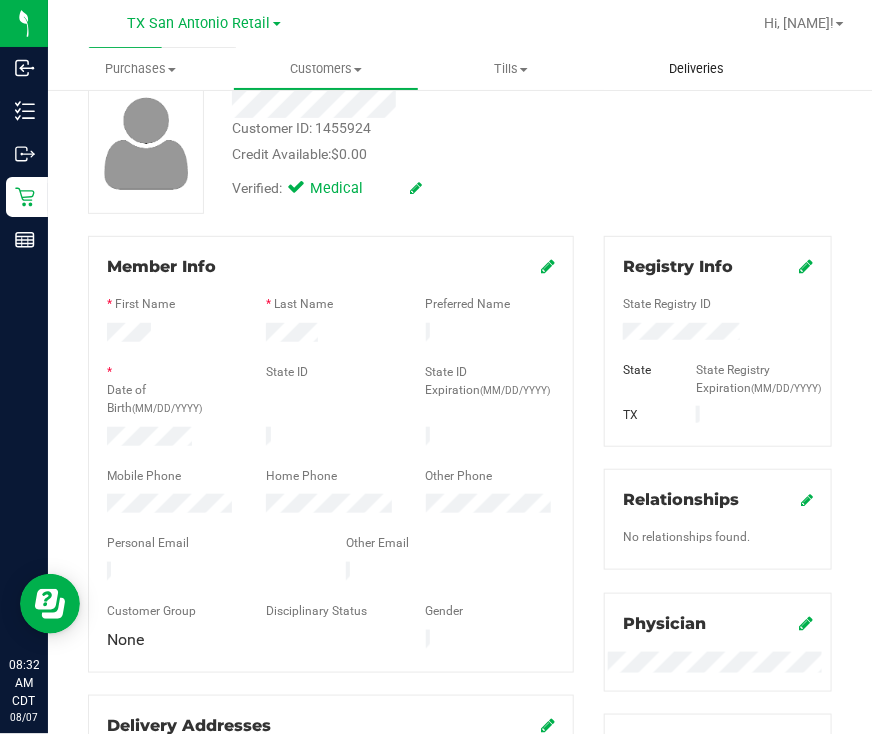 click on "Deliveries" at bounding box center (696, 69) 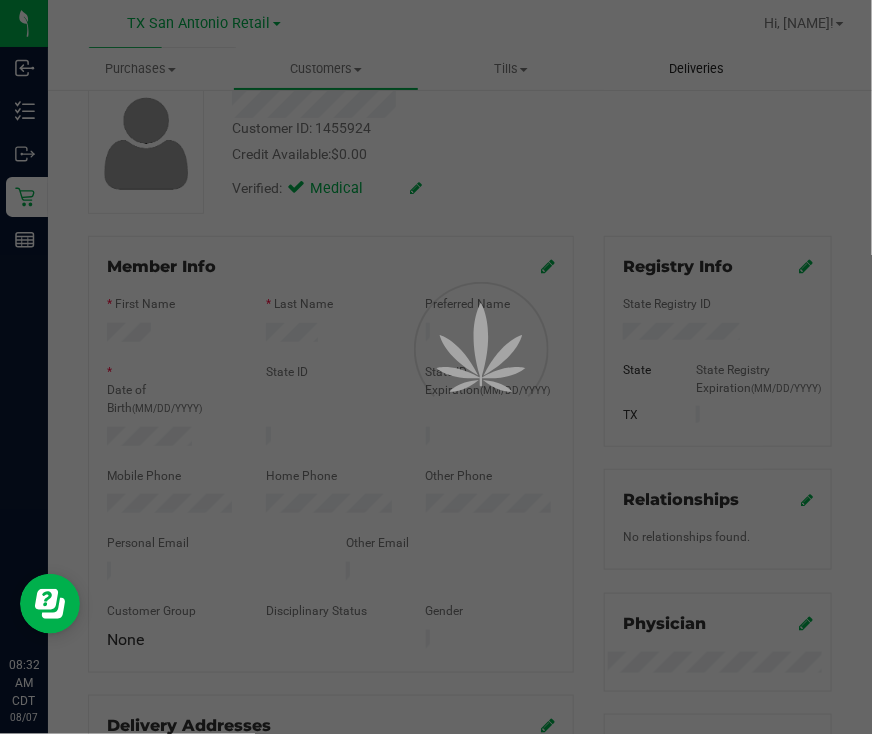 scroll, scrollTop: 0, scrollLeft: 0, axis: both 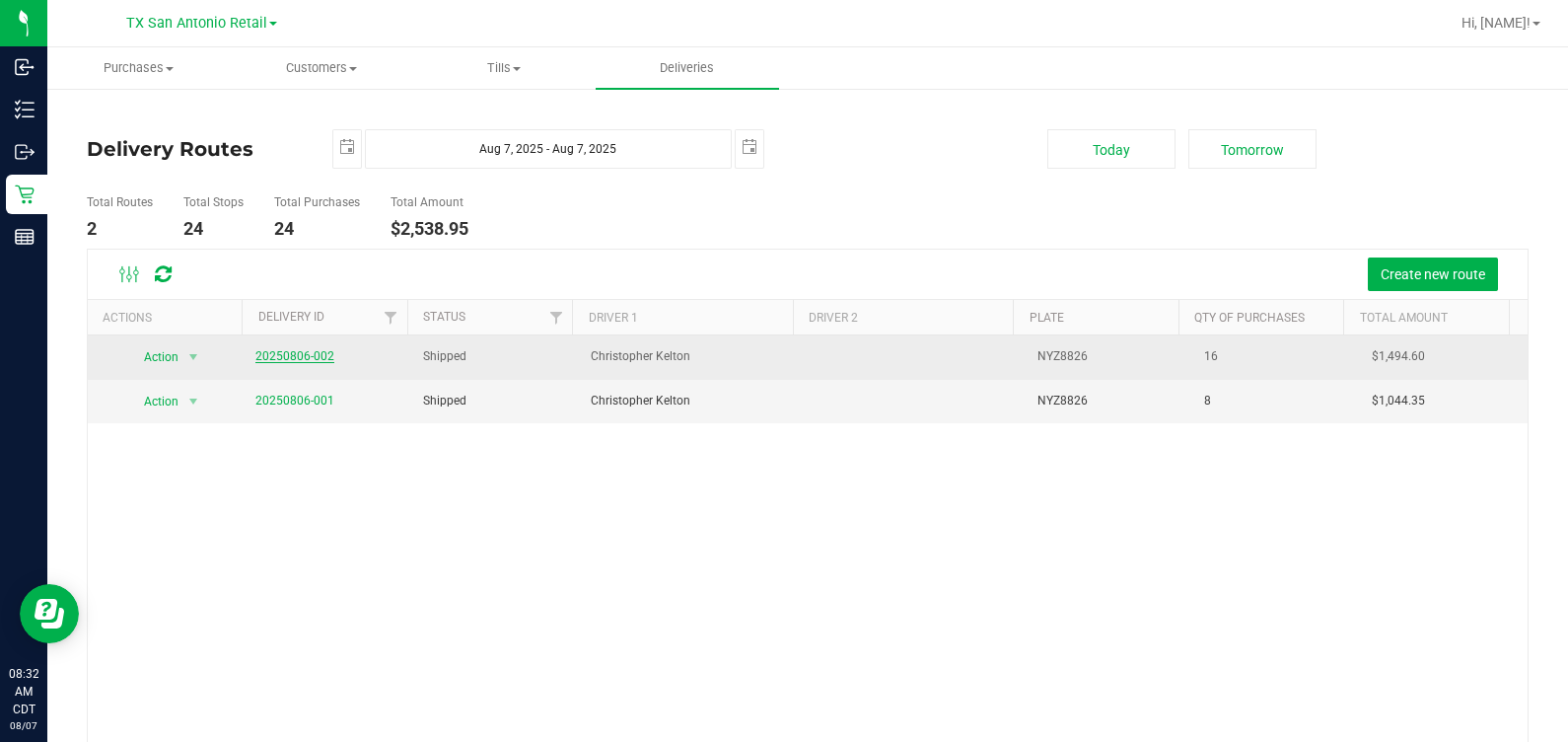 click on "20250806-002" at bounding box center [295, 356] 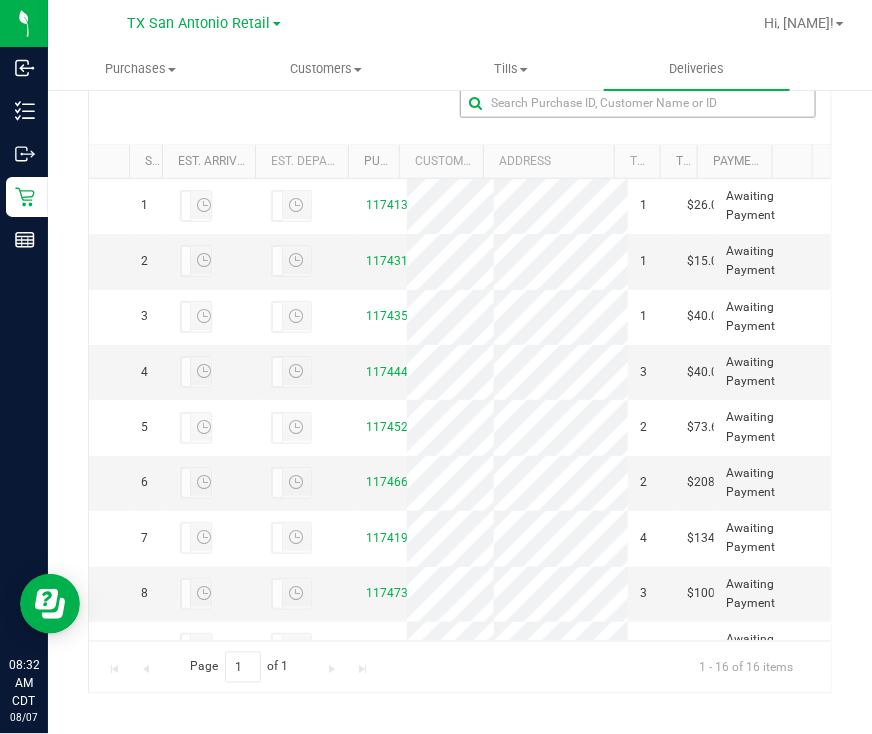 scroll, scrollTop: 466, scrollLeft: 0, axis: vertical 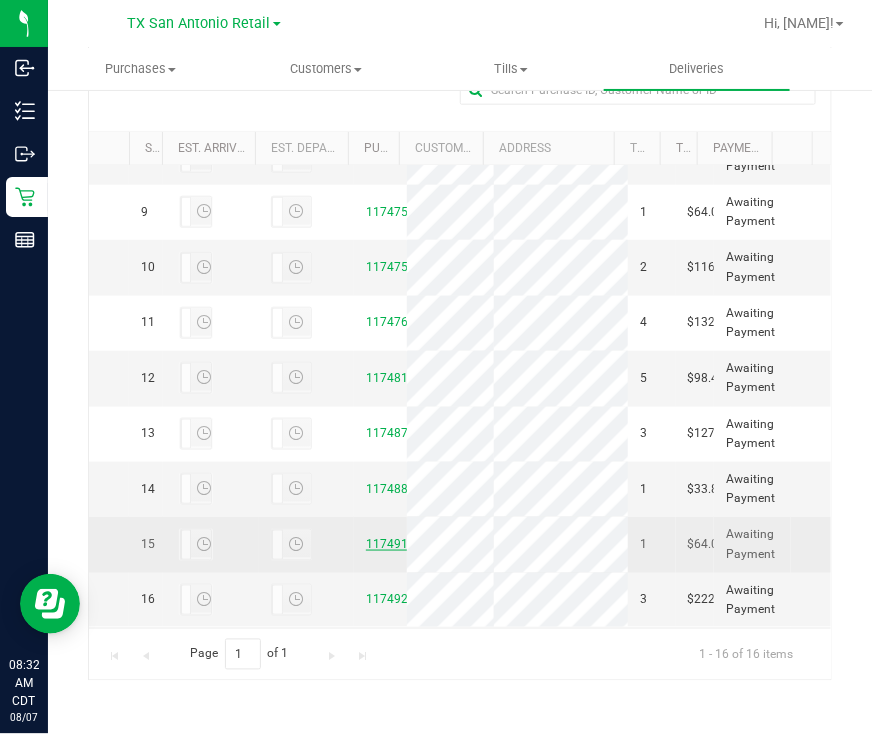click on "11749151" at bounding box center (394, 544) 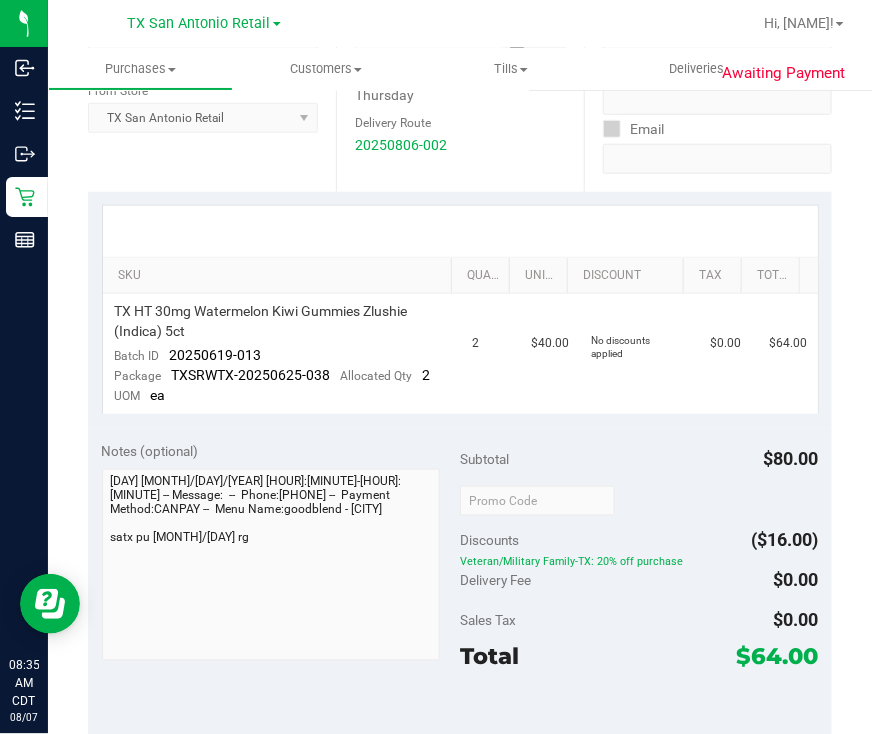 scroll, scrollTop: 375, scrollLeft: 0, axis: vertical 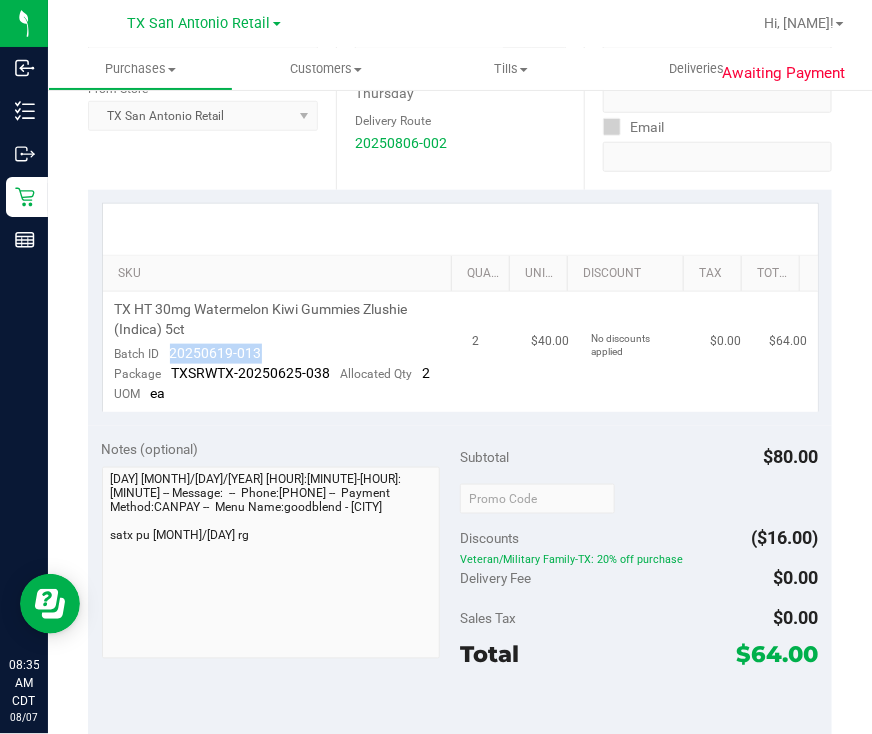 drag, startPoint x: 277, startPoint y: 335, endPoint x: 162, endPoint y: 337, distance: 115.01739 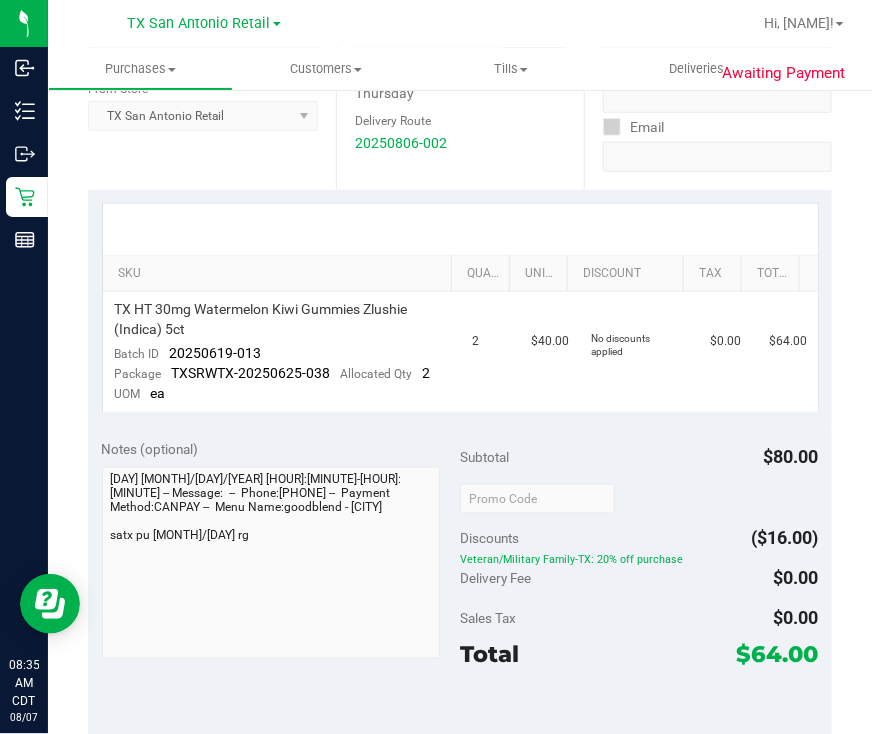 click on "SKU Quantity Unit Price Discount Tax Total
TX HT [NUMBER]mg Watermelon Kiwi Gummies Zlushie (Indica) [NUMBER]ct
Batch ID
[YEAR][MONTH][DAY]-[NUMBER]
Package
TXSRWTX-[YEAR][MONTH][DAY]-[NUMBER]
Allocated Qty
2
UOM
ea
2
$40.00
No discounts applied
$0.00
$64.00" at bounding box center (460, 308) 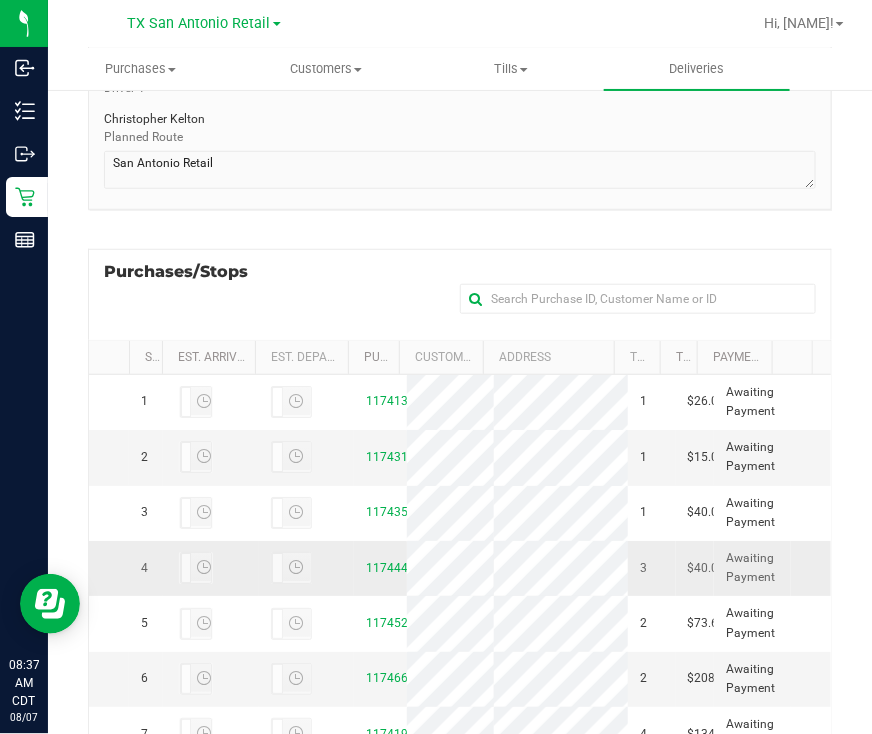 scroll, scrollTop: 466, scrollLeft: 0, axis: vertical 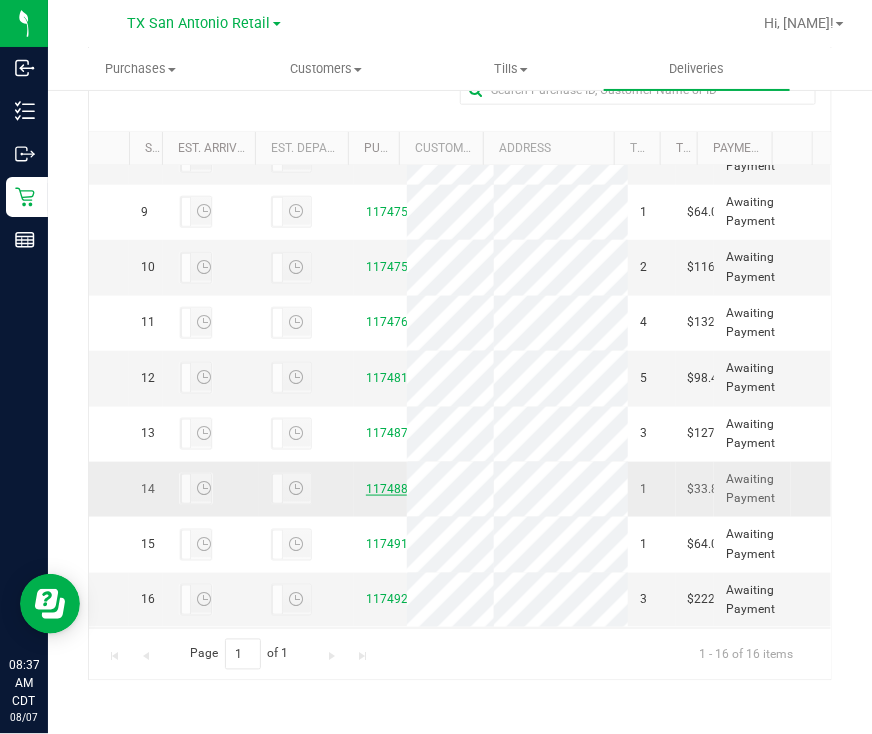 click on "11748867" at bounding box center (394, 489) 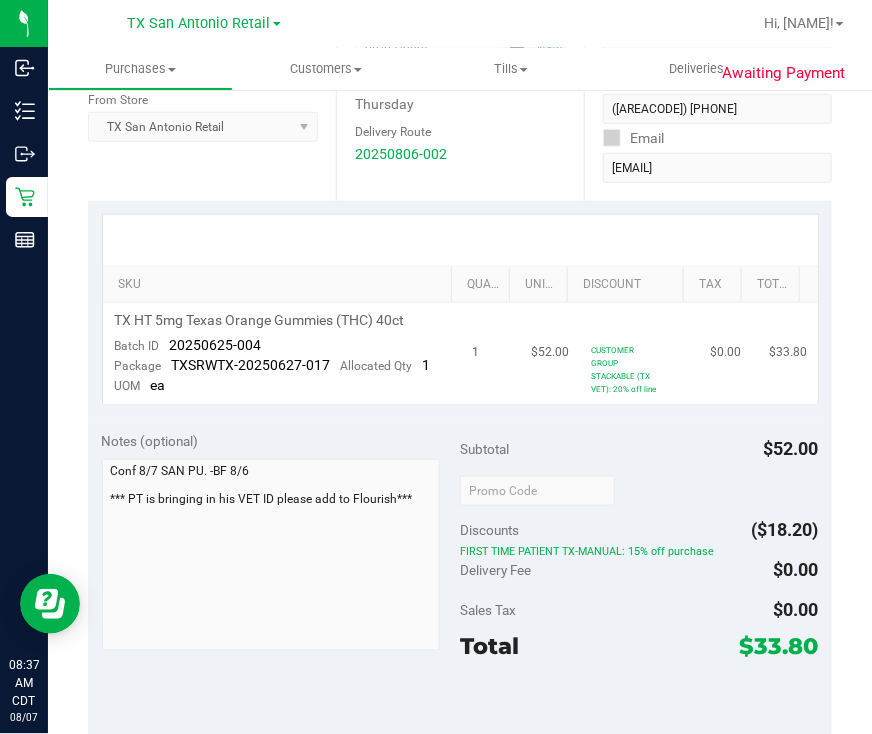 scroll, scrollTop: 375, scrollLeft: 0, axis: vertical 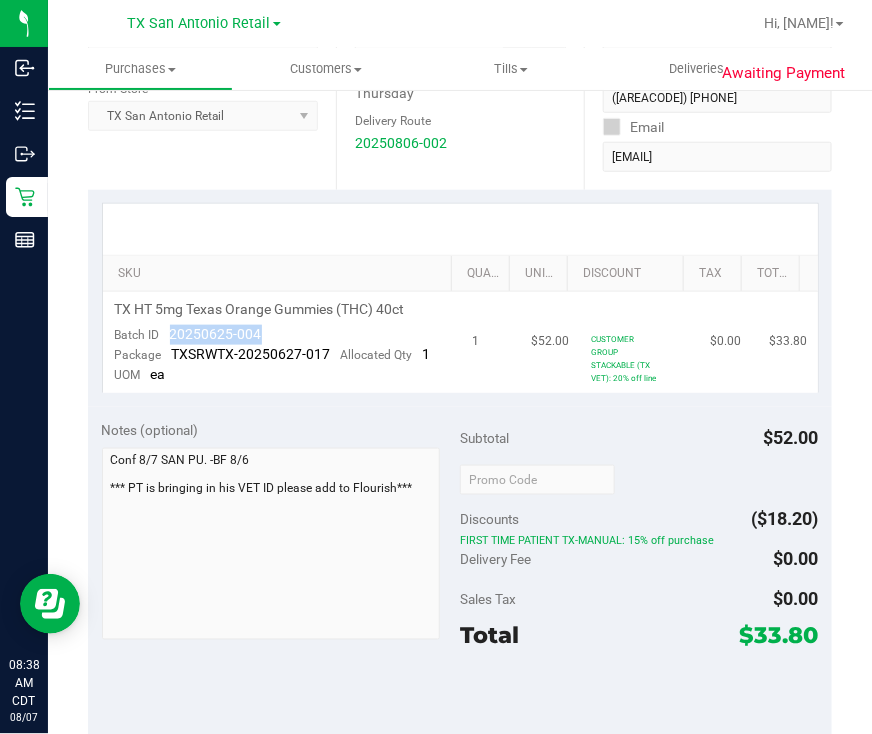 drag, startPoint x: 285, startPoint y: 313, endPoint x: 170, endPoint y: 314, distance: 115.00435 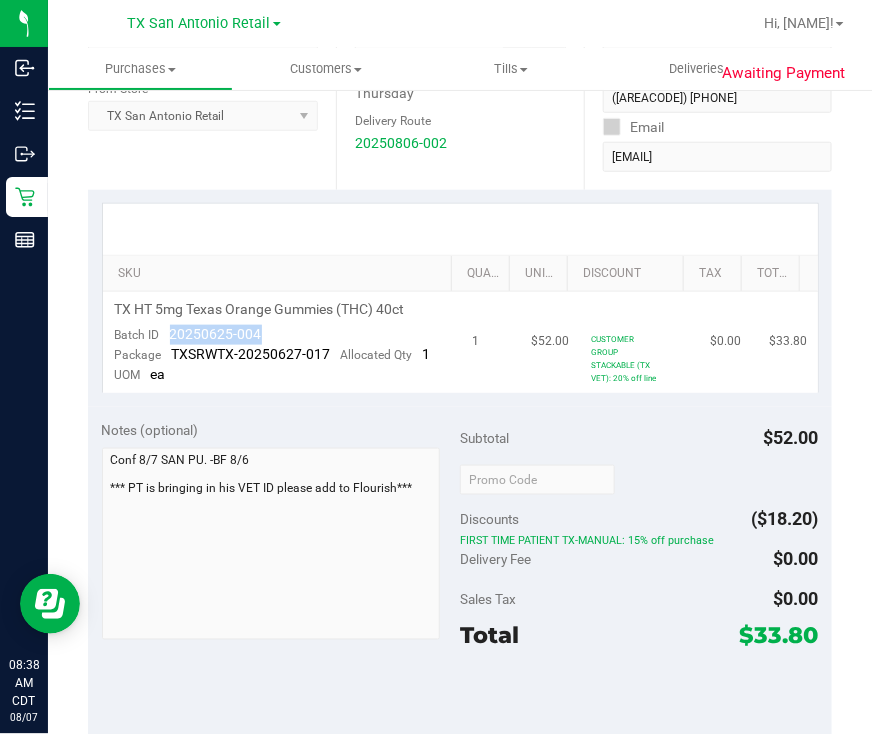 click on "TX HT 5mg Texas Orange Gummies (THC) 40ct
Batch ID
20250625-004
Package
TXSRWTX-20250627-017
Allocated Qty
1
UOM
ea" at bounding box center (282, 342) 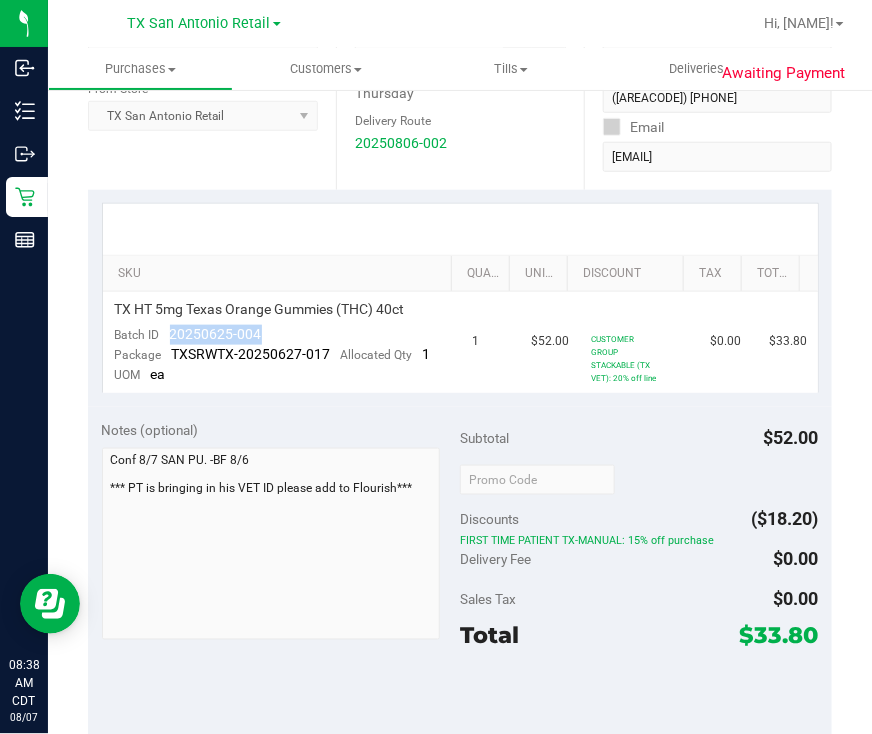 click on "Date
Delivery Date
[MONTH]/[DAY]/[YEAR]
Now
[MONTH]/[DAY]/[YEAR] [HOUR]:[MINUTE] [TIMEZONE]
Now
Delivery Day
[DAY]
Delivery Route
[YEAR][MONTH][DAY]-[NUMBER]" at bounding box center [460, 67] 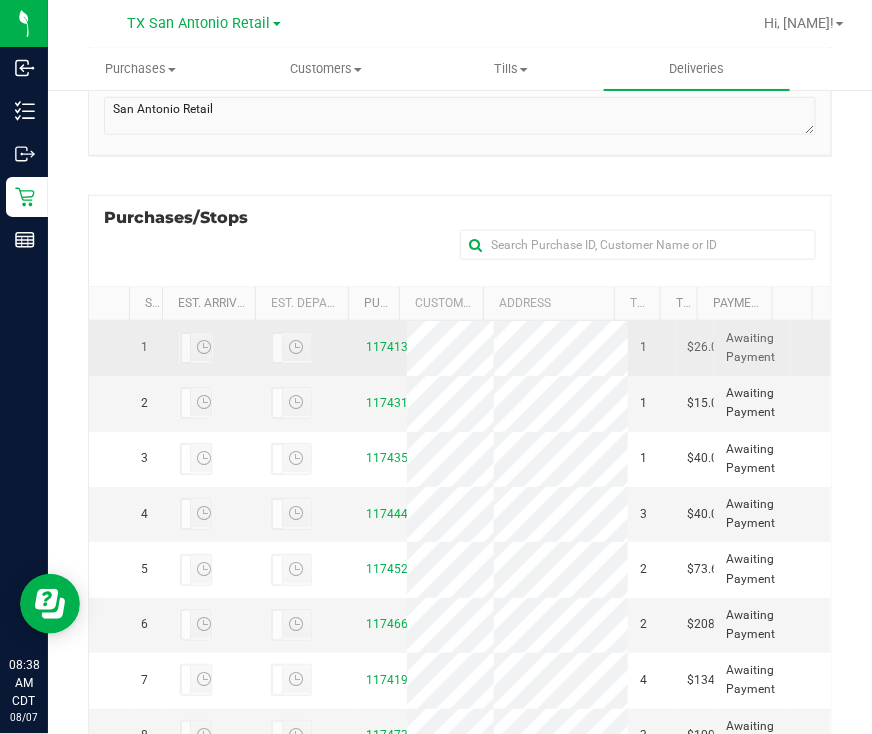 scroll, scrollTop: 375, scrollLeft: 0, axis: vertical 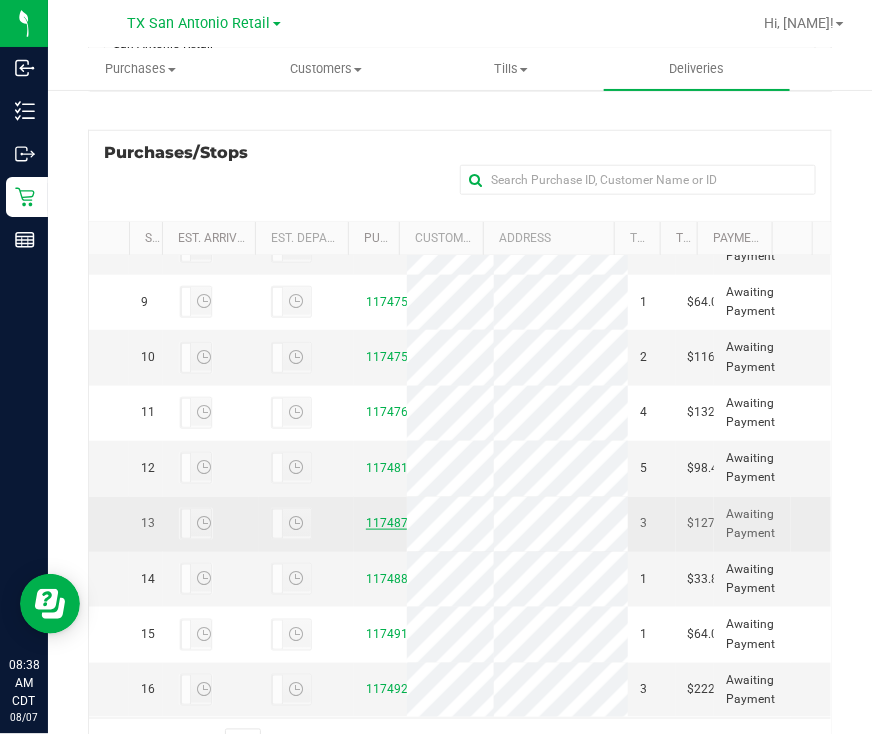 click on "11748706" at bounding box center (394, 523) 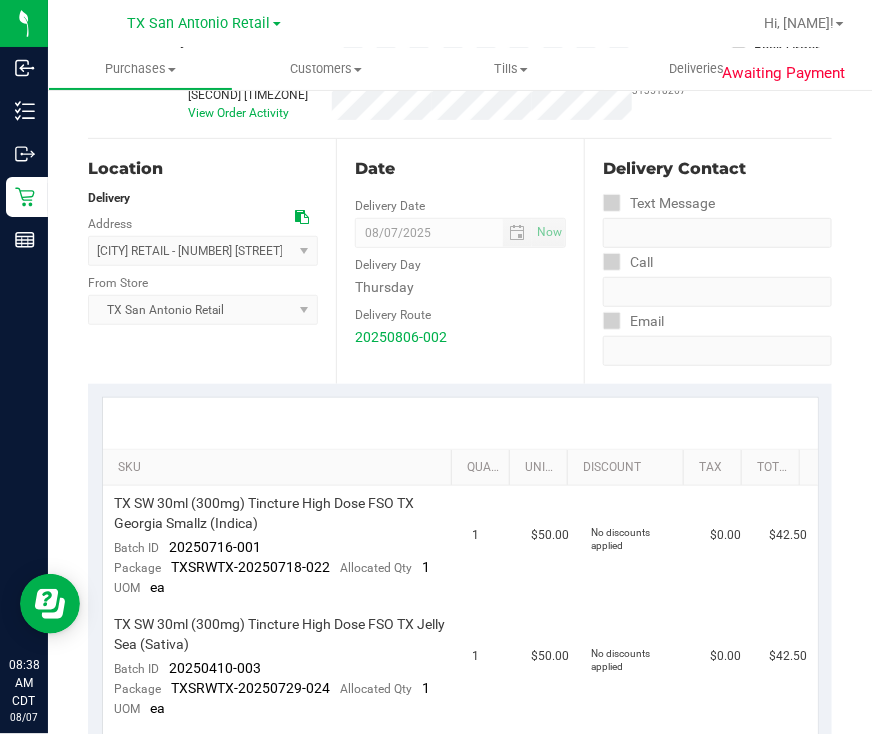 scroll, scrollTop: 375, scrollLeft: 0, axis: vertical 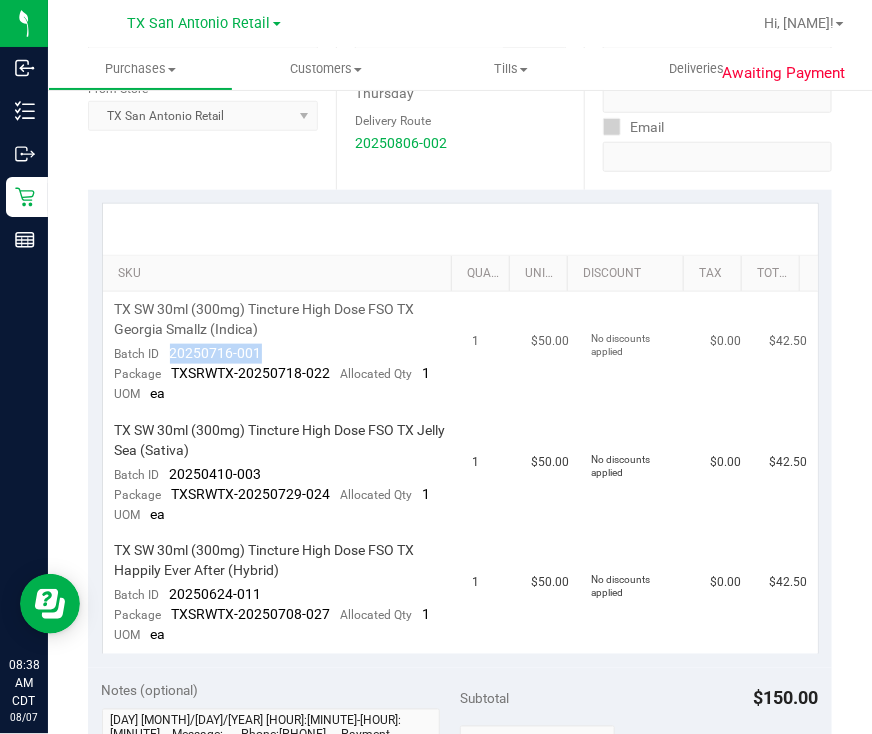 drag, startPoint x: 270, startPoint y: 337, endPoint x: 157, endPoint y: 335, distance: 113.0177 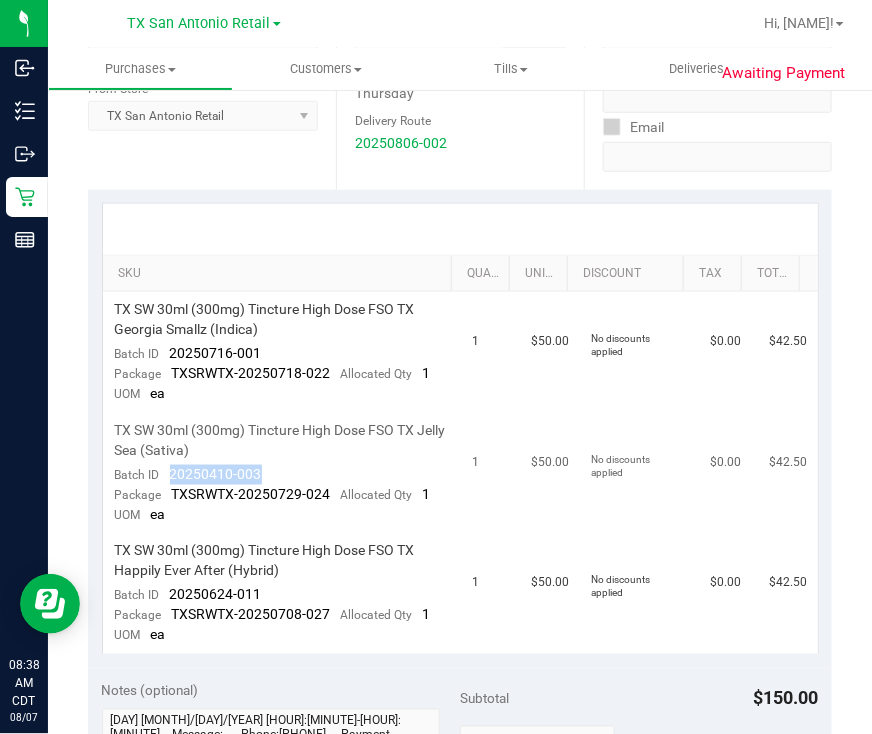 drag, startPoint x: 274, startPoint y: 452, endPoint x: 169, endPoint y: 450, distance: 105.01904 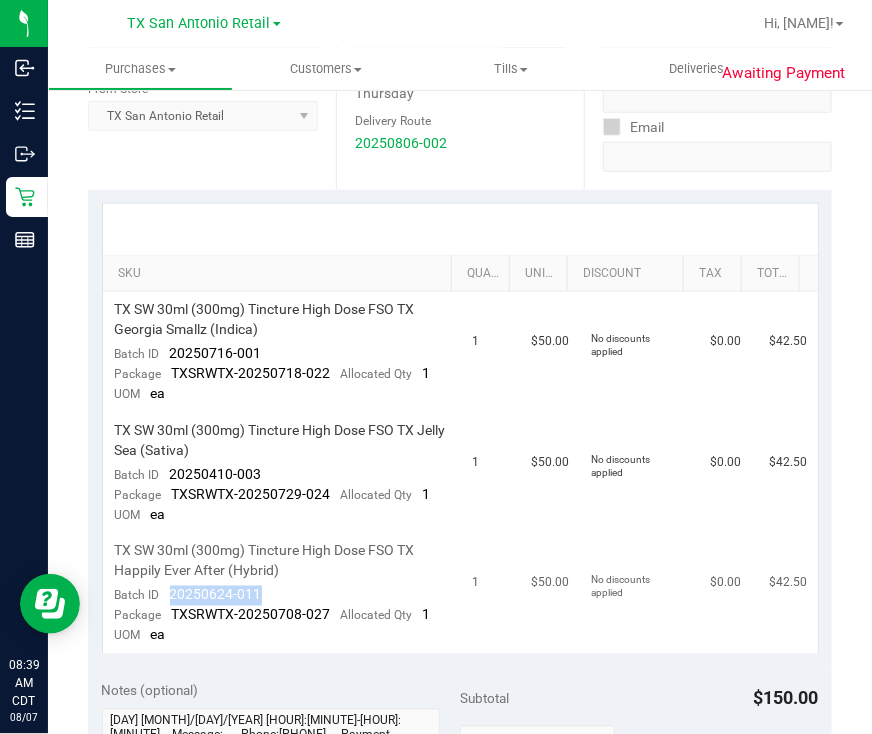 drag, startPoint x: 280, startPoint y: 577, endPoint x: 169, endPoint y: 576, distance: 111.0045 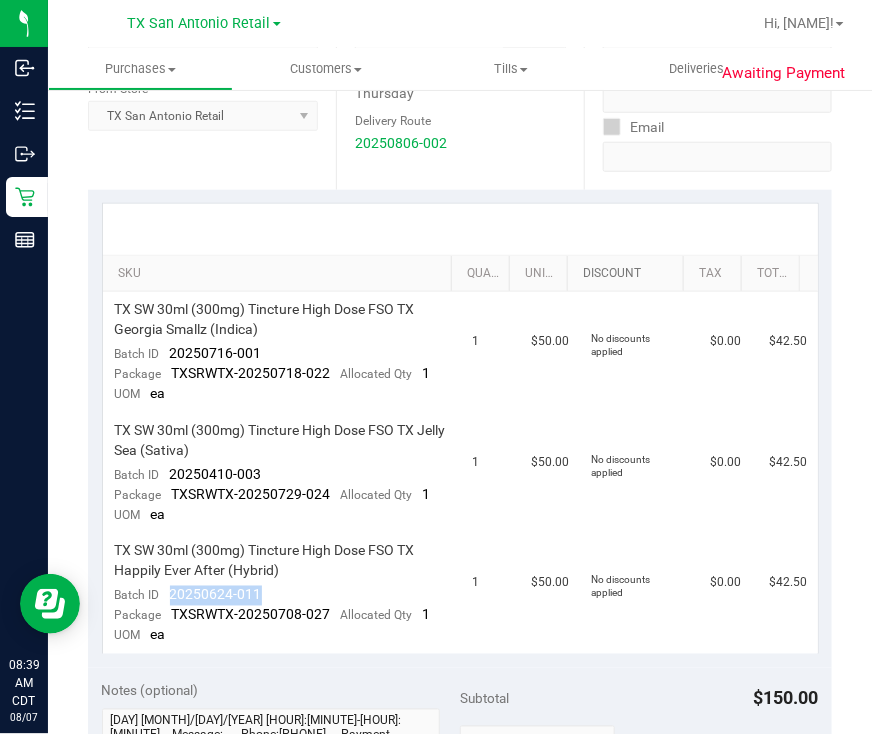 click on "Discount" at bounding box center (629, 274) 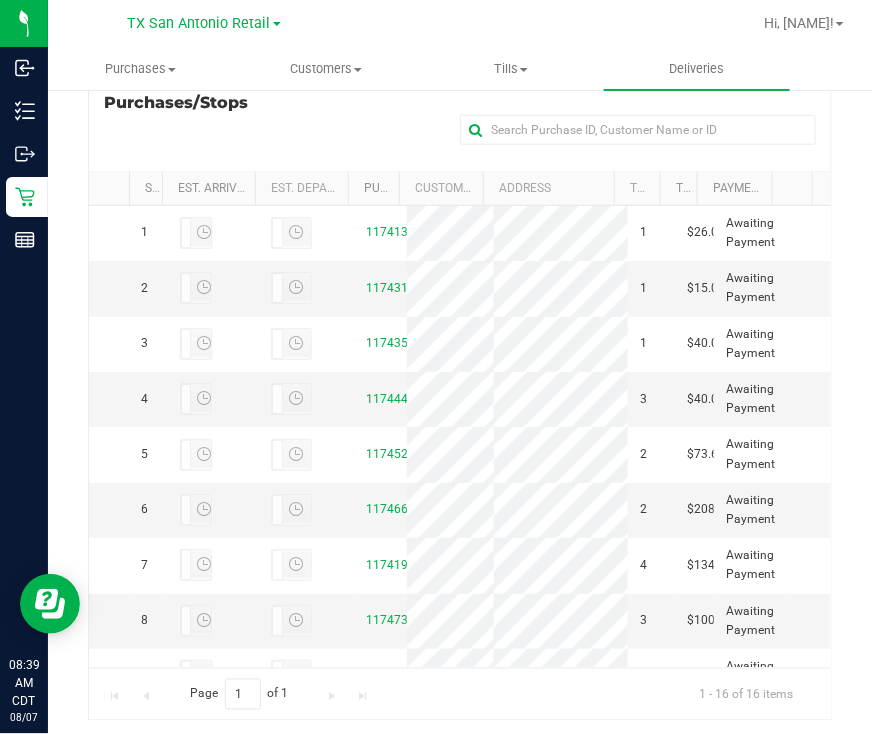 scroll, scrollTop: 466, scrollLeft: 0, axis: vertical 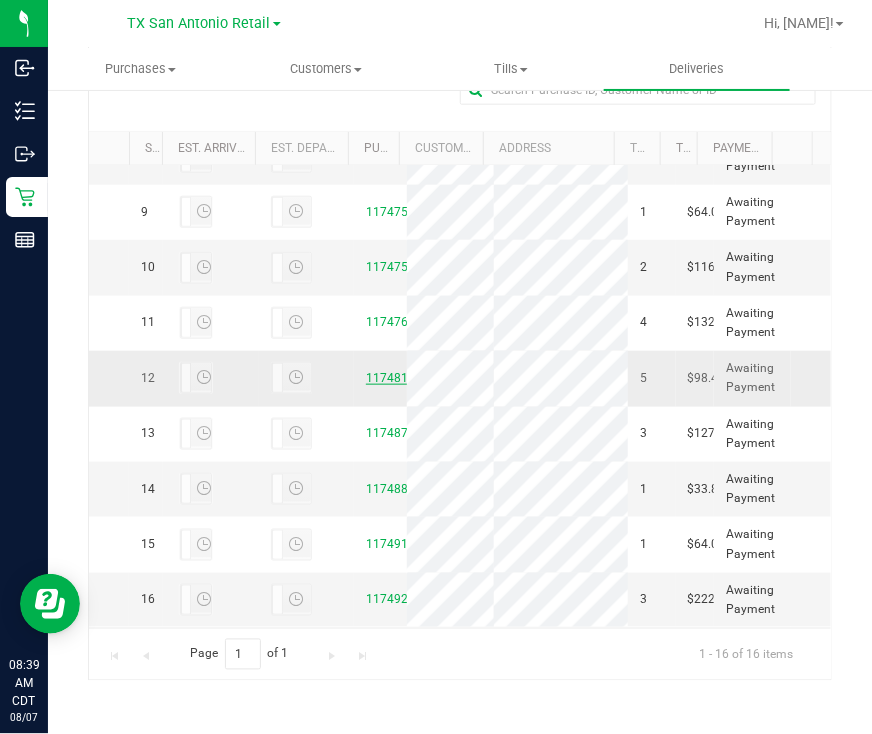 click on "11748103" at bounding box center (394, 378) 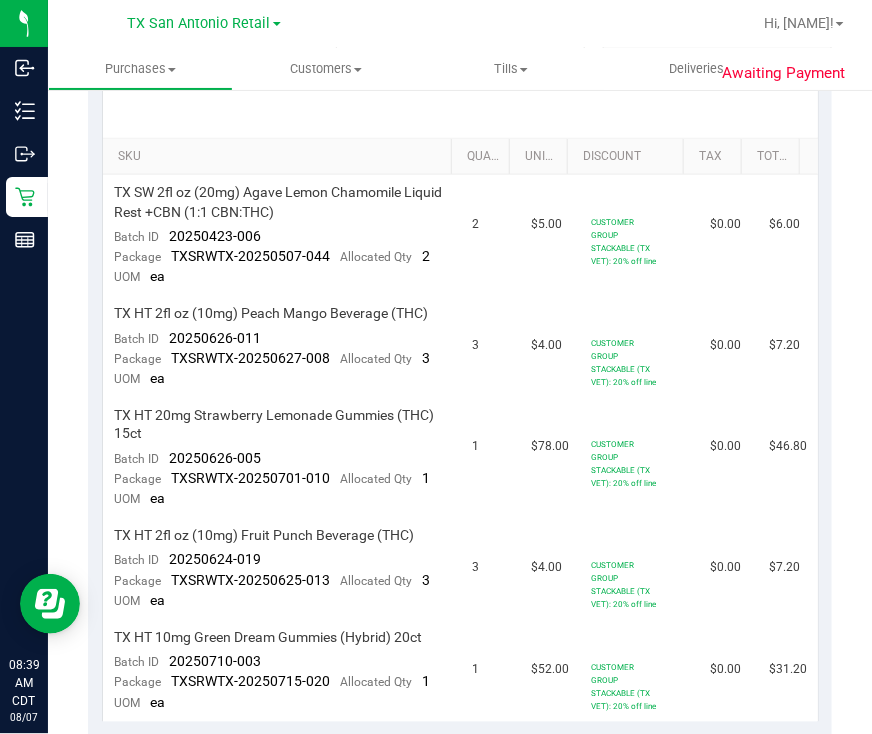 scroll, scrollTop: 499, scrollLeft: 0, axis: vertical 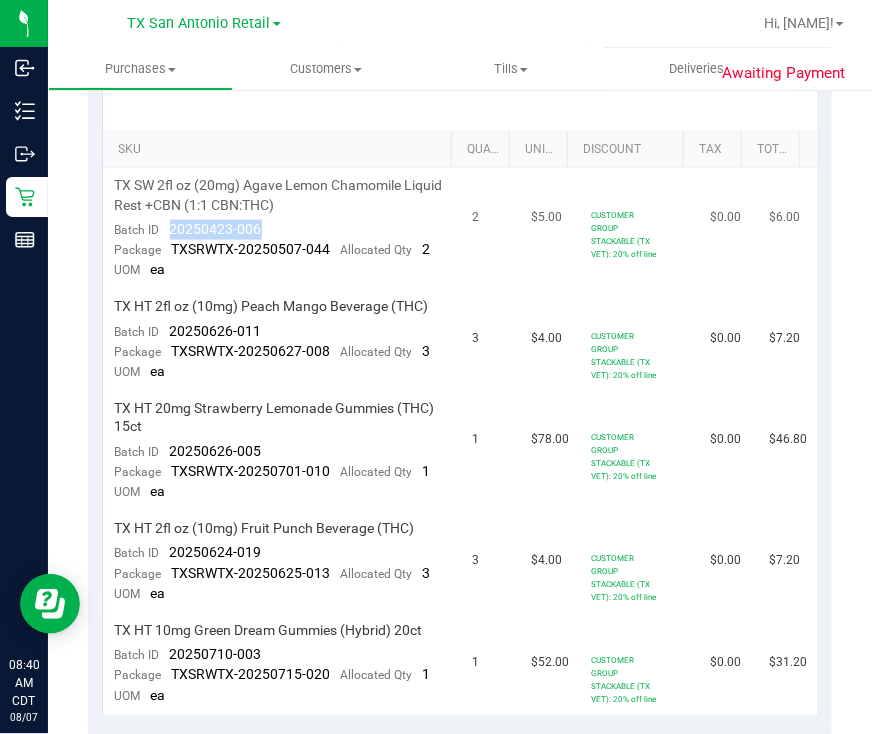 drag, startPoint x: 270, startPoint y: 208, endPoint x: 168, endPoint y: 212, distance: 102.0784 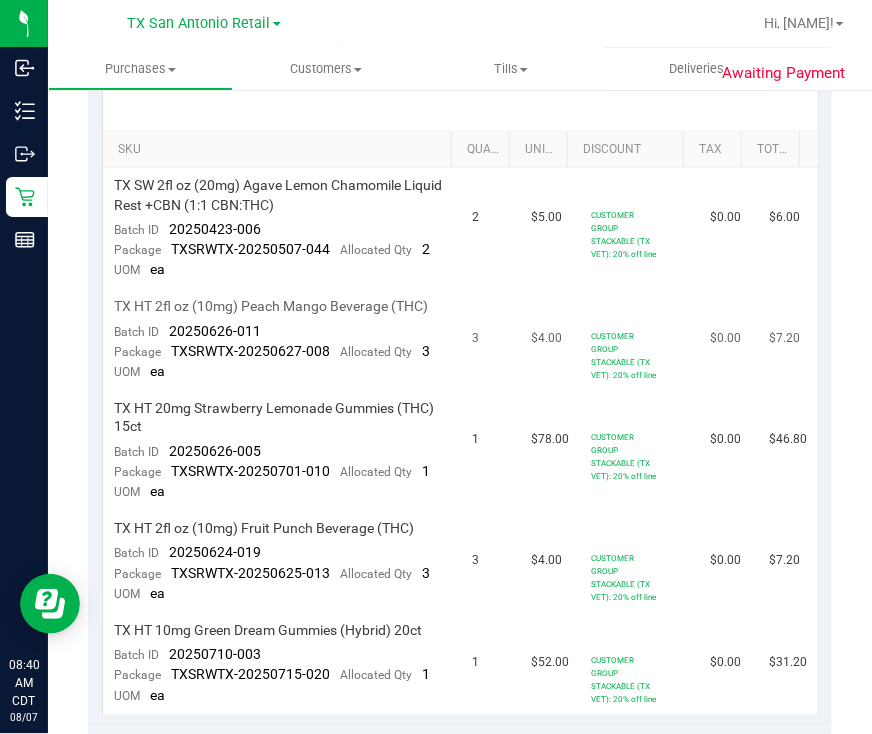 drag, startPoint x: 277, startPoint y: 327, endPoint x: 172, endPoint y: 333, distance: 105.17129 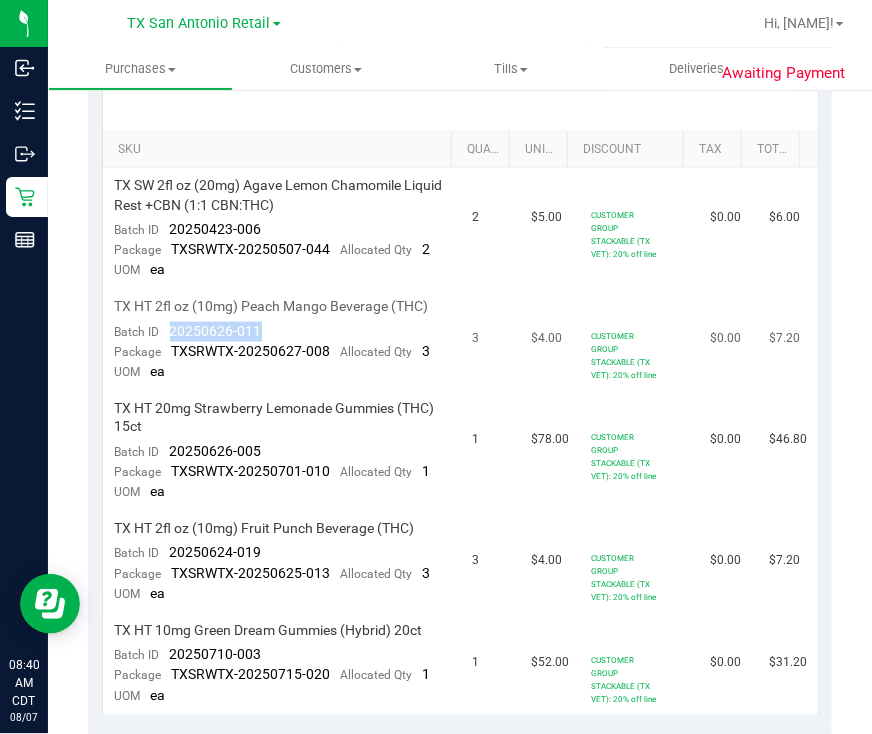 drag, startPoint x: 166, startPoint y: 322, endPoint x: 297, endPoint y: 316, distance: 131.13733 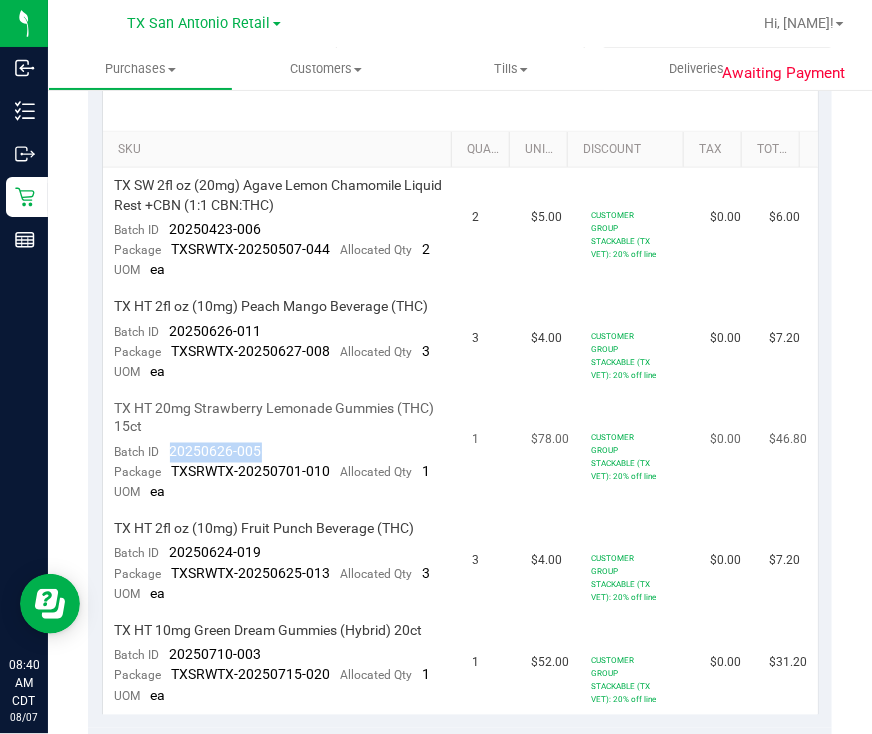 drag, startPoint x: 286, startPoint y: 456, endPoint x: 169, endPoint y: 447, distance: 117.34564 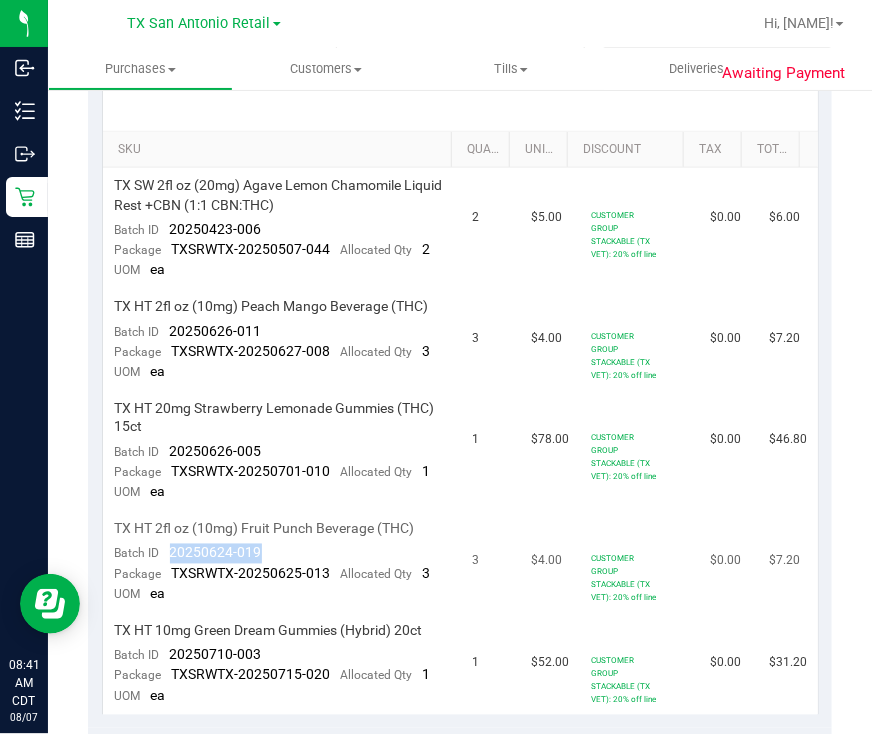 drag, startPoint x: 285, startPoint y: 549, endPoint x: 162, endPoint y: 551, distance: 123.01626 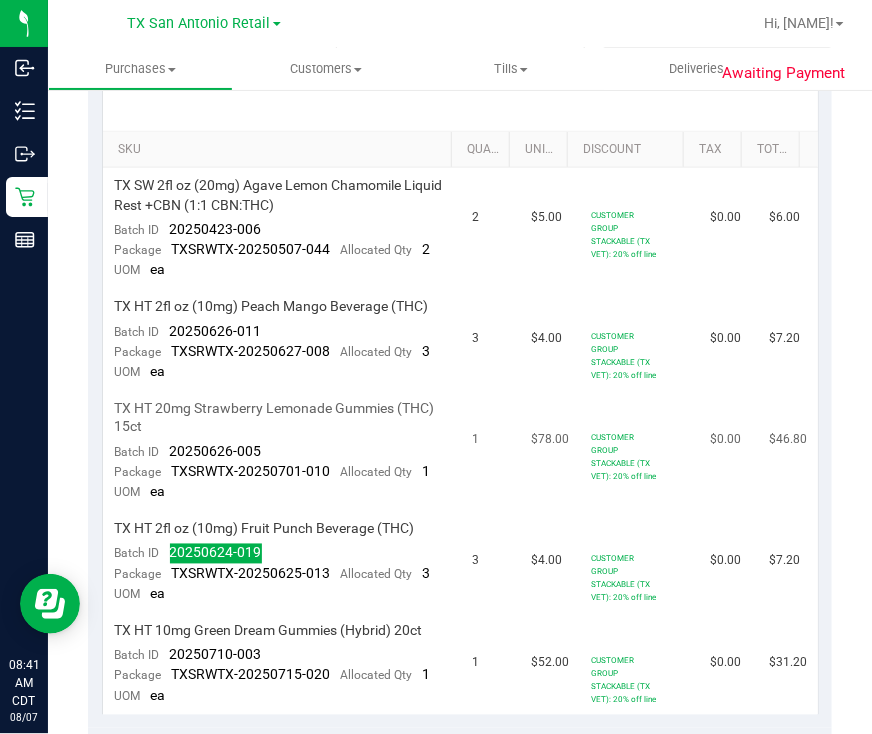 scroll, scrollTop: 750, scrollLeft: 0, axis: vertical 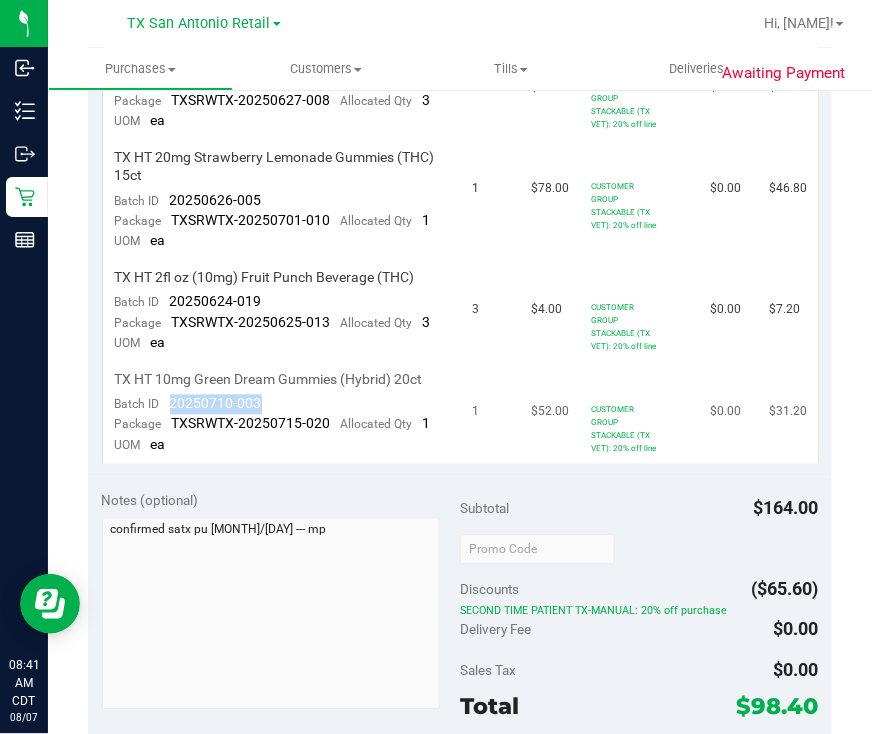 drag, startPoint x: 300, startPoint y: 401, endPoint x: 164, endPoint y: 405, distance: 136.0588 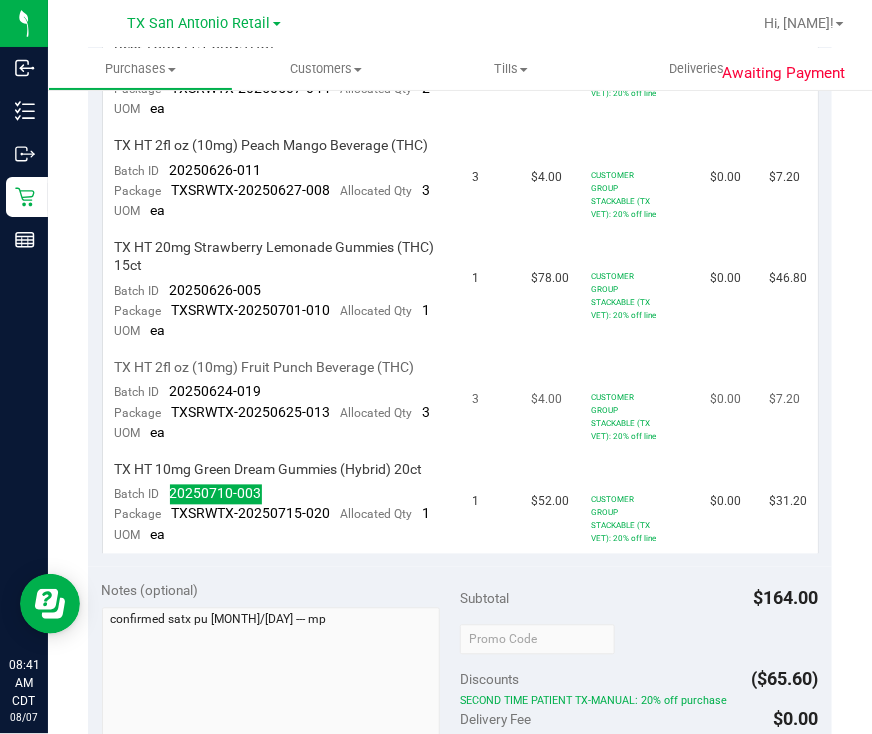 scroll, scrollTop: 625, scrollLeft: 0, axis: vertical 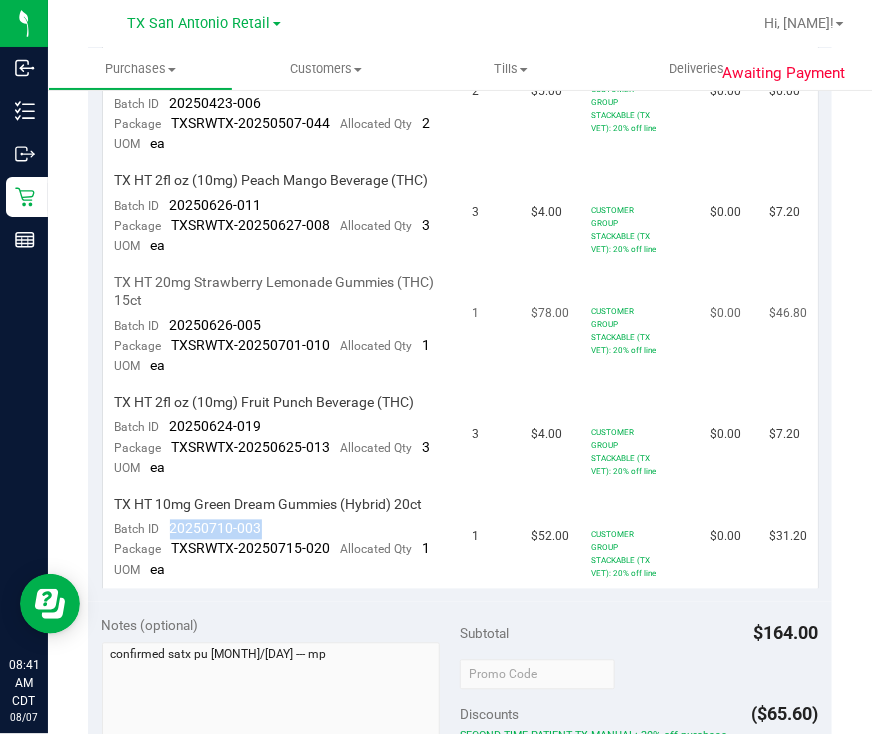 click on "TX HT 20mg Strawberry Lemonade Gummies (THC) 15ct
Batch ID
20250626-005
Package
TXSRWTX-20250701-010
Allocated Qty
1
UOM
ea" at bounding box center [282, 325] 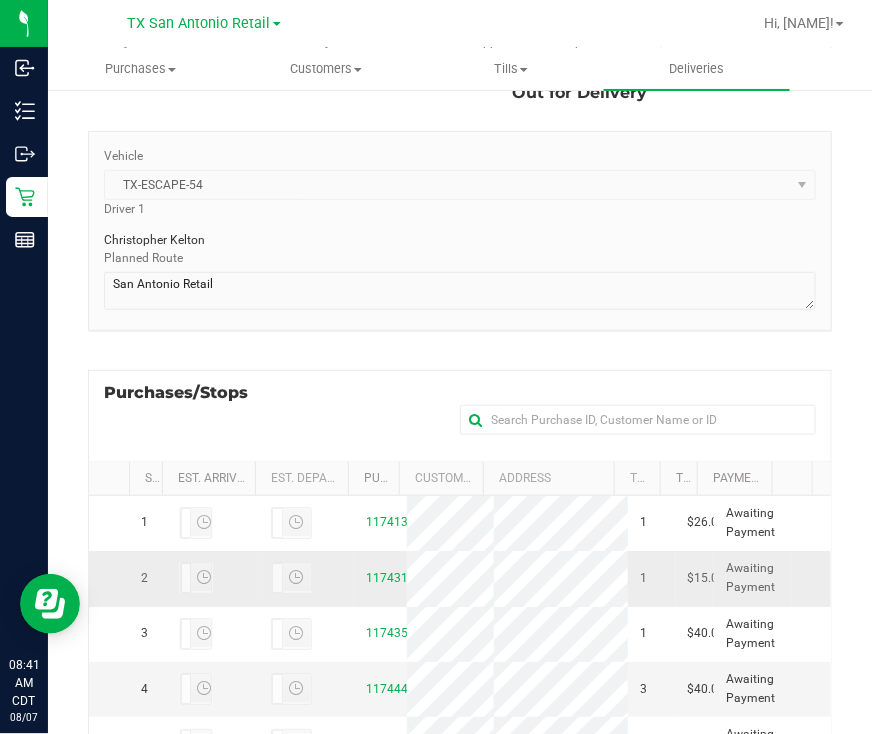 scroll, scrollTop: 466, scrollLeft: 0, axis: vertical 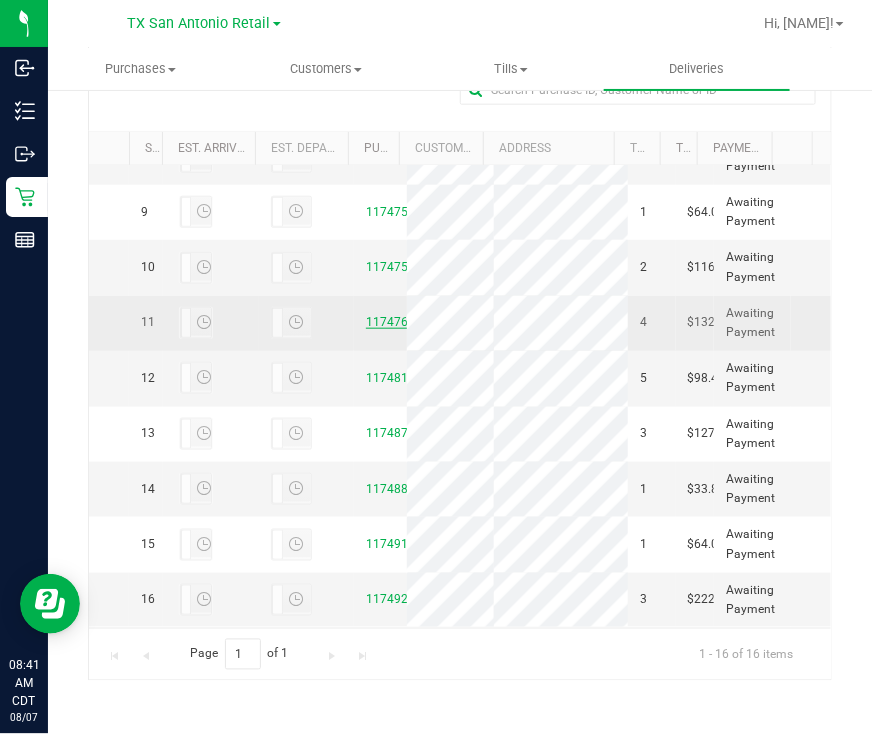 click on "11747691" at bounding box center (394, 322) 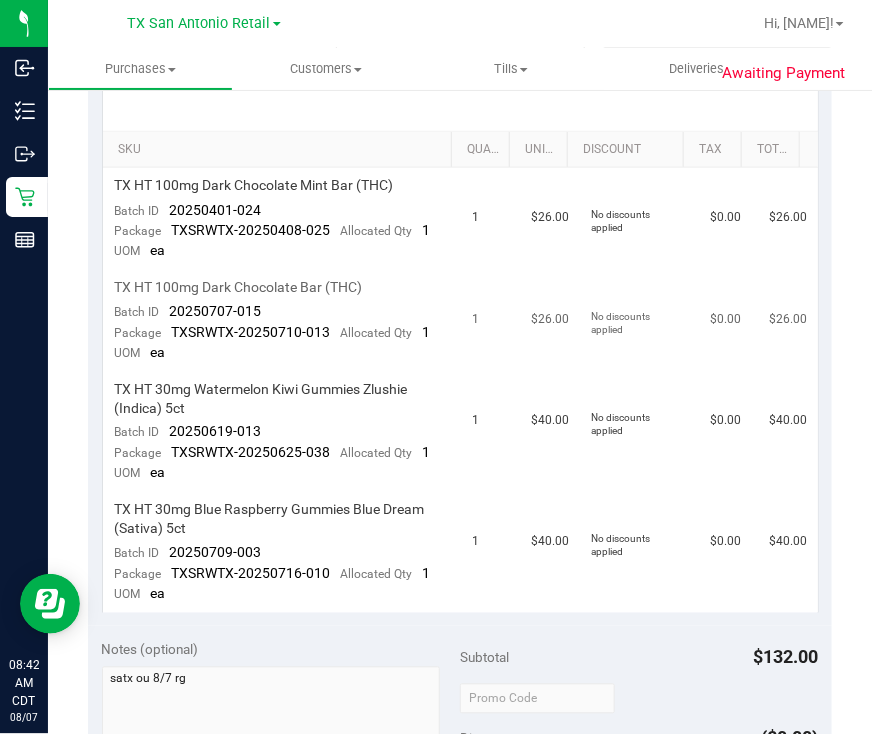 scroll, scrollTop: 375, scrollLeft: 0, axis: vertical 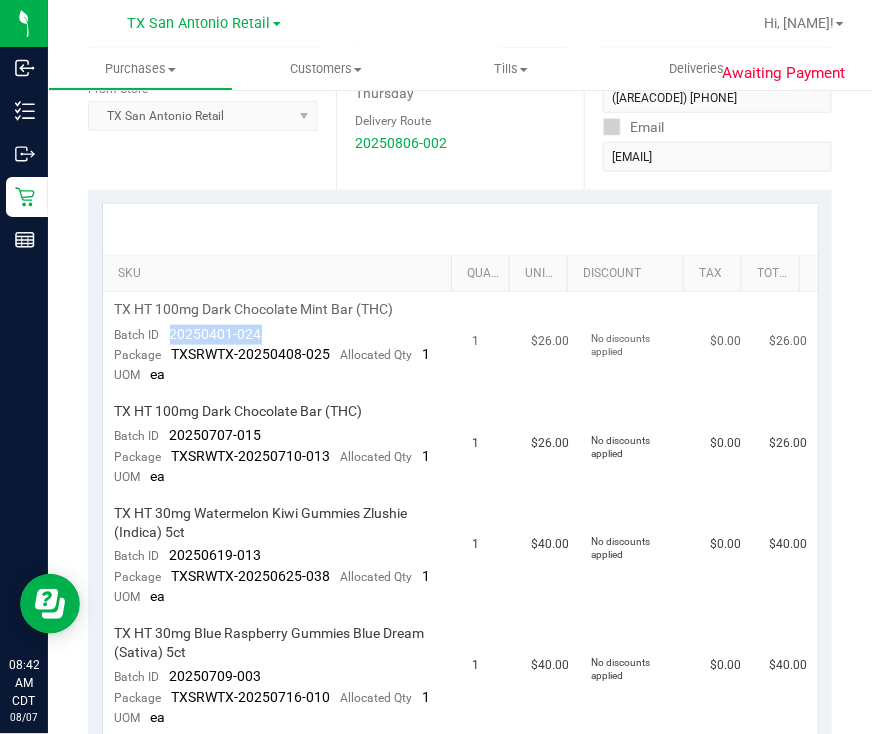drag, startPoint x: 286, startPoint y: 319, endPoint x: 164, endPoint y: 323, distance: 122.06556 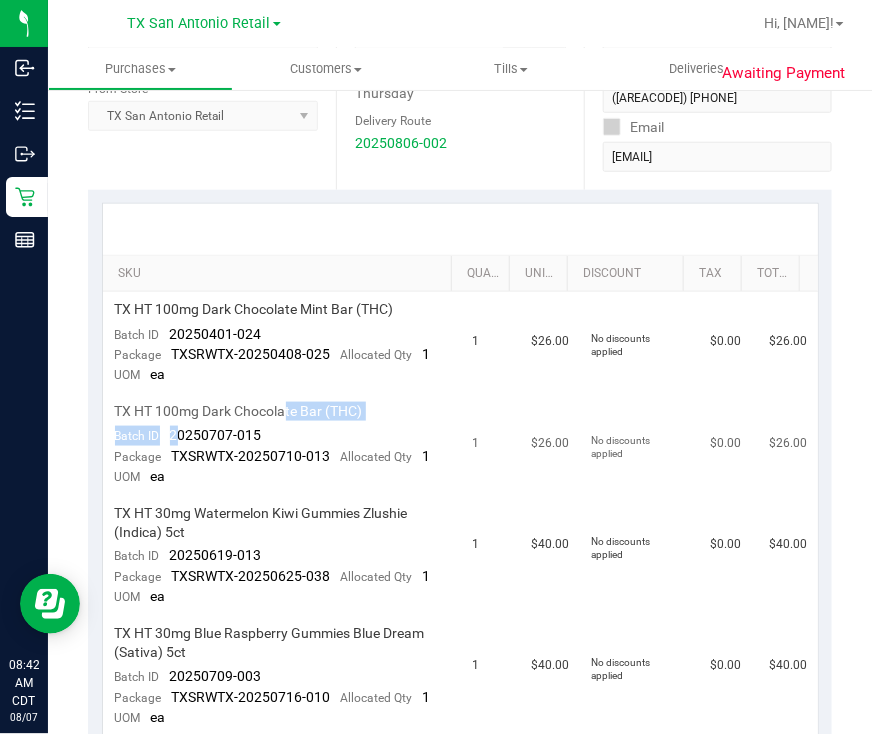 drag, startPoint x: 279, startPoint y: 401, endPoint x: 174, endPoint y: 410, distance: 105.38501 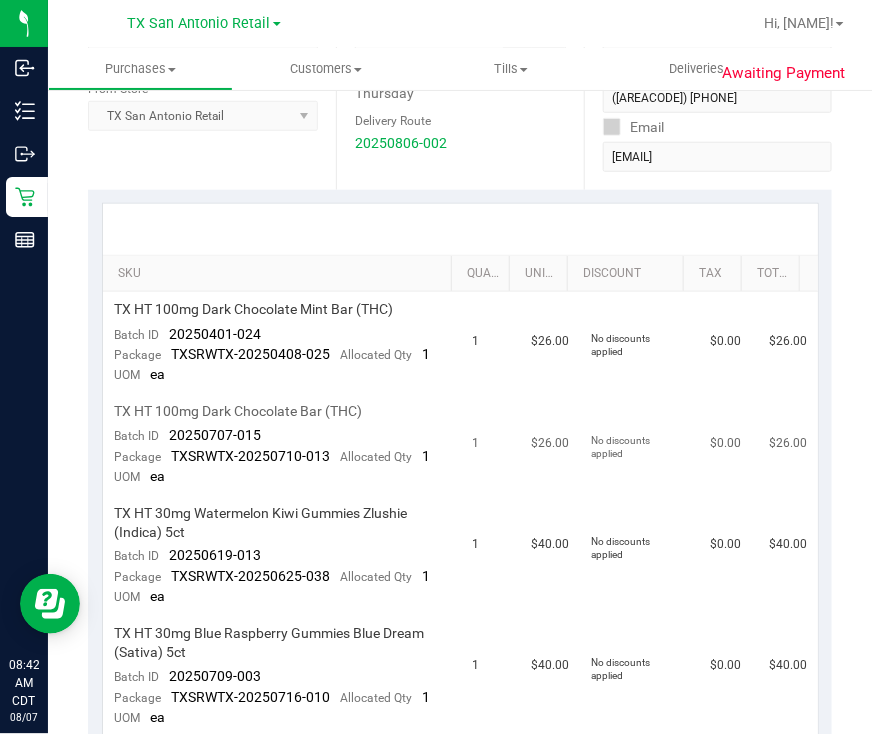 drag, startPoint x: 174, startPoint y: 410, endPoint x: 270, endPoint y: 420, distance: 96.519424 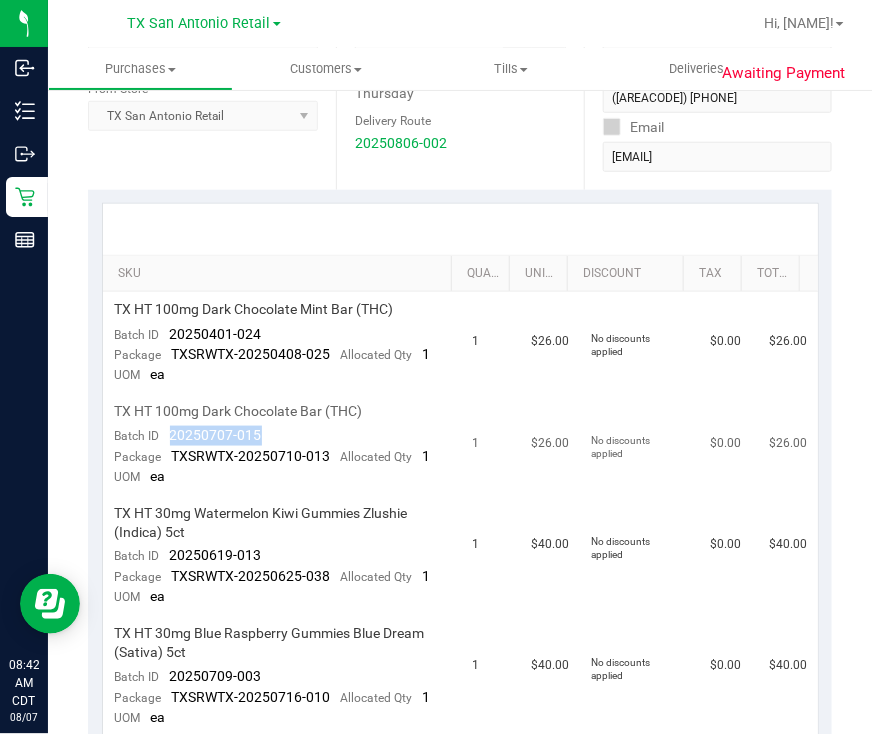 drag, startPoint x: 270, startPoint y: 420, endPoint x: 167, endPoint y: 412, distance: 103.31021 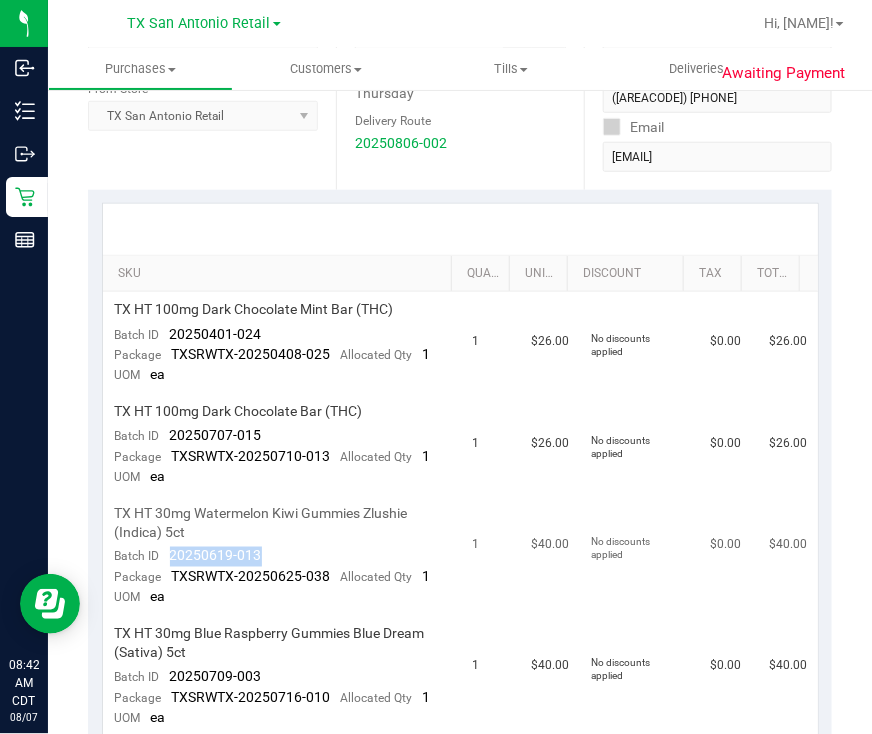 drag, startPoint x: 305, startPoint y: 534, endPoint x: 168, endPoint y: 536, distance: 137.0146 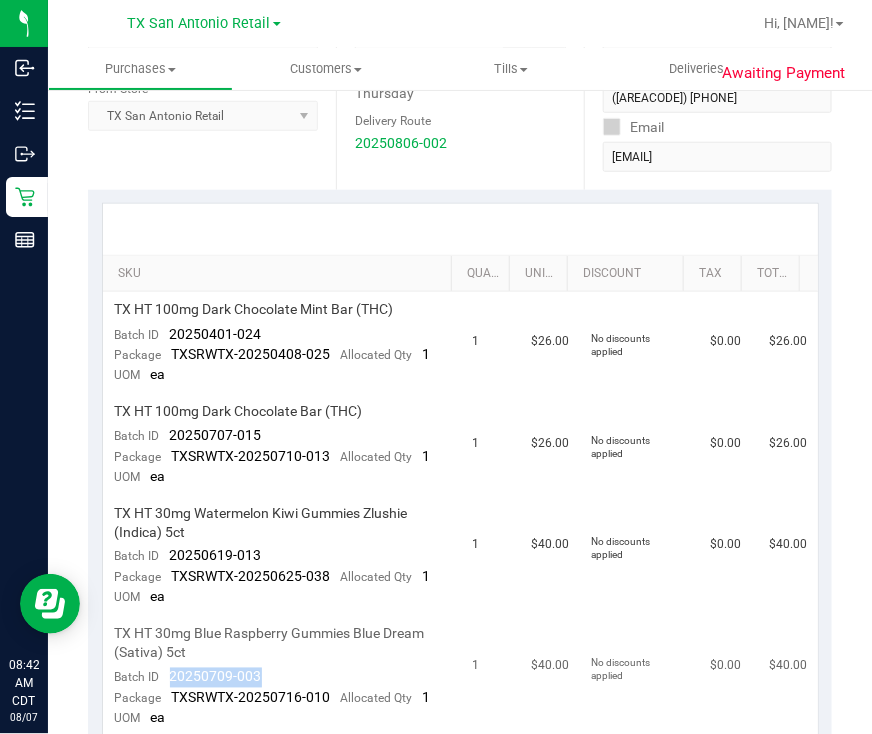 drag, startPoint x: 261, startPoint y: 662, endPoint x: 165, endPoint y: 657, distance: 96.13012 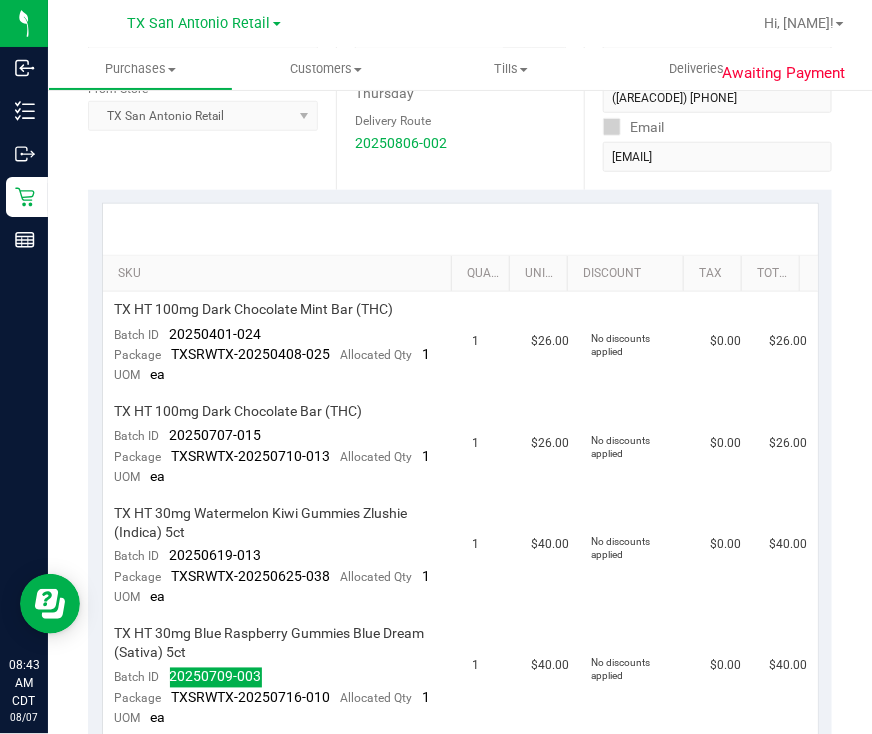 click at bounding box center (460, 229) 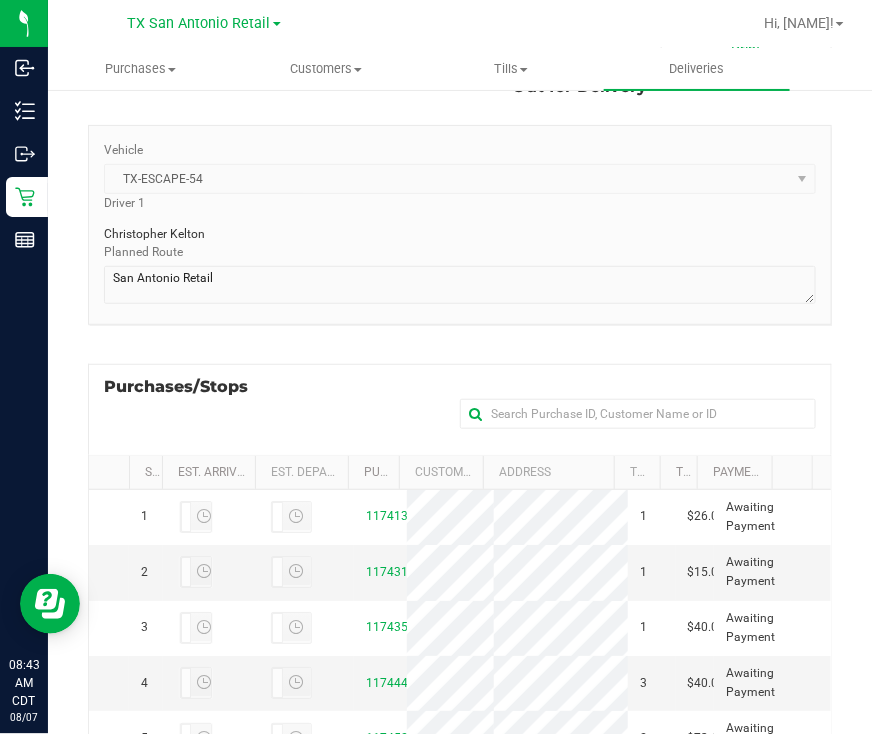 scroll, scrollTop: 466, scrollLeft: 0, axis: vertical 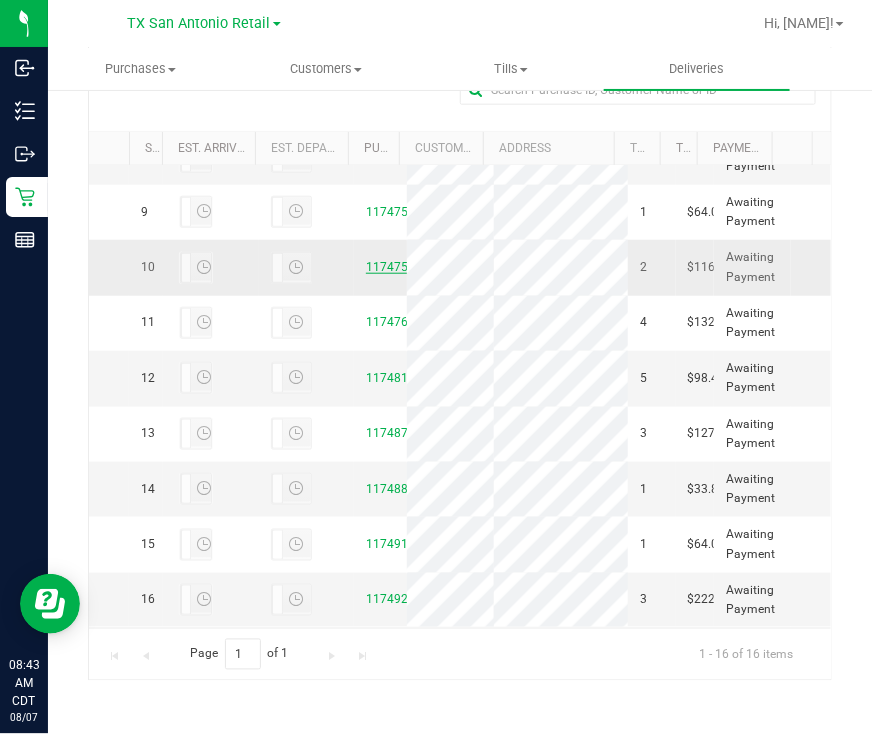 click on "11747598" at bounding box center (394, 267) 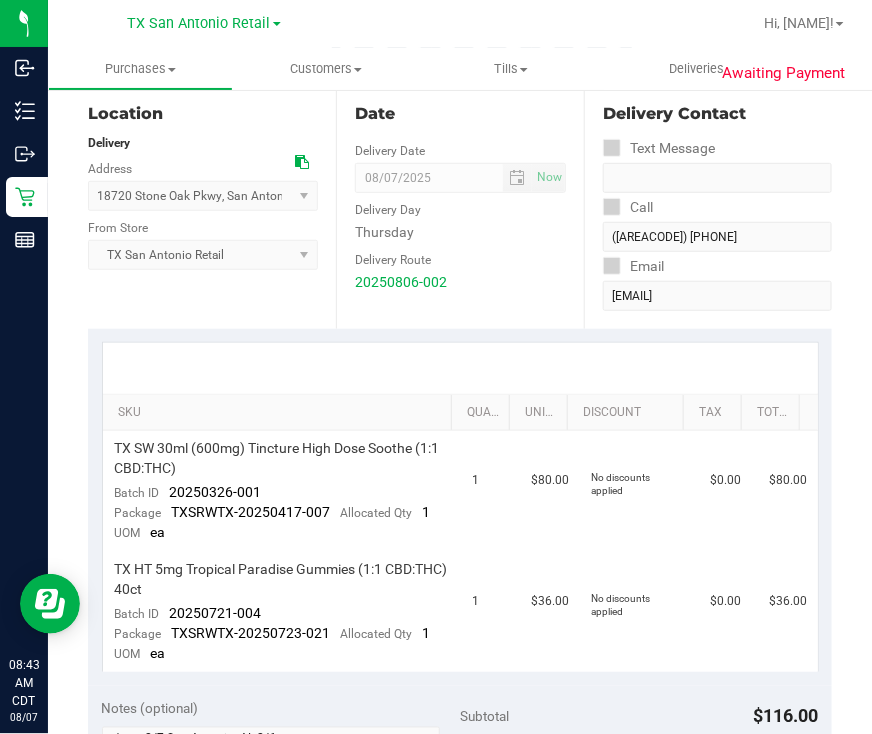 scroll, scrollTop: 0, scrollLeft: 0, axis: both 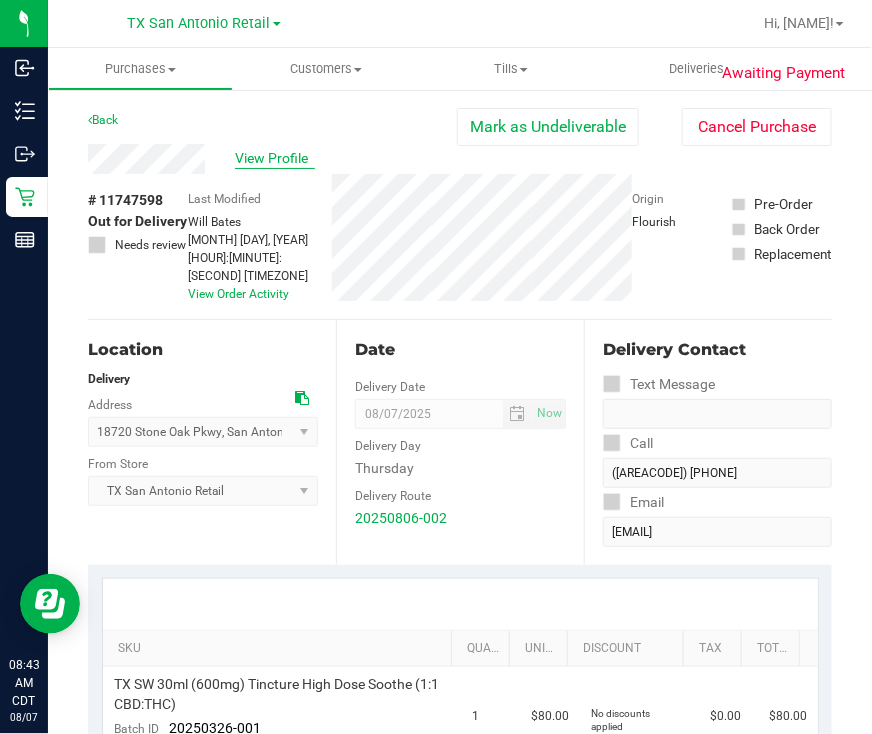 click on "View Profile" at bounding box center [275, 158] 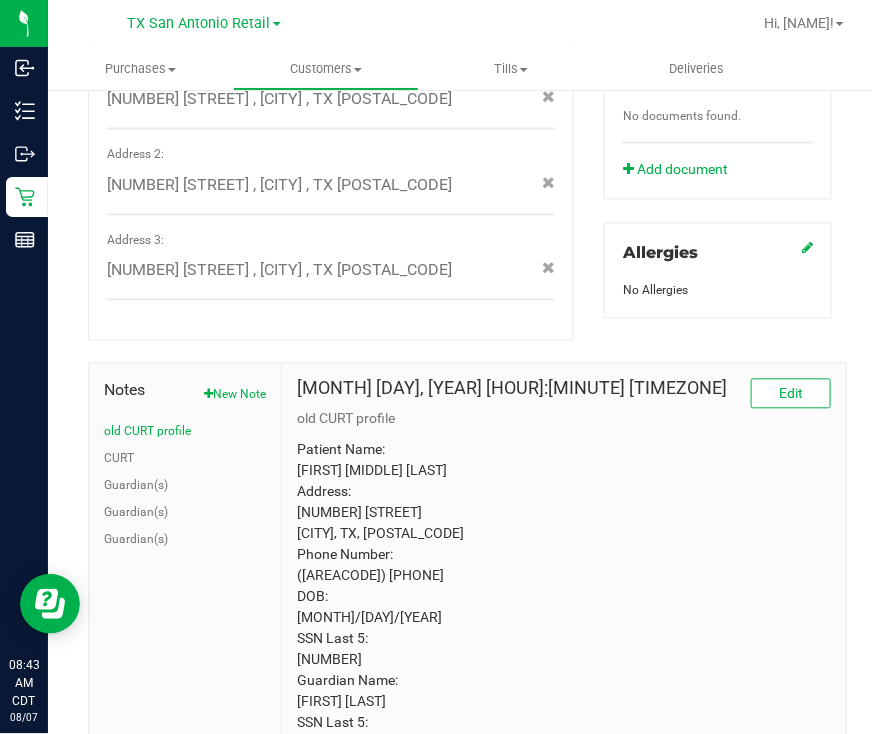 scroll, scrollTop: 931, scrollLeft: 0, axis: vertical 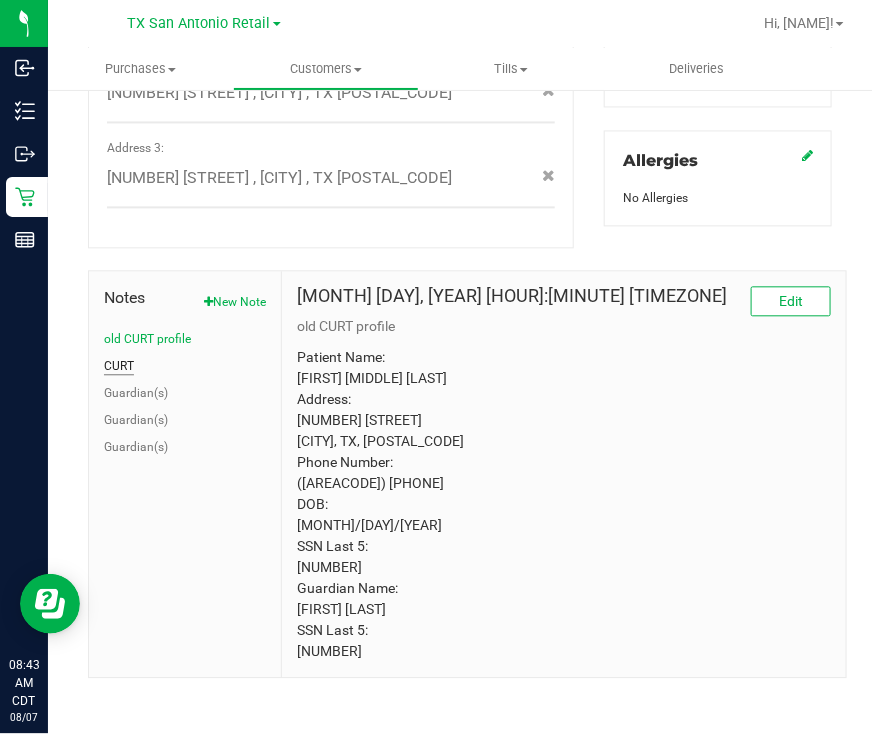 click on "CURT" at bounding box center (119, 366) 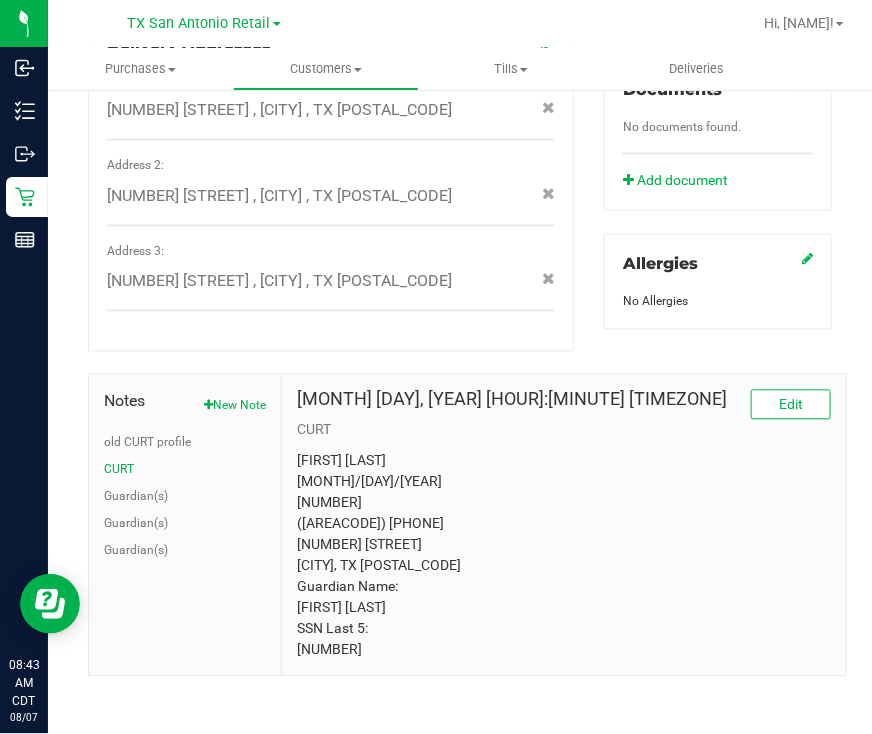 click on "[FIRST] [LAST]
[MONTH]/[DAY]/[YEAR]
[NUMBER]
([AREACODE]) [PHONE]
[NUMBER] [STREET]
[CITY], TX [POSTAL_CODE]
Guardian Name:
[FIRST] [LAST]
SSN Last 5:
[NUMBER]" at bounding box center [564, 556] 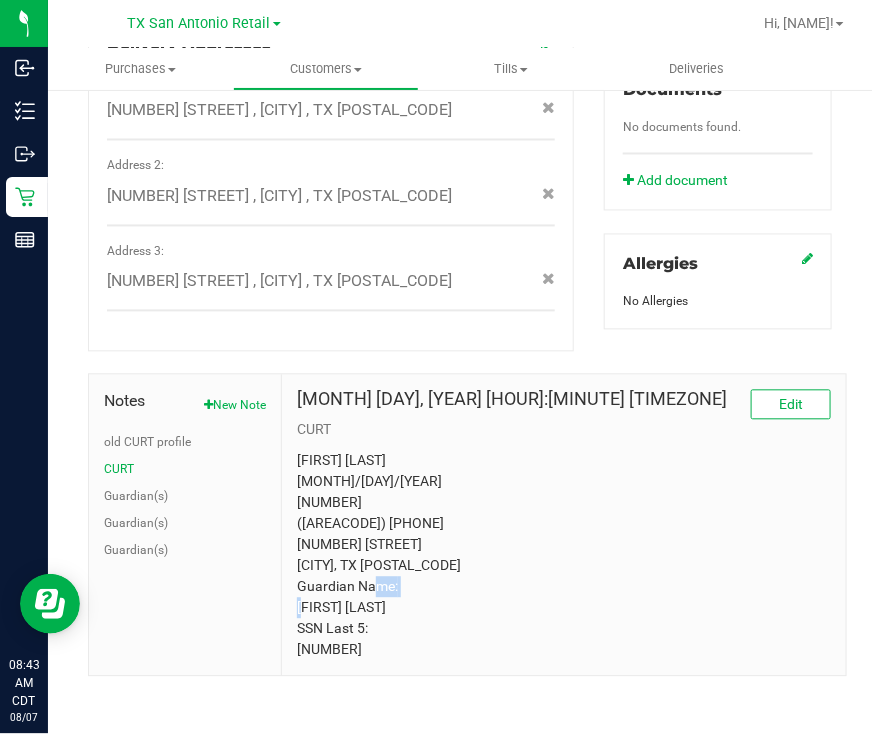 click on "[FIRST] [LAST]
[MONTH]/[DAY]/[YEAR]
[NUMBER]
([AREACODE]) [PHONE]
[NUMBER] [STREET]
[CITY], TX [POSTAL_CODE]
Guardian Name:
[FIRST] [LAST]
SSN Last 5:
[NUMBER]" at bounding box center (564, 556) 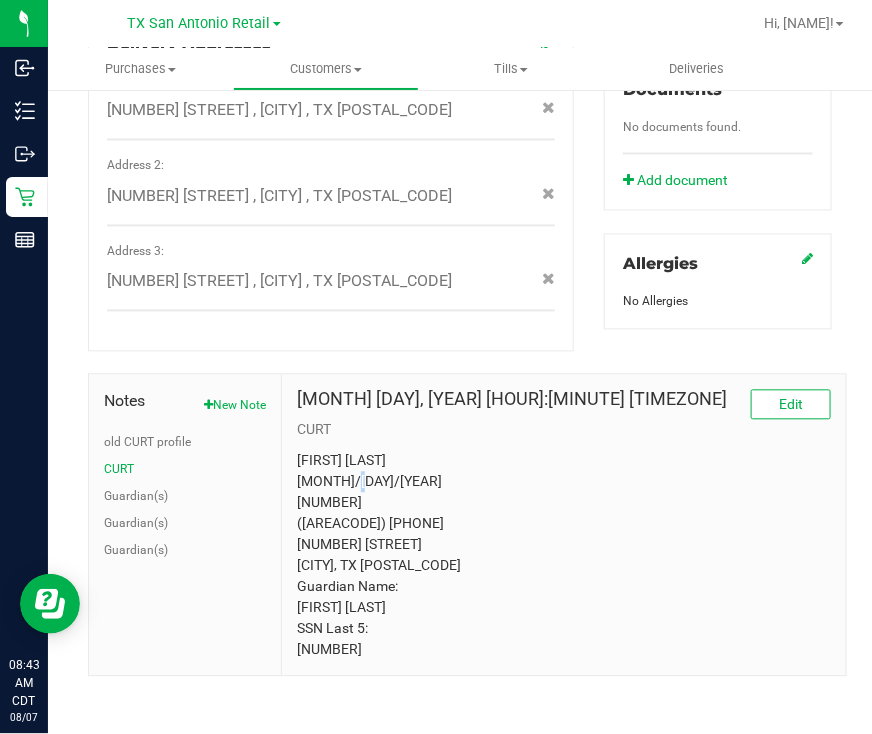 drag, startPoint x: 316, startPoint y: 642, endPoint x: 305, endPoint y: 491, distance: 151.40013 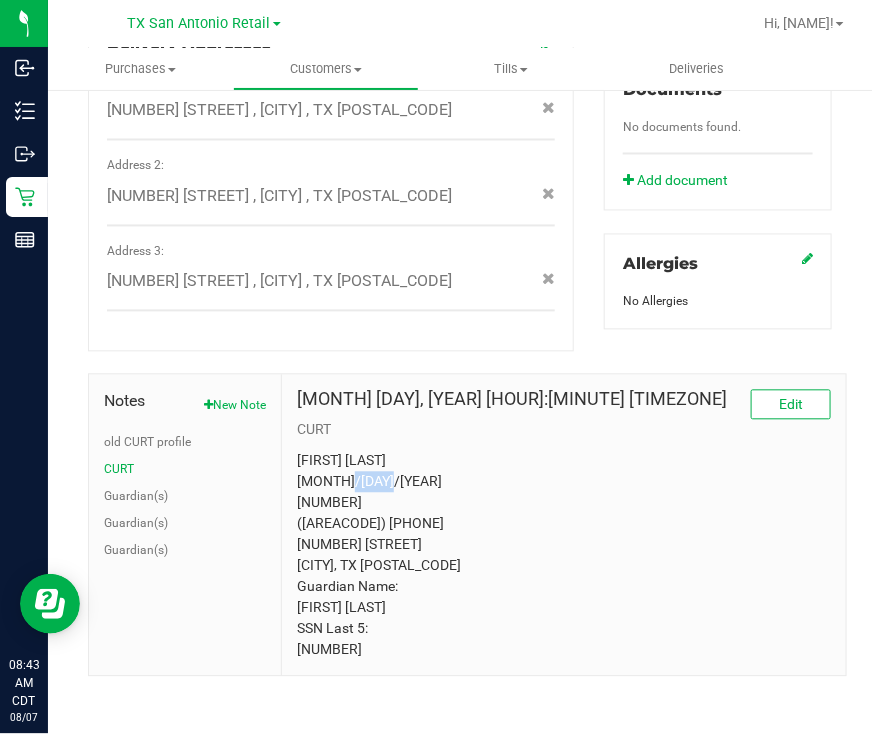 click on "[FIRST] [LAST]
[MONTH]/[DAY]/[YEAR]
[NUMBER]
([AREACODE]) [PHONE]
[NUMBER] [STREET]
[CITY], TX [POSTAL_CODE]
Guardian Name:
[FIRST] [LAST]
SSN Last 5:
[NUMBER]" at bounding box center (564, 556) 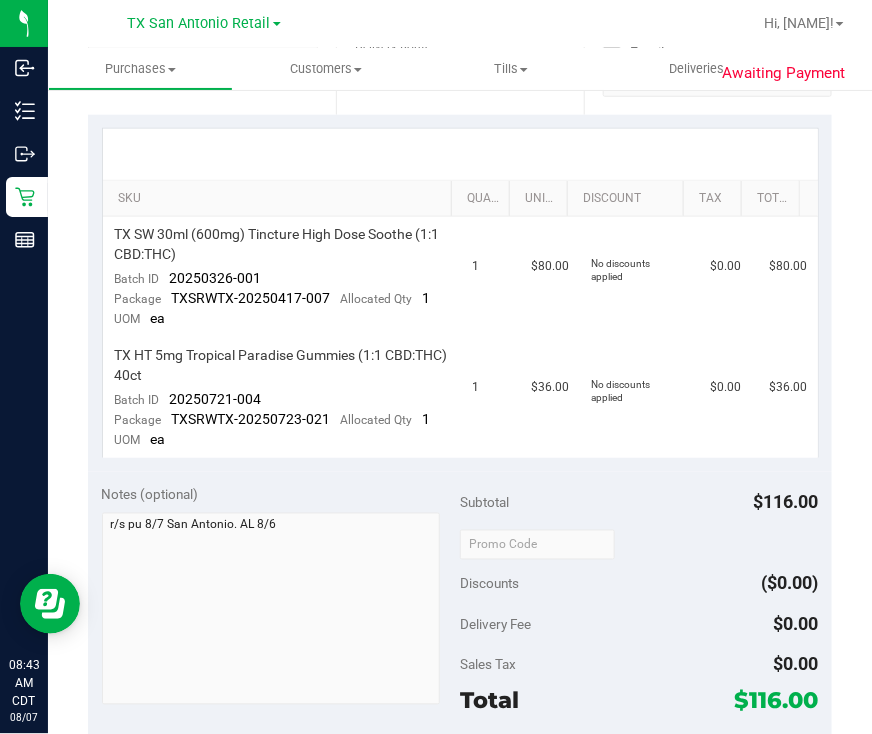 scroll, scrollTop: 327, scrollLeft: 0, axis: vertical 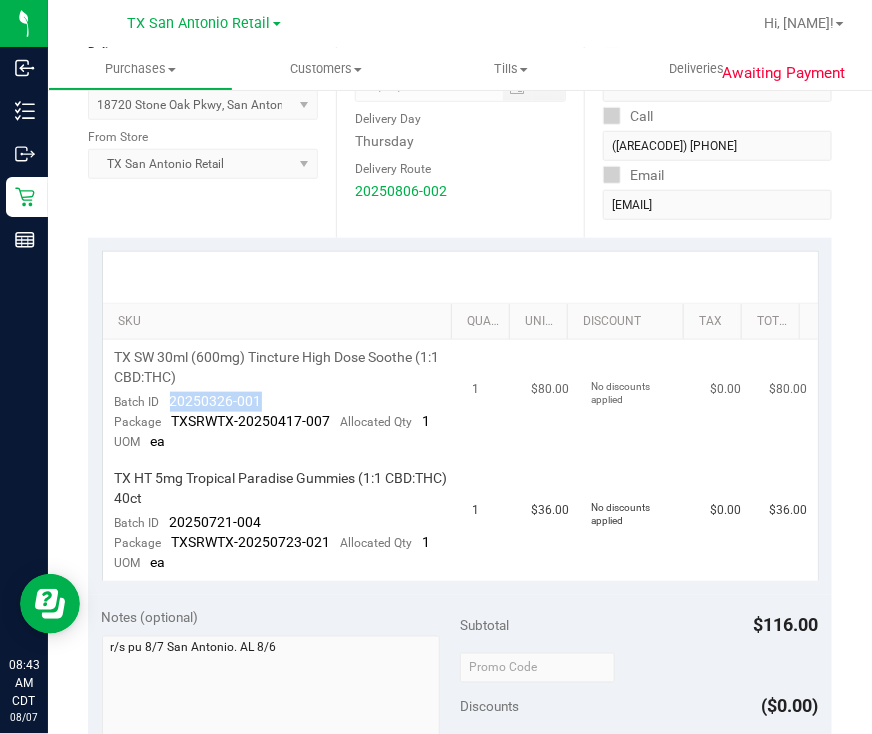 drag, startPoint x: 275, startPoint y: 377, endPoint x: 167, endPoint y: 377, distance: 108 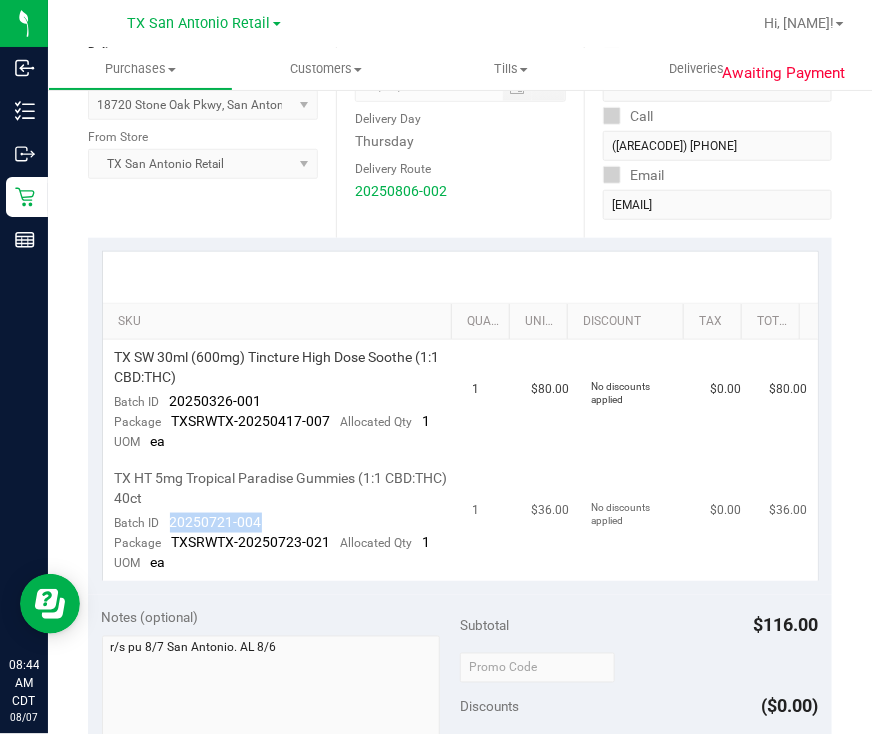 drag, startPoint x: 263, startPoint y: 501, endPoint x: 159, endPoint y: 503, distance: 104.019226 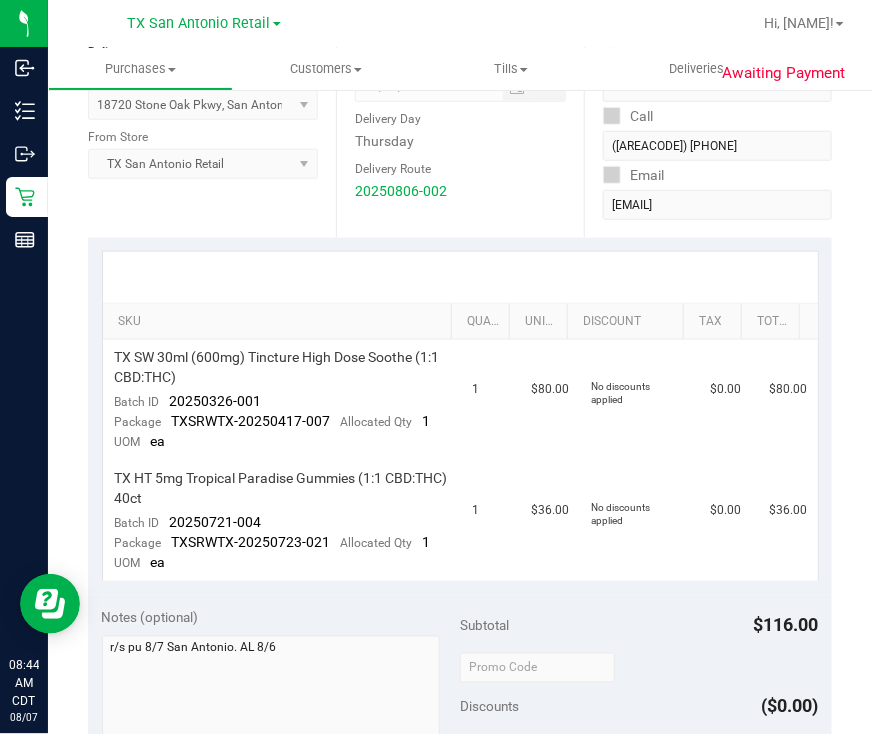 click at bounding box center (460, 277) 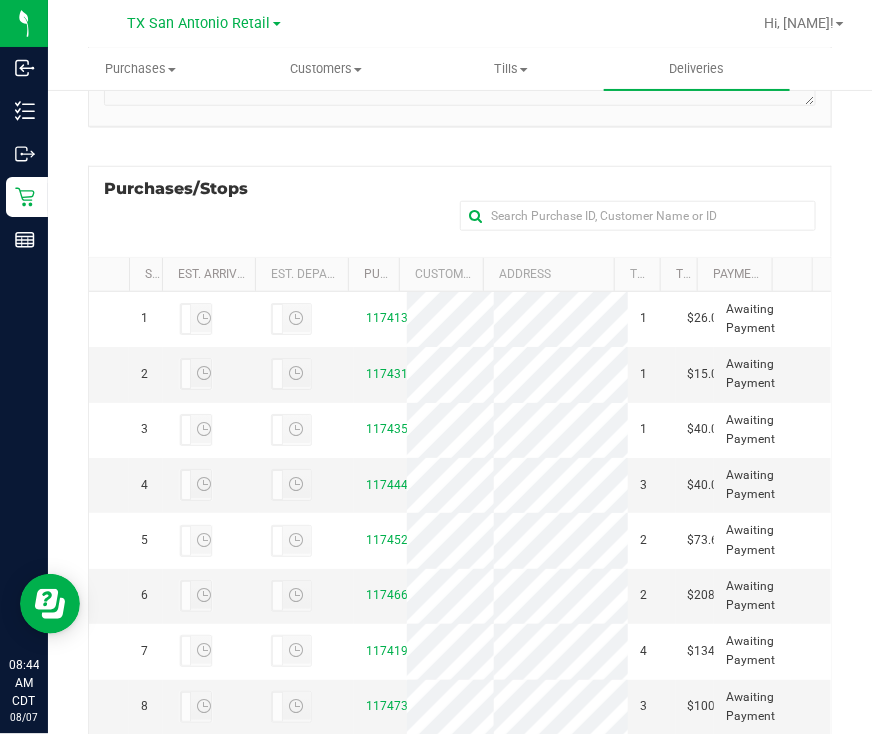 scroll, scrollTop: 466, scrollLeft: 0, axis: vertical 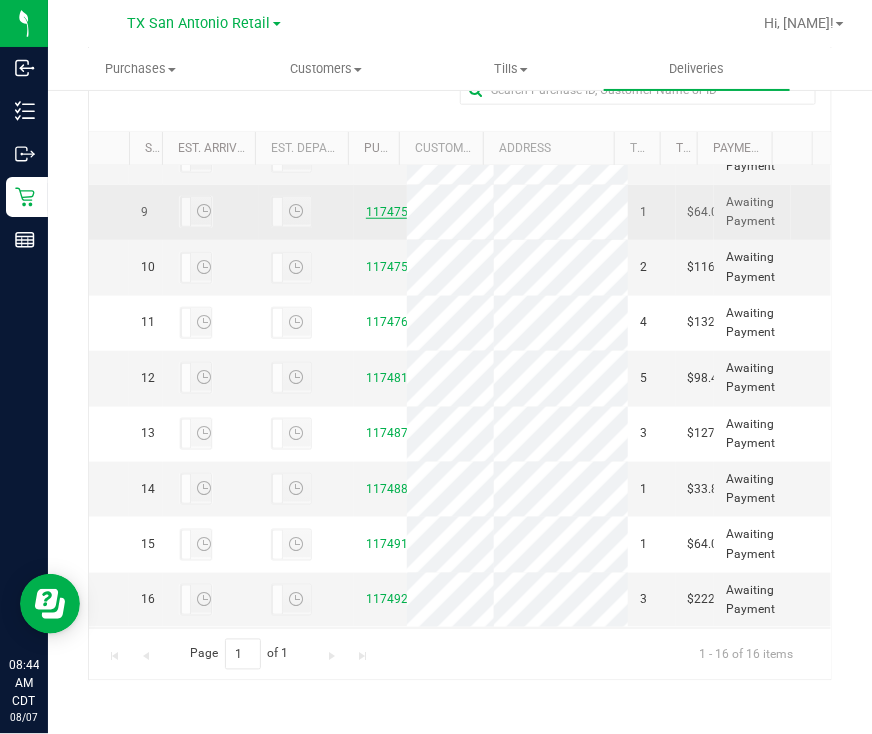 click on "11747563" at bounding box center [394, 212] 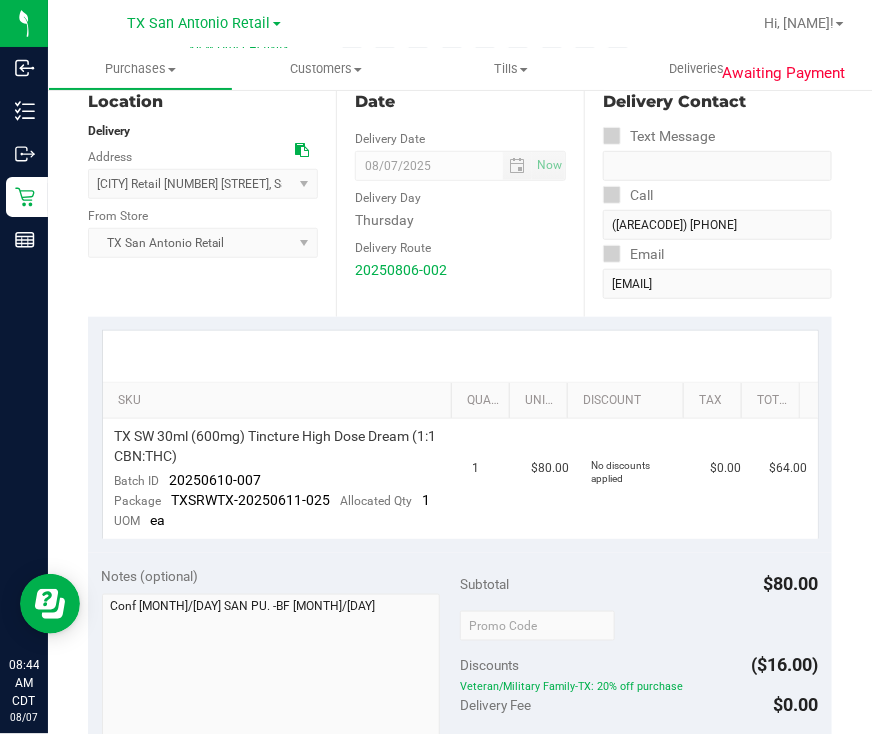 scroll, scrollTop: 249, scrollLeft: 0, axis: vertical 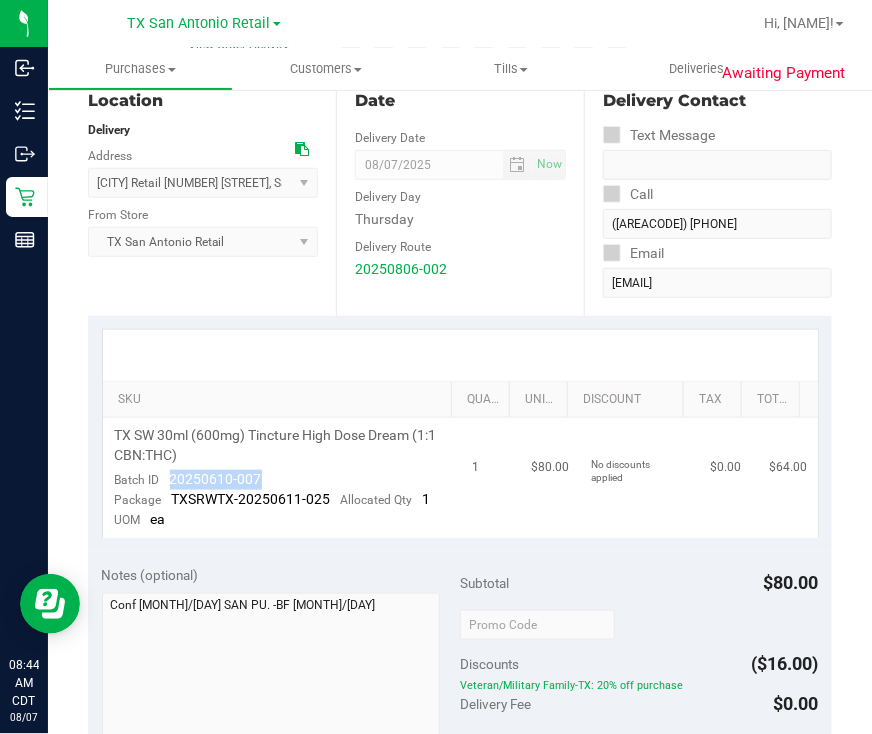 drag, startPoint x: 270, startPoint y: 458, endPoint x: 161, endPoint y: 464, distance: 109.165016 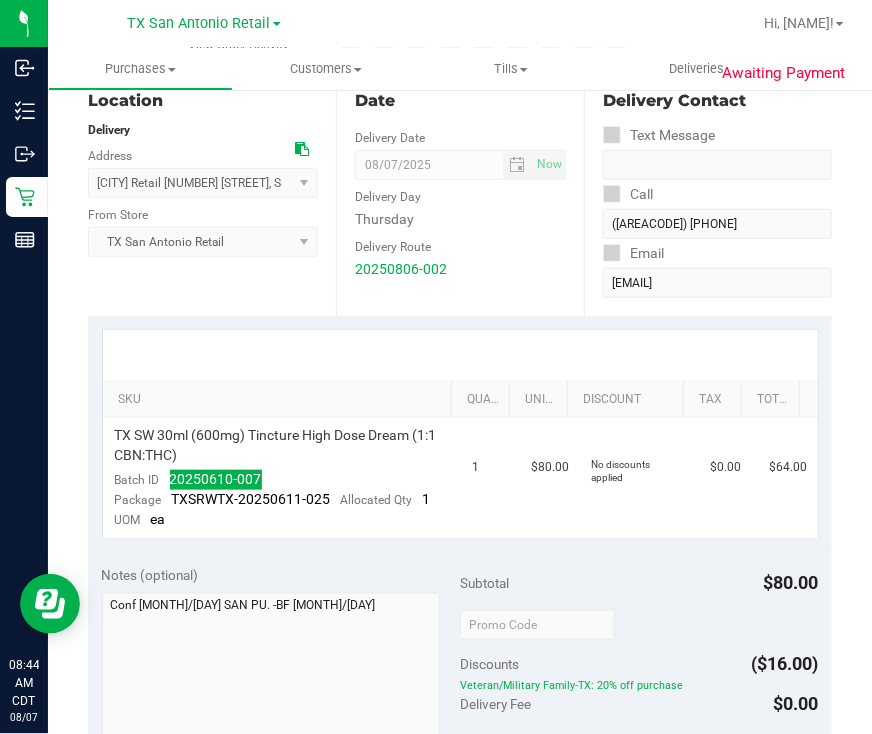 click on "Date
Delivery Date
[MONTH]/[DAY]/[YEAR]
Now
[MONTH]/[DAY]/[YEAR] [HOUR]:[MINUTE] [TIMEZONE]
Now
Delivery Day
[DAY]
Delivery Route
[YEAR][MONTH][DAY]-[NUMBER]" at bounding box center [460, 193] 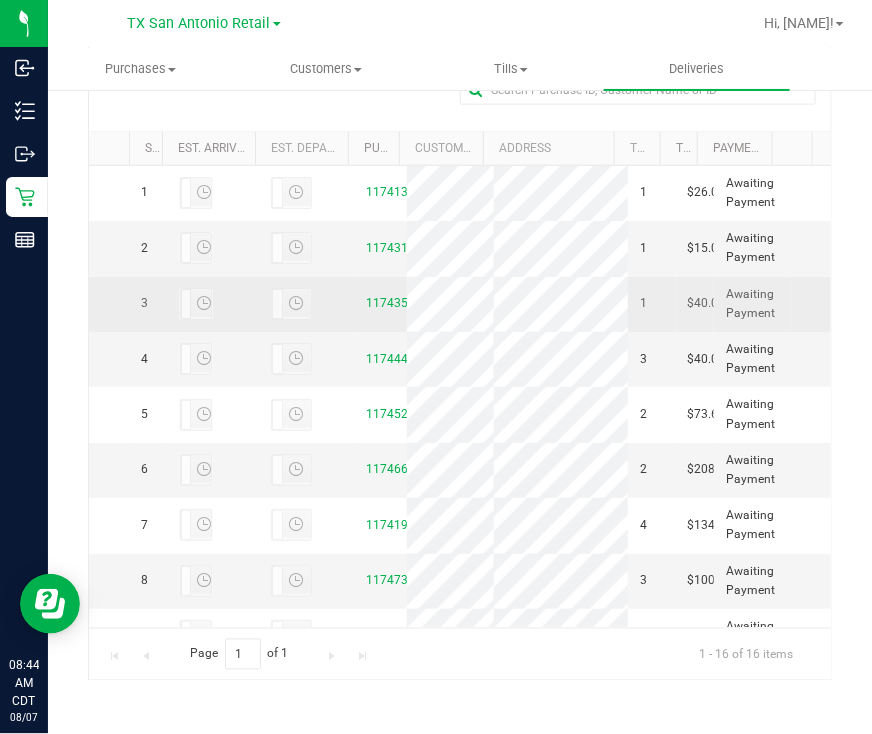 scroll, scrollTop: 466, scrollLeft: 0, axis: vertical 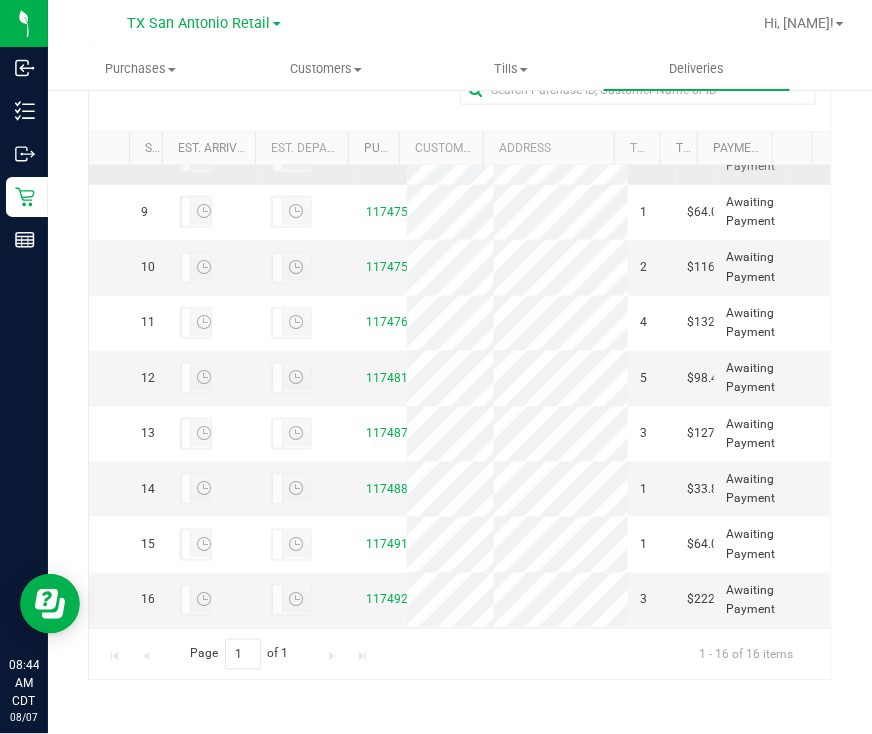 click on "11747303" at bounding box center (394, 156) 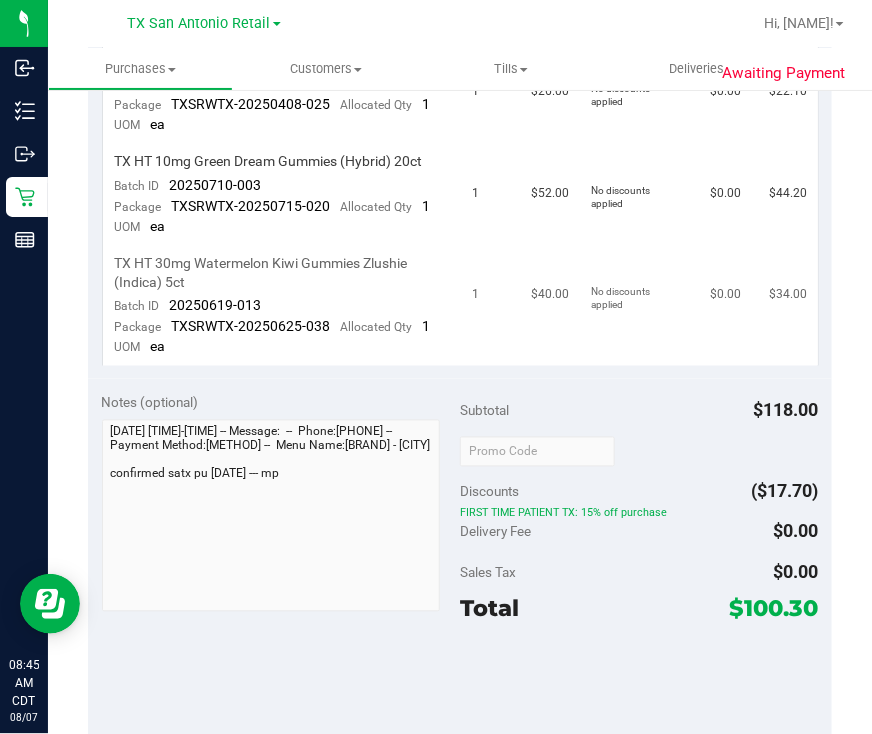 scroll, scrollTop: 499, scrollLeft: 0, axis: vertical 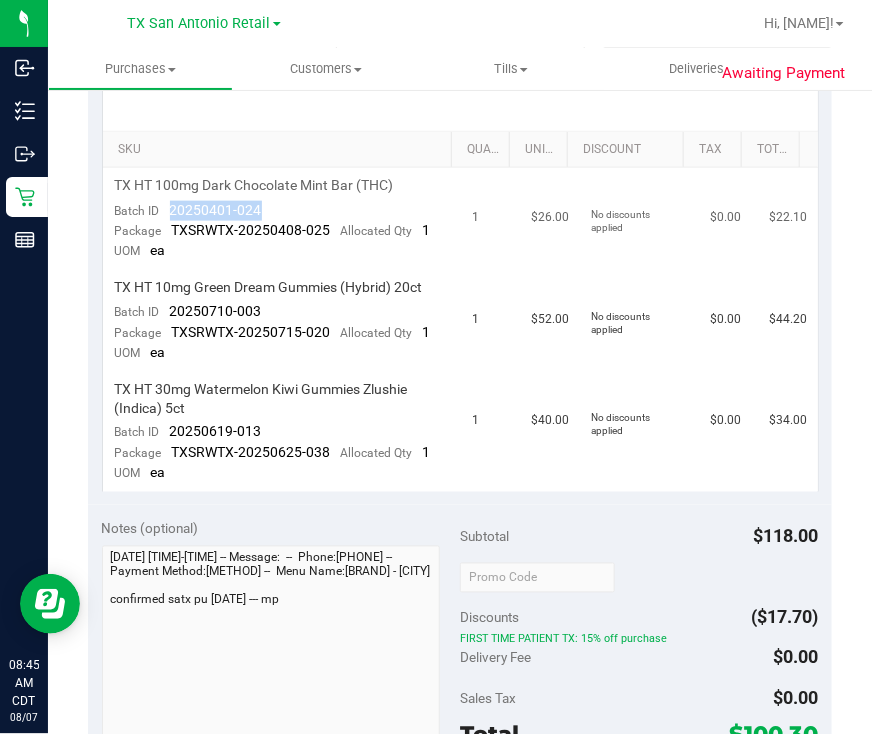 drag, startPoint x: 272, startPoint y: 197, endPoint x: 166, endPoint y: 186, distance: 106.56923 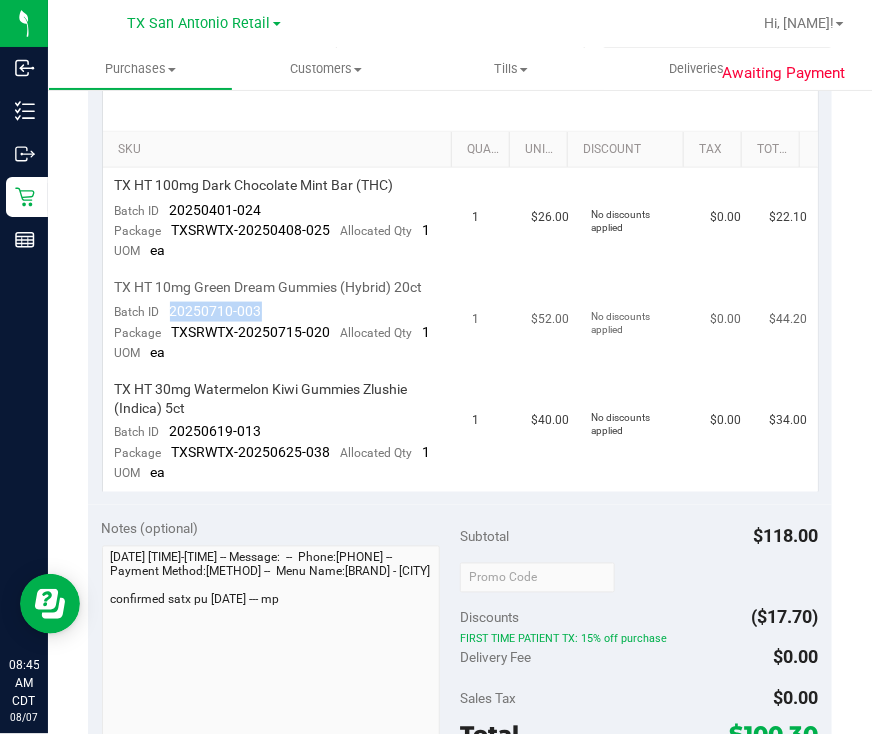 drag, startPoint x: 284, startPoint y: 300, endPoint x: 165, endPoint y: 292, distance: 119.26861 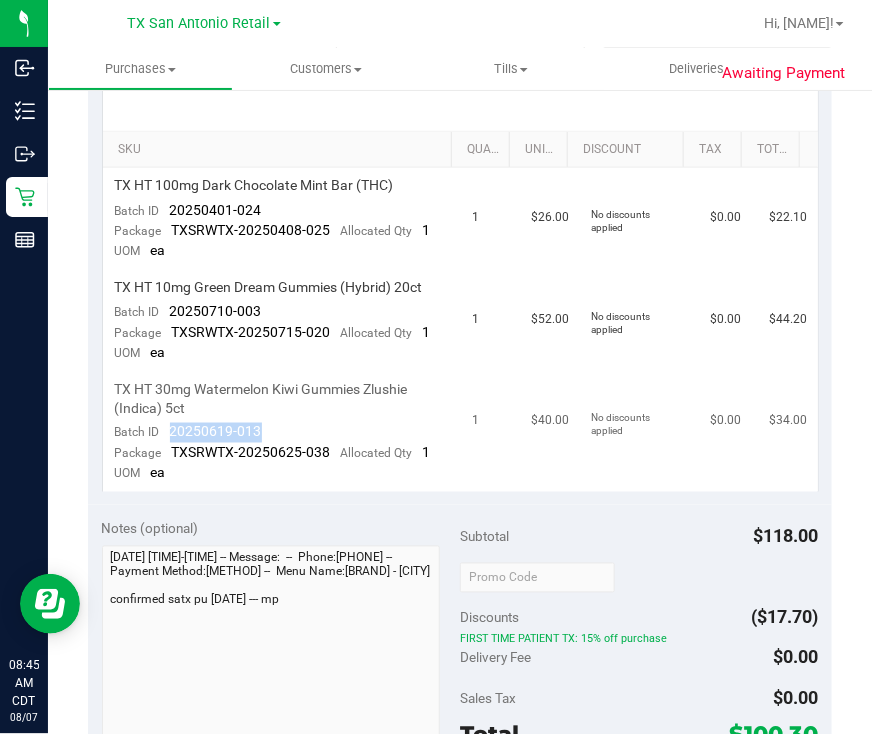 drag, startPoint x: 299, startPoint y: 402, endPoint x: 158, endPoint y: 417, distance: 141.79562 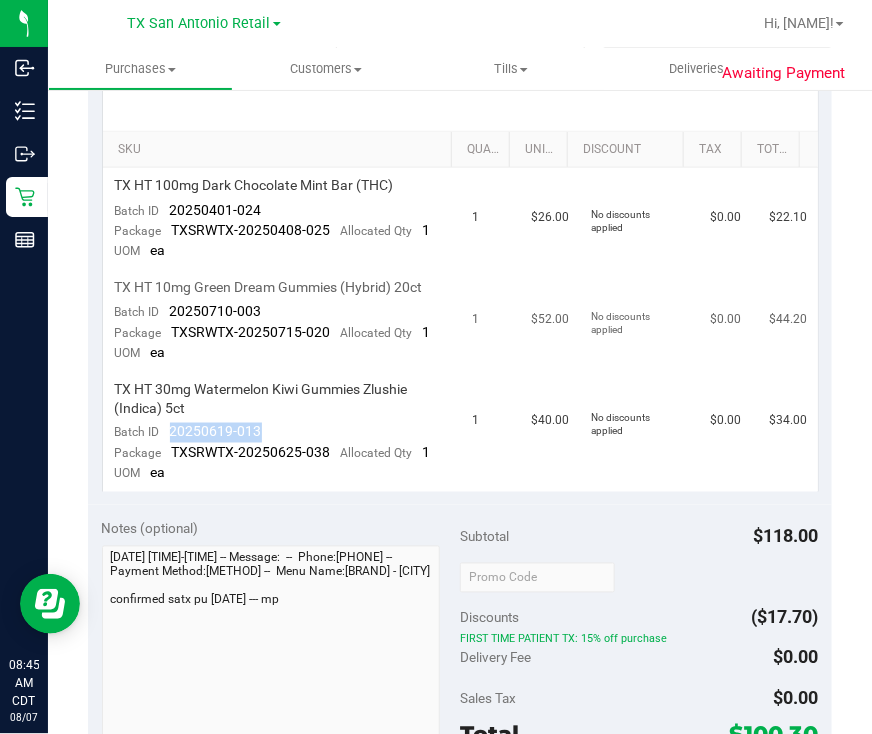 click on "$0.00" at bounding box center (728, 321) 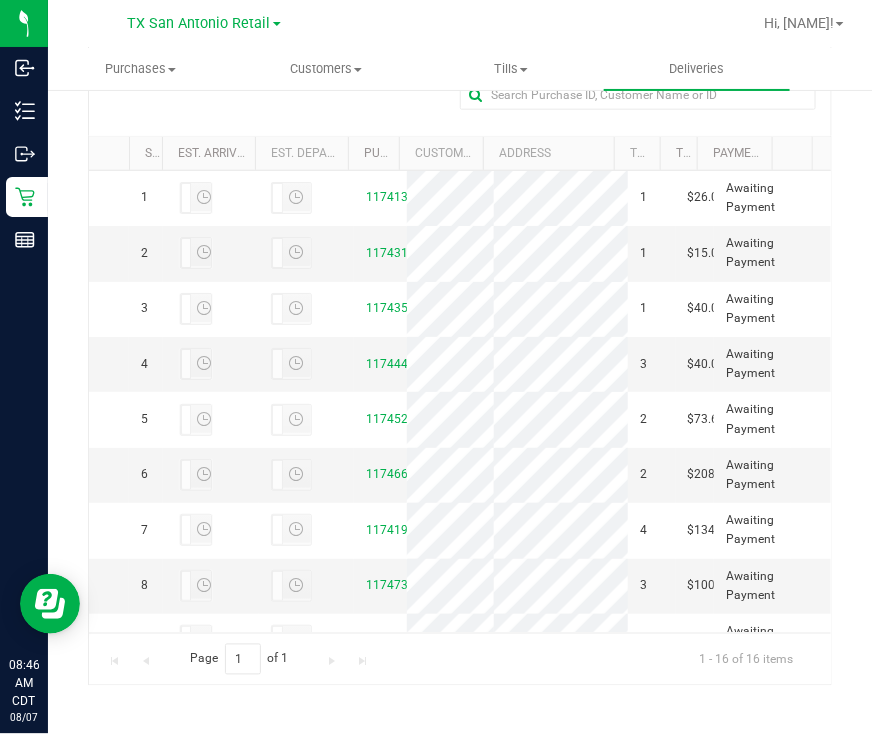 scroll, scrollTop: 466, scrollLeft: 0, axis: vertical 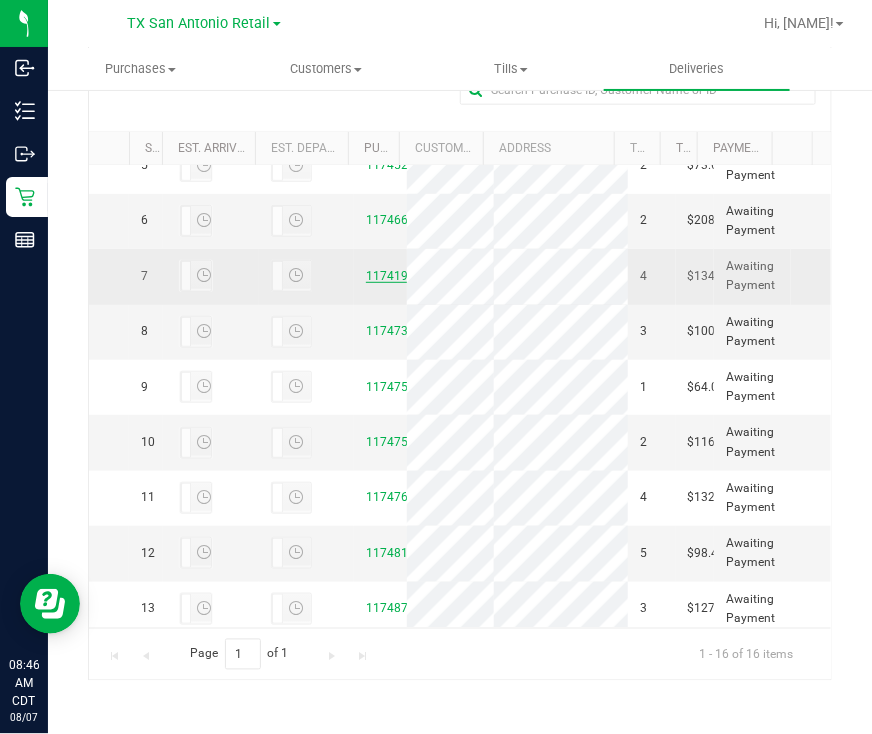 click on "11741916" at bounding box center [394, 276] 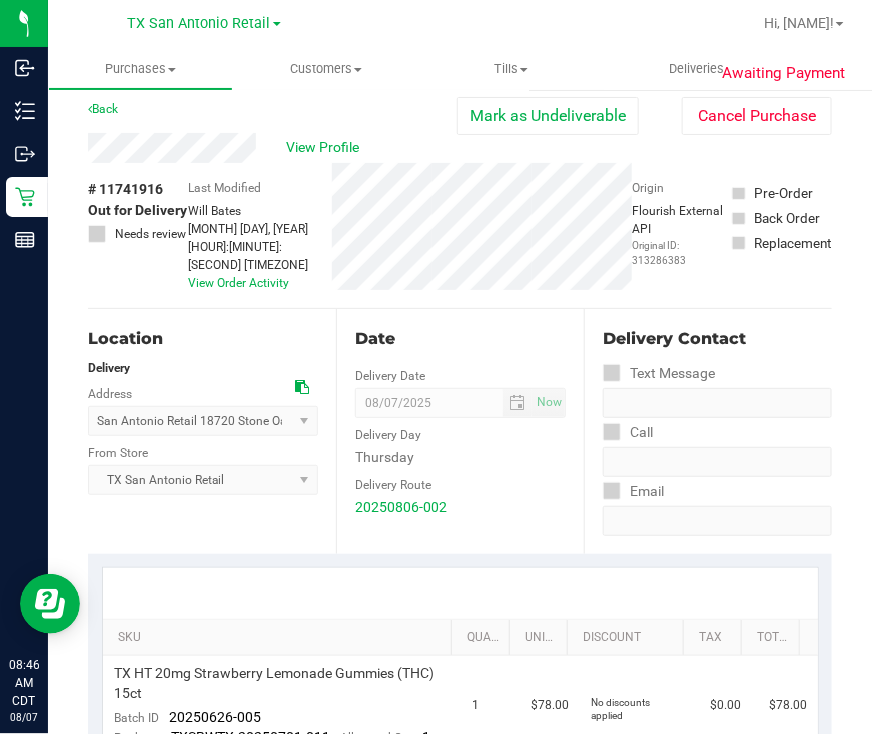 scroll, scrollTop: 0, scrollLeft: 0, axis: both 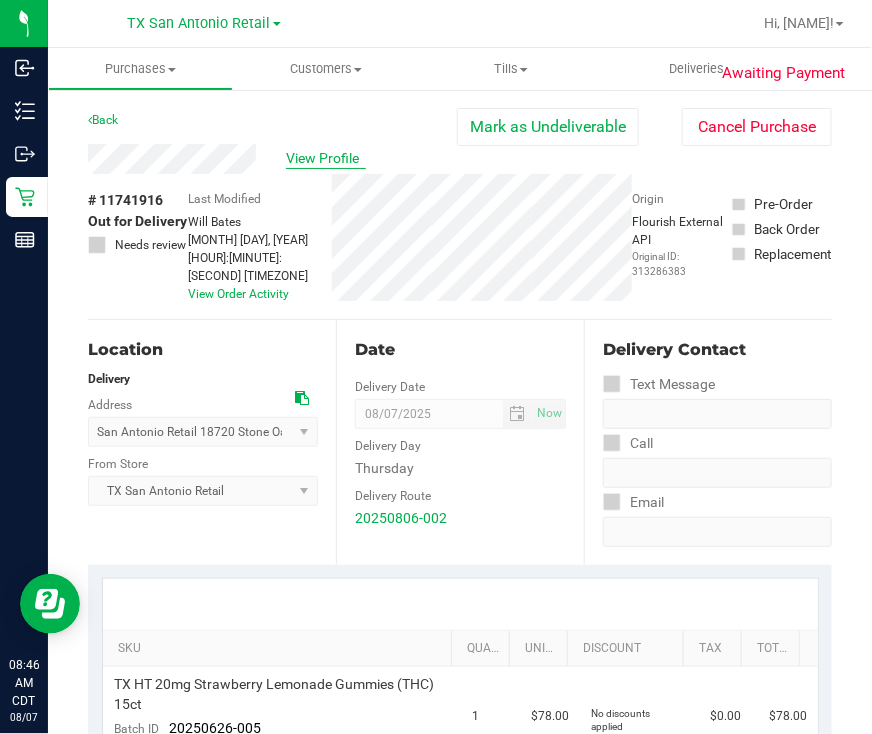 click on "View Profile" at bounding box center [326, 158] 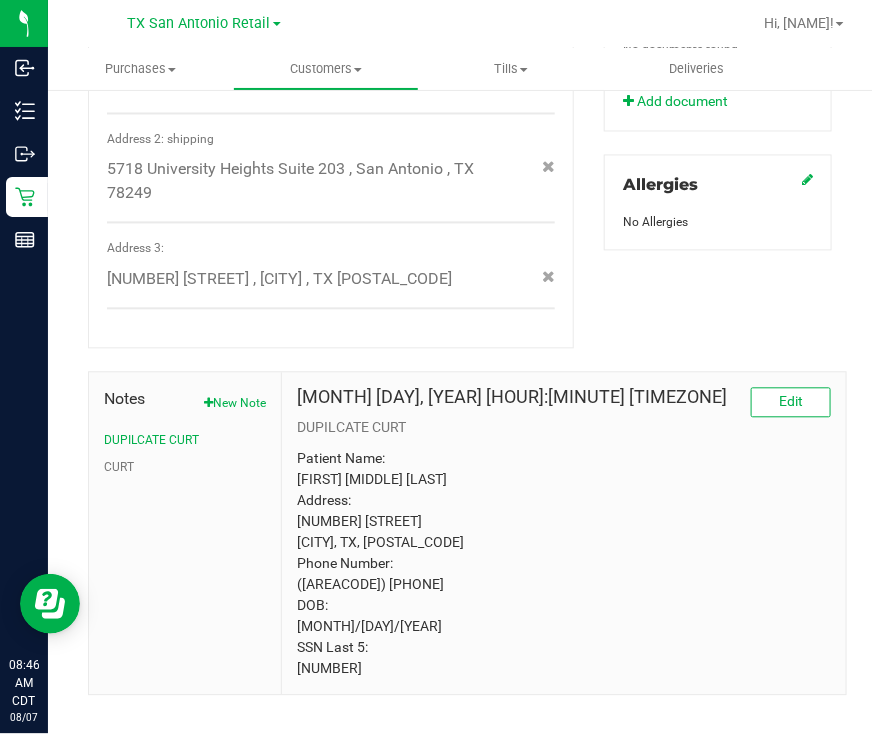 scroll, scrollTop: 863, scrollLeft: 0, axis: vertical 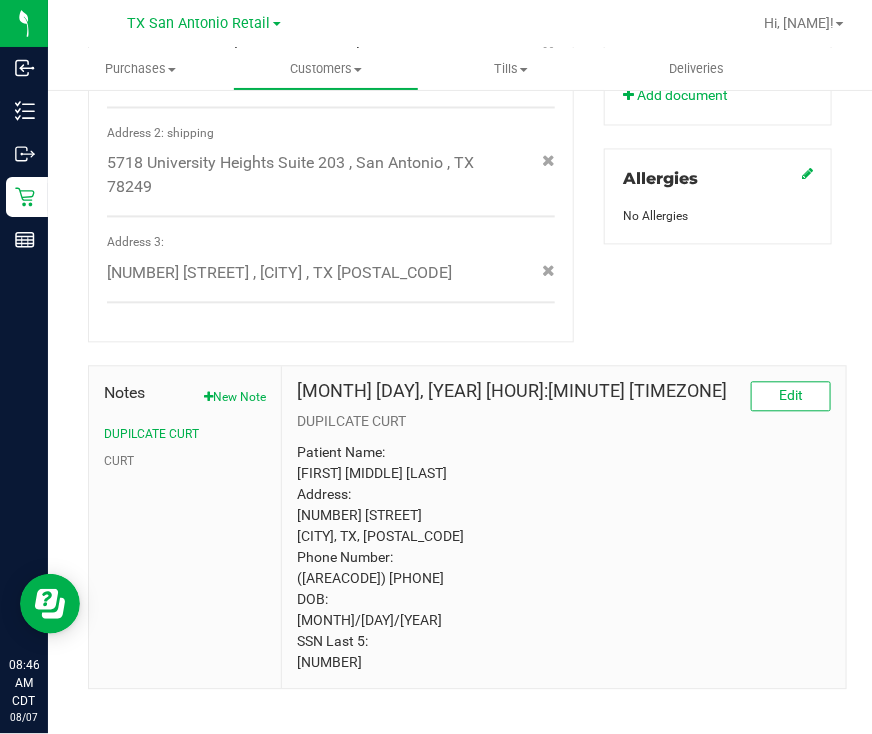 click on "Patient Name:
[FIRST] [MIDDLE] [LAST]
Address:
[NUMBER] [STREET]
[CITY], TX, [POSTAL_CODE]
Phone Number:
([AREACODE]) [PHONE]
DOB:
[MONTH]/[DAY]/[YEAR]
SSN Last 5:
[NUMBER]" at bounding box center (564, 558) 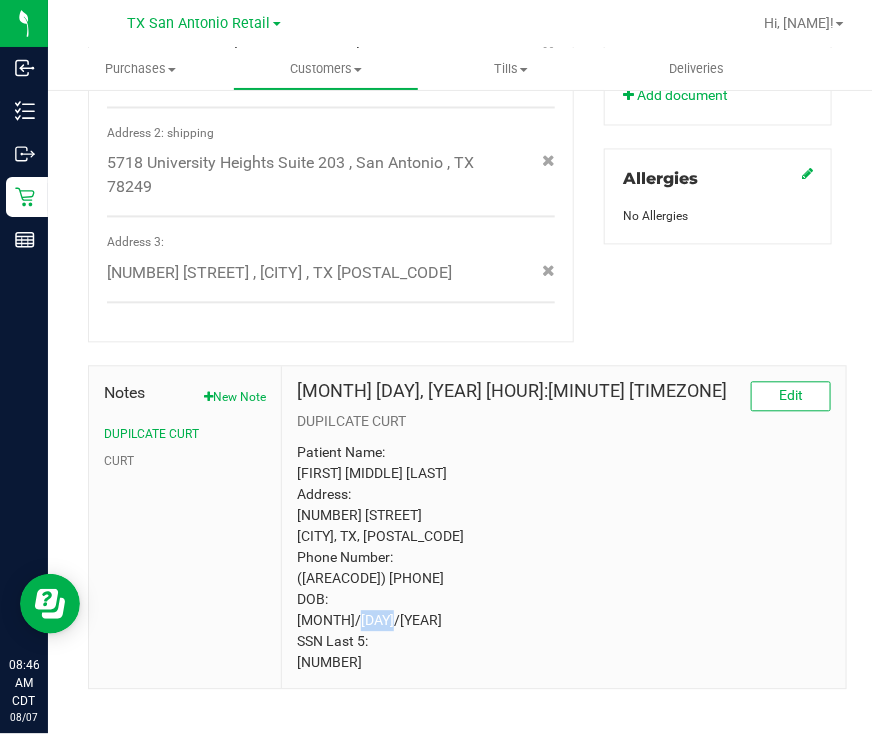 click on "Patient Name:
[FIRST] [MIDDLE] [LAST]
Address:
[NUMBER] [STREET]
[CITY], TX, [POSTAL_CODE]
Phone Number:
([AREACODE]) [PHONE]
DOB:
[MONTH]/[DAY]/[YEAR]
SSN Last 5:
[NUMBER]" at bounding box center (564, 558) 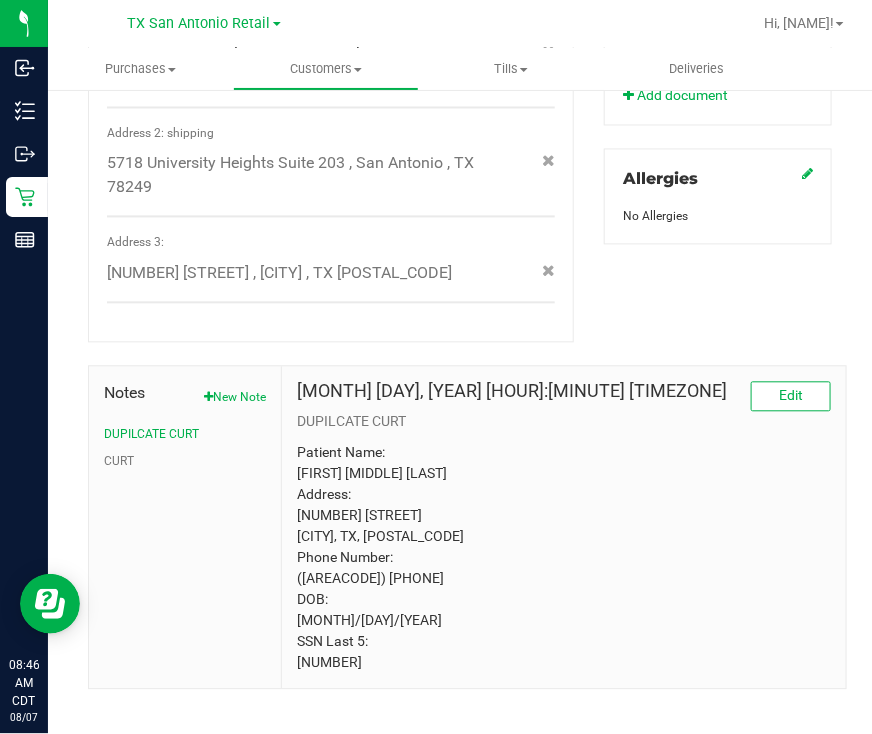 click on "Patient Name:
[FIRST] [MIDDLE] [LAST]
Address:
[NUMBER] [STREET]
[CITY], TX, [POSTAL_CODE]
Phone Number:
([AREACODE]) [PHONE]
DOB:
[MONTH]/[DAY]/[YEAR]
SSN Last 5:
[NUMBER]" at bounding box center (564, 558) 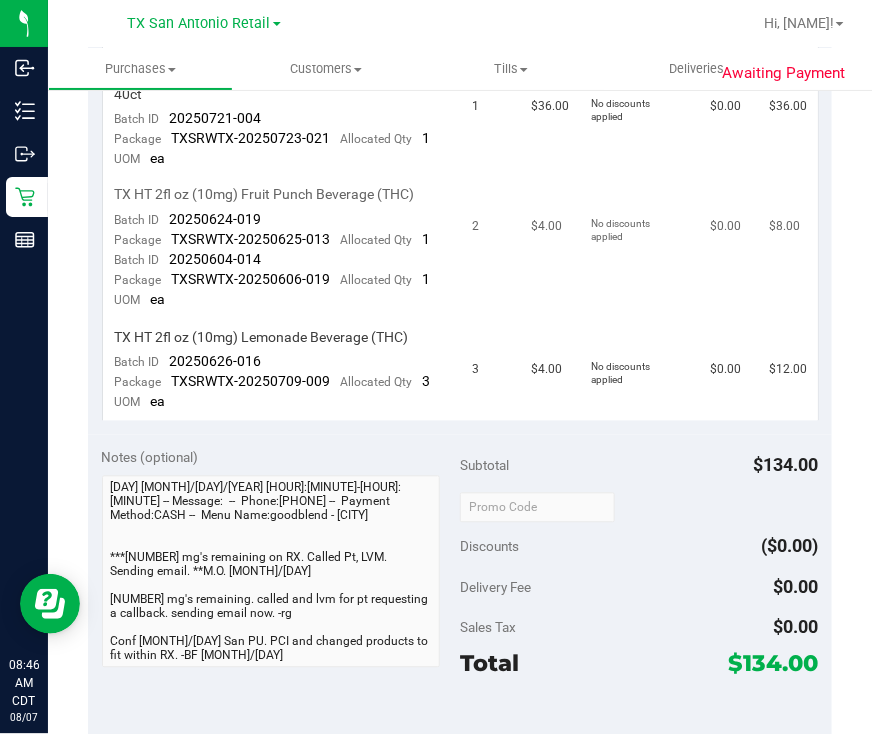 scroll, scrollTop: 488, scrollLeft: 0, axis: vertical 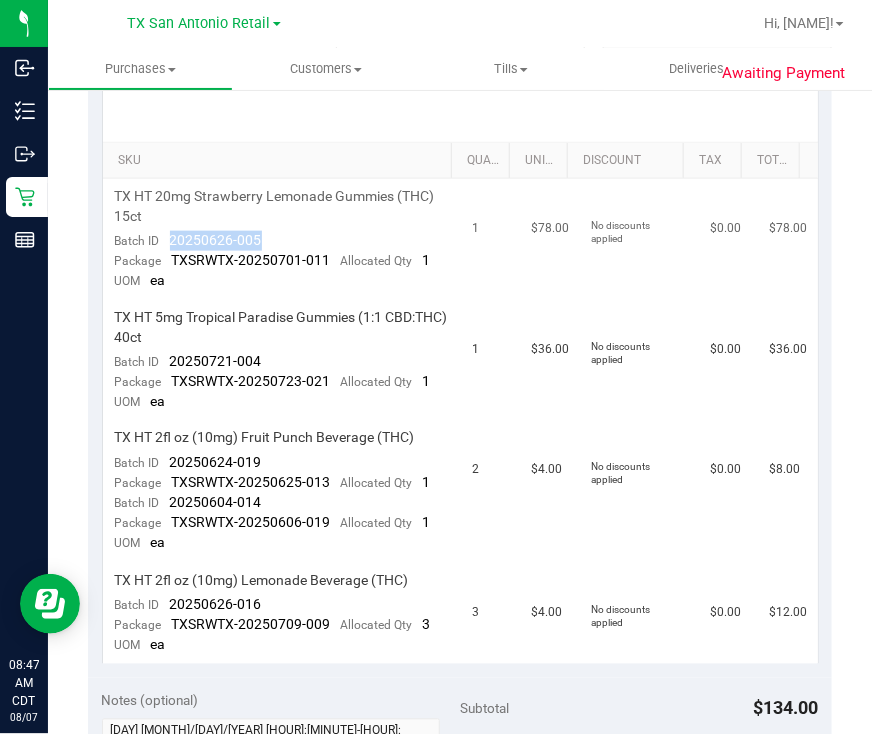 drag, startPoint x: 305, startPoint y: 222, endPoint x: 160, endPoint y: 222, distance: 145 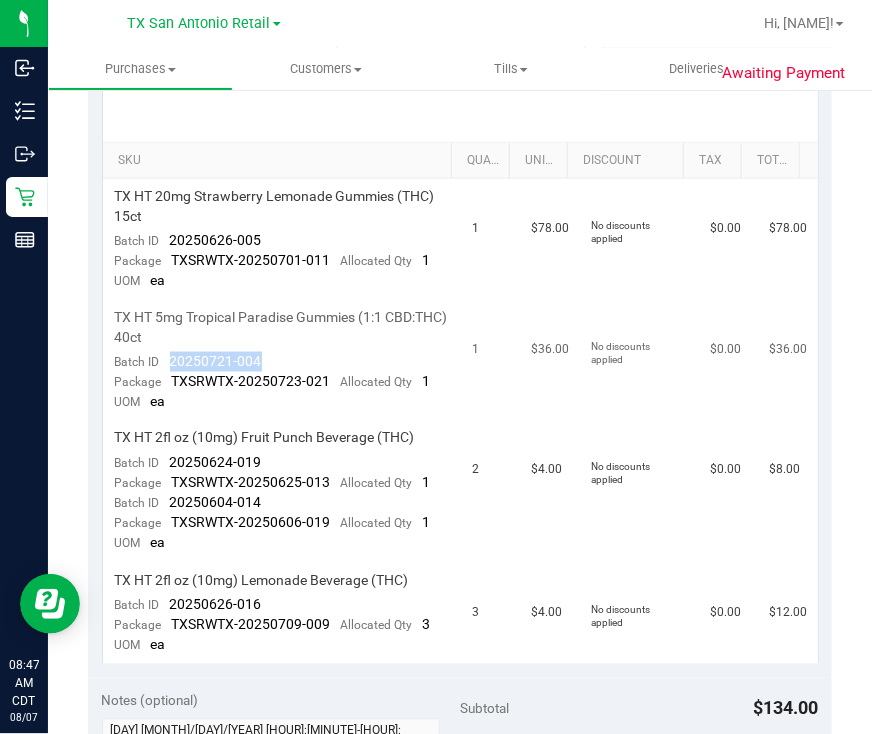 drag, startPoint x: 285, startPoint y: 341, endPoint x: 170, endPoint y: 351, distance: 115.43397 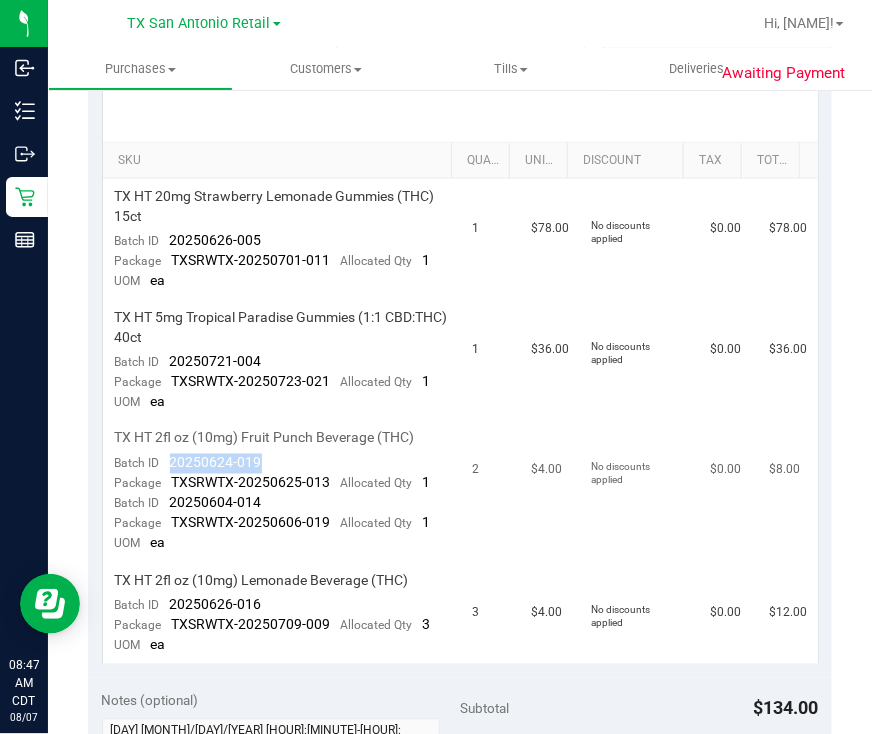 drag, startPoint x: 301, startPoint y: 440, endPoint x: 166, endPoint y: 434, distance: 135.13327 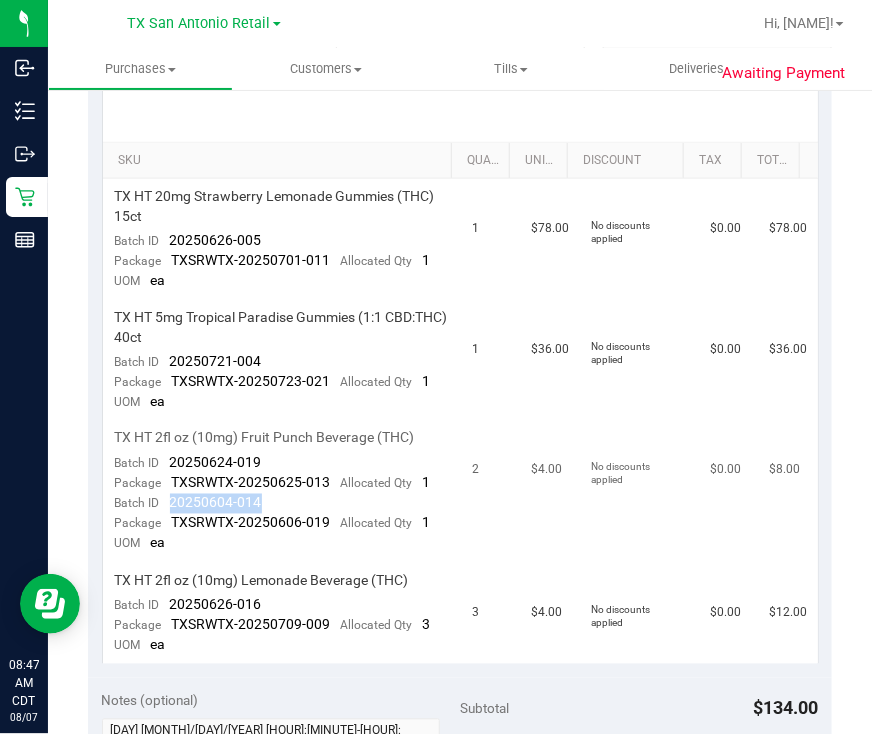 drag, startPoint x: 260, startPoint y: 479, endPoint x: 170, endPoint y: 480, distance: 90.005554 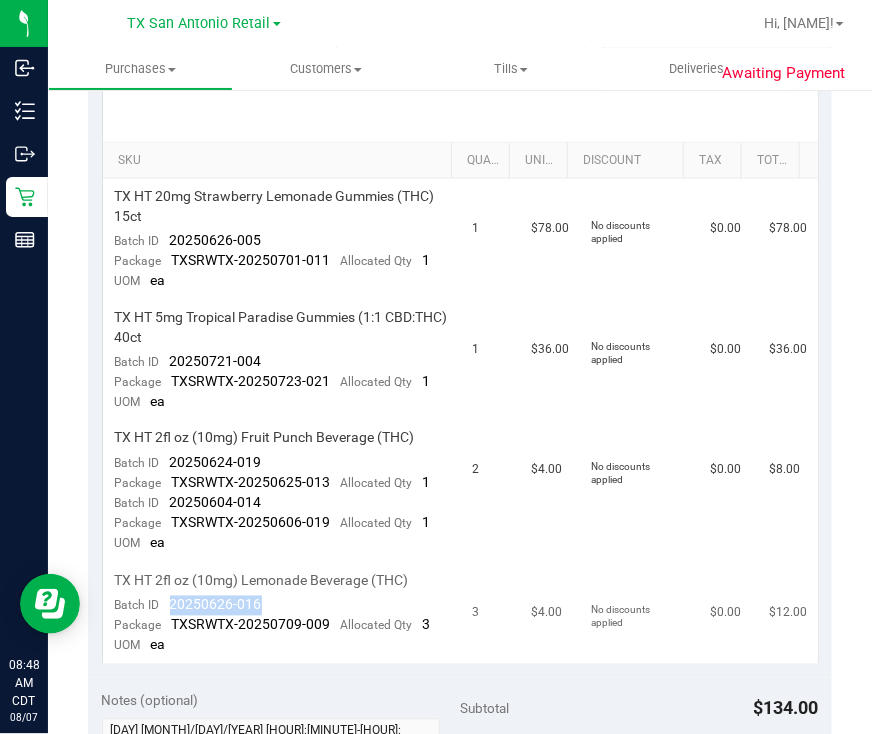 drag, startPoint x: 272, startPoint y: 584, endPoint x: 166, endPoint y: 589, distance: 106.11786 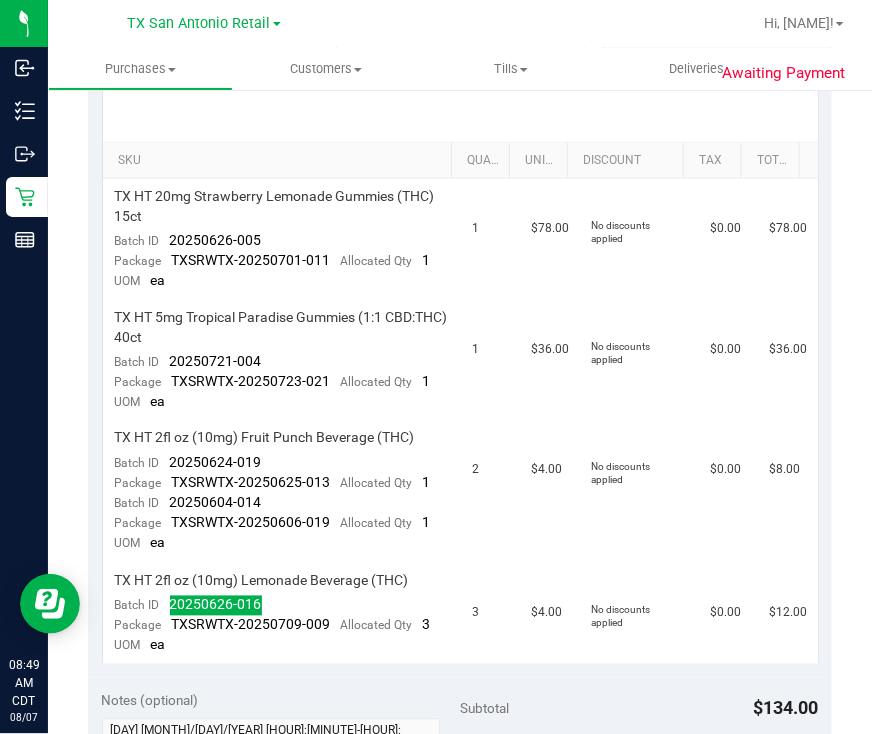 click at bounding box center (460, 116) 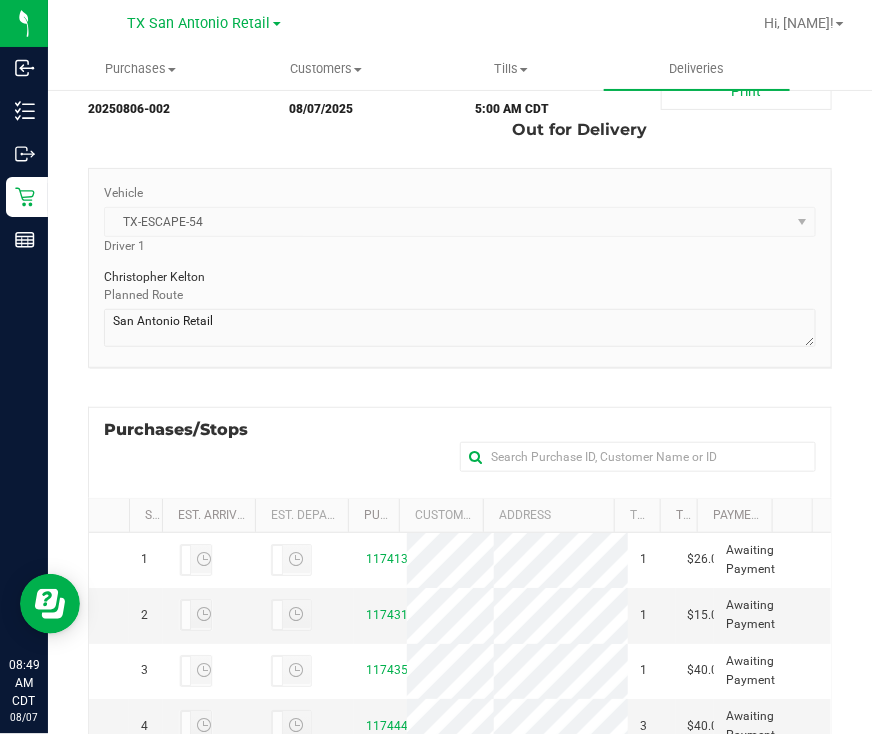 scroll, scrollTop: 466, scrollLeft: 0, axis: vertical 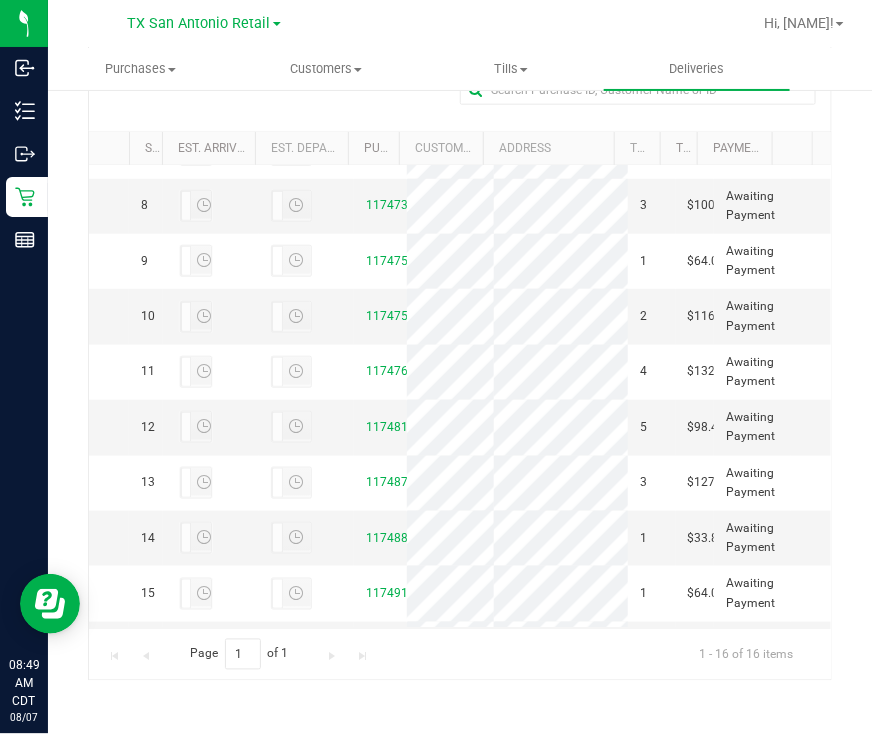 click on "11746654" at bounding box center (394, 94) 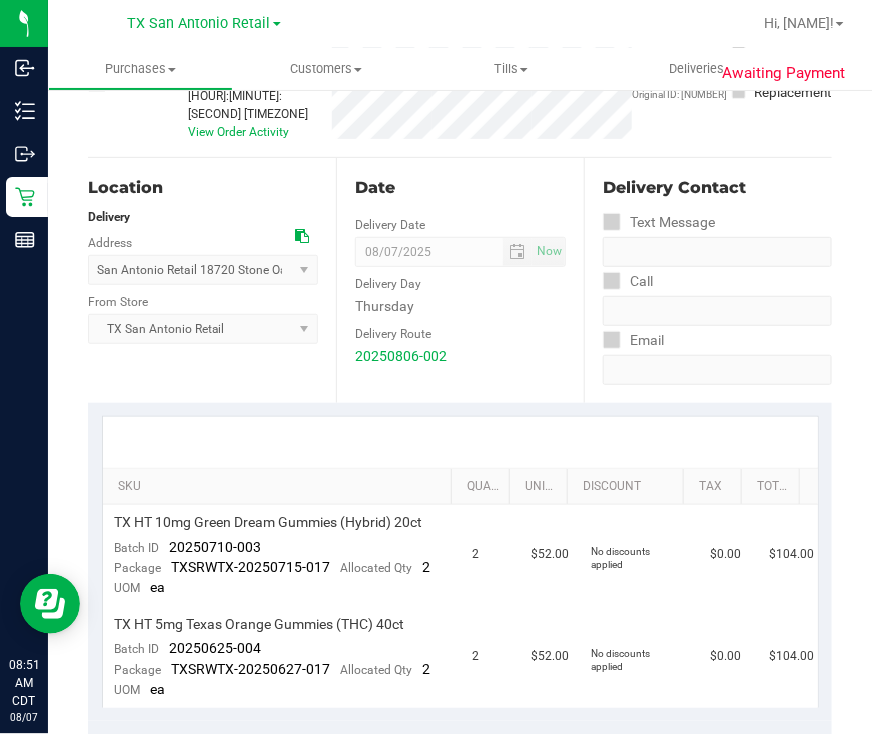 scroll, scrollTop: 375, scrollLeft: 0, axis: vertical 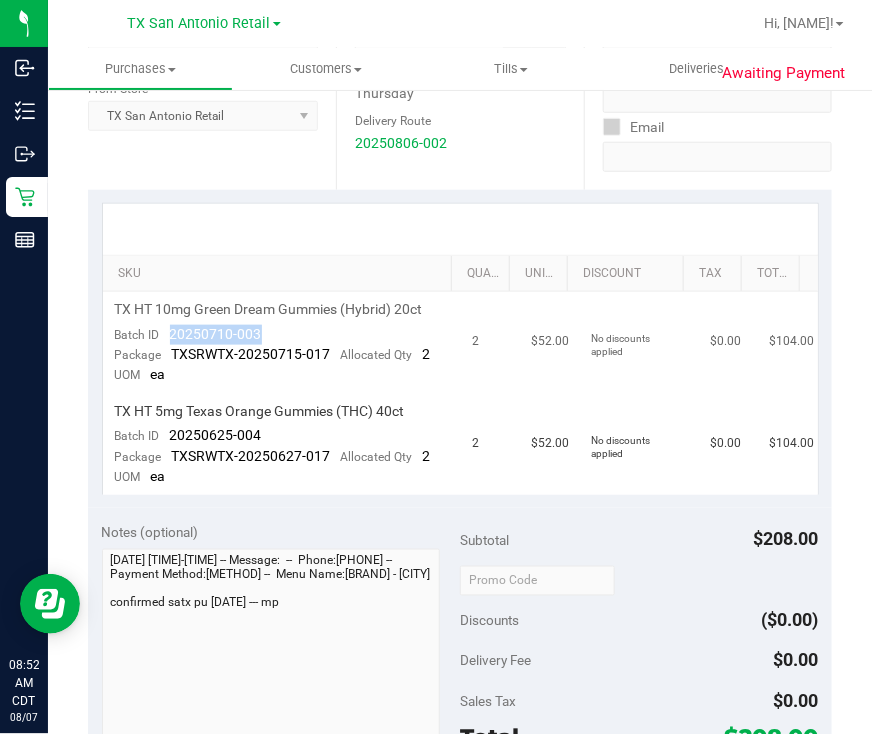 drag, startPoint x: 285, startPoint y: 312, endPoint x: 168, endPoint y: 322, distance: 117.426575 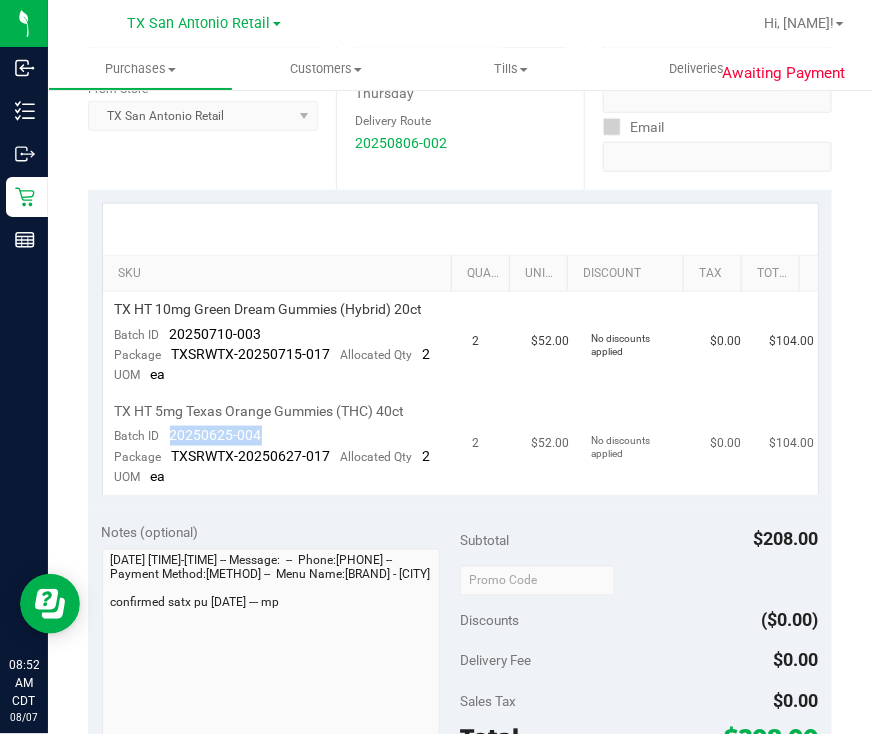 drag, startPoint x: 284, startPoint y: 417, endPoint x: 164, endPoint y: 422, distance: 120.10412 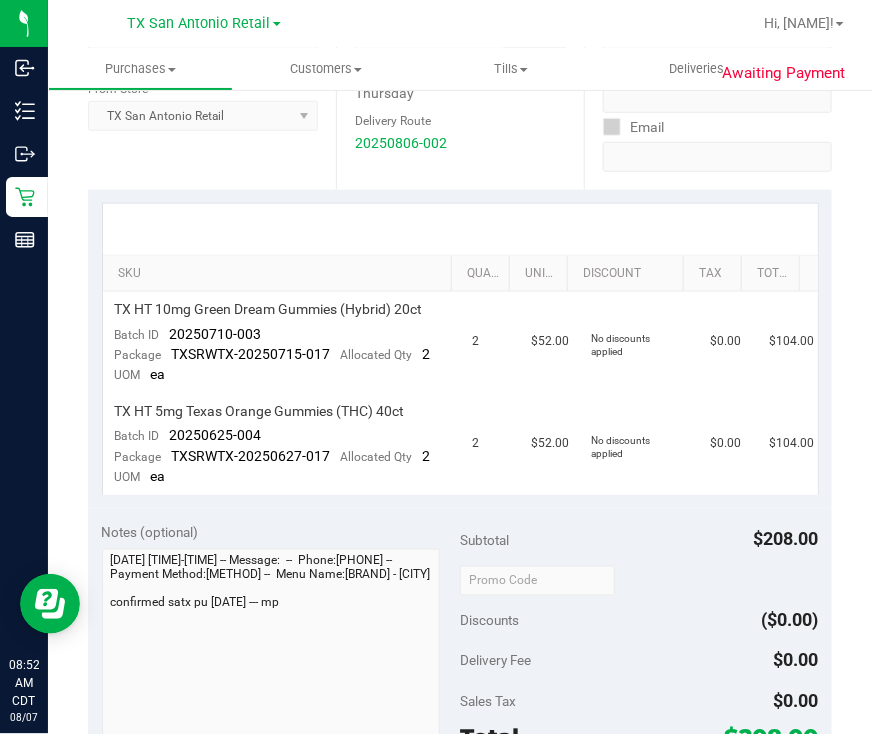 click on "SKU Quantity Unit Price Discount Tax Total
TX HT [NUMBER]mg Green Dream Gummies (Hybrid) [NUMBER]ct
Batch ID
[YEAR][MONTH][DAY]-[NUMBER]
Package
TXSRWTX-[YEAR][MONTH][DAY]-[NUMBER]
Allocated Qty
2
UOM
ea
2
$52.00
No discounts applied
$0.00
$104.00
TX HT [NUMBER]mg Texas Orange Gummies (THC) [NUMBER]ct
Batch ID
[YEAR][MONTH][DAY]-[NUMBER]
Package Allocated Qty" at bounding box center (460, 349) 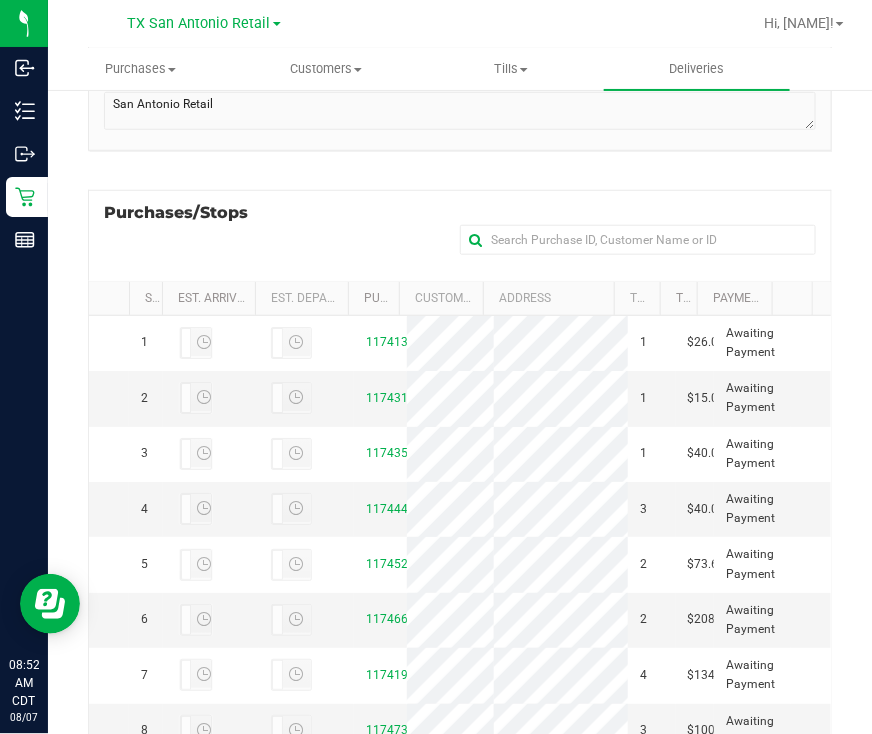 scroll, scrollTop: 375, scrollLeft: 0, axis: vertical 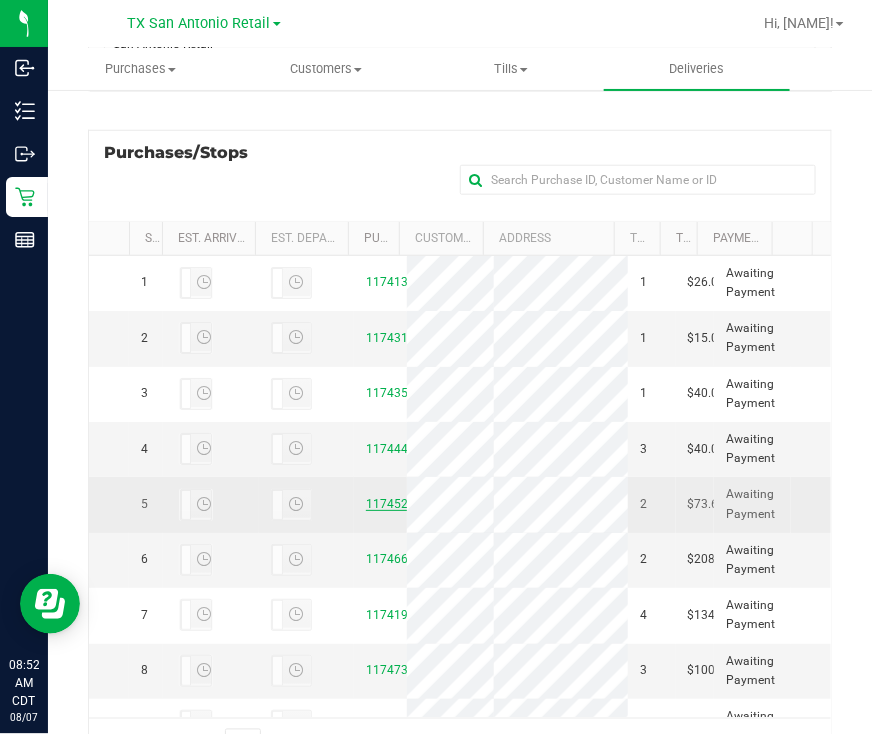 click on "11745236" at bounding box center (394, 504) 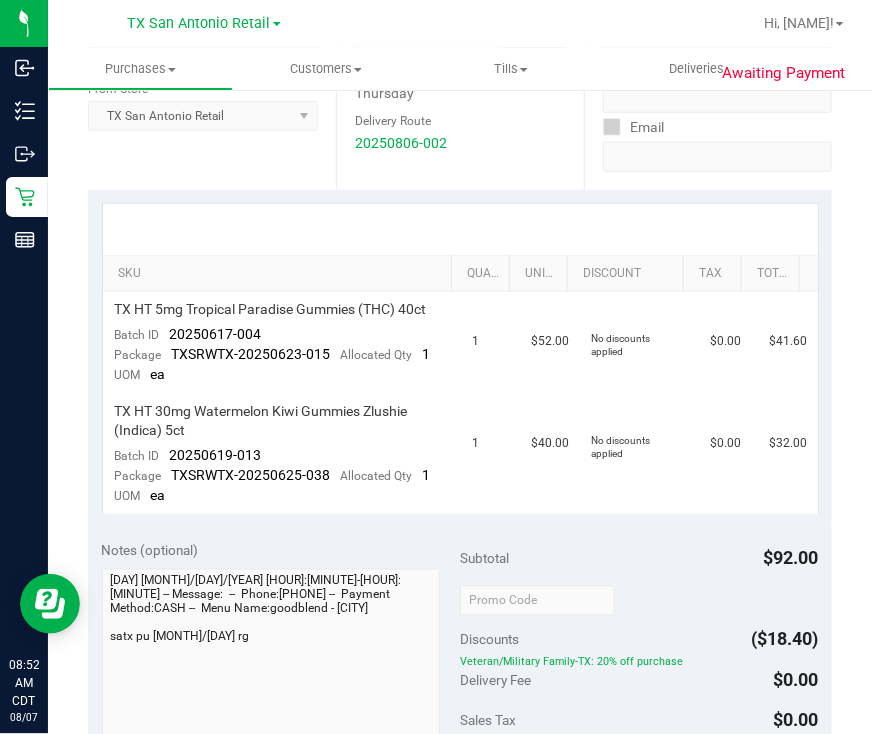 scroll, scrollTop: 0, scrollLeft: 0, axis: both 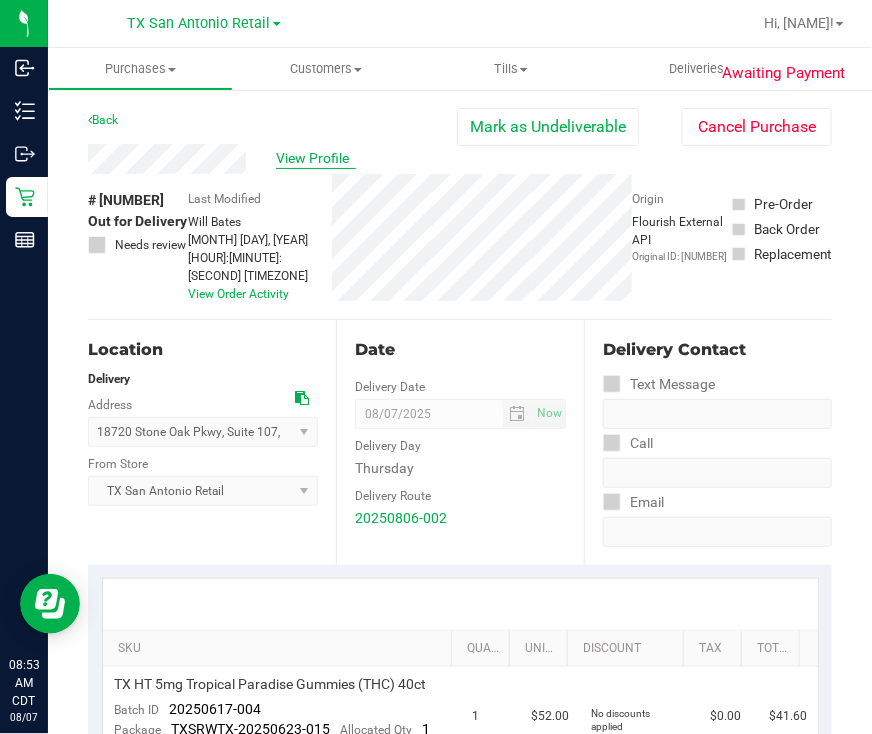 click on "View Profile" at bounding box center [316, 158] 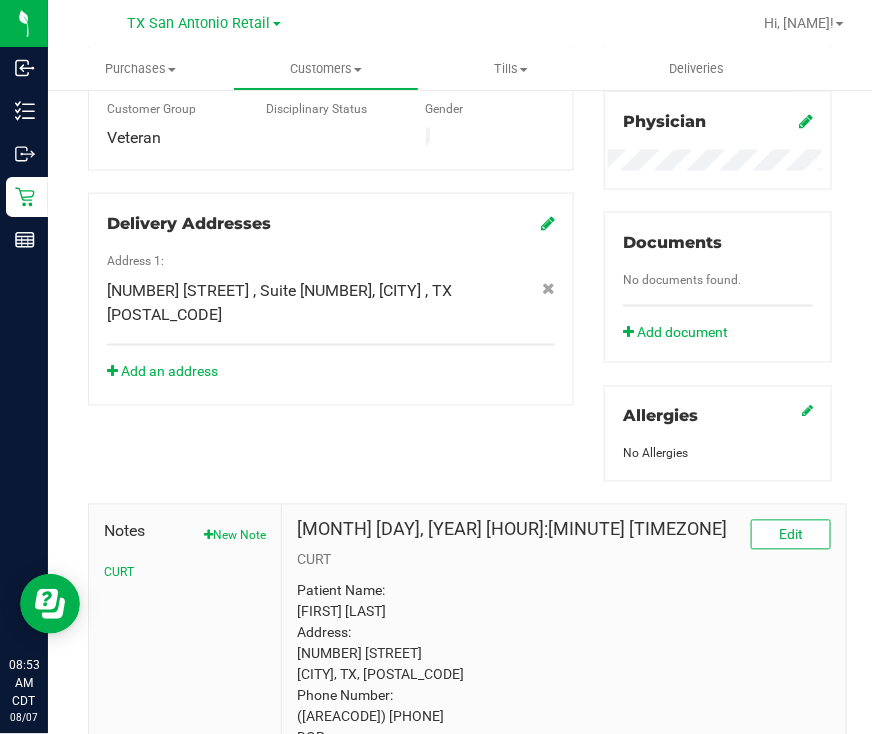scroll, scrollTop: 799, scrollLeft: 0, axis: vertical 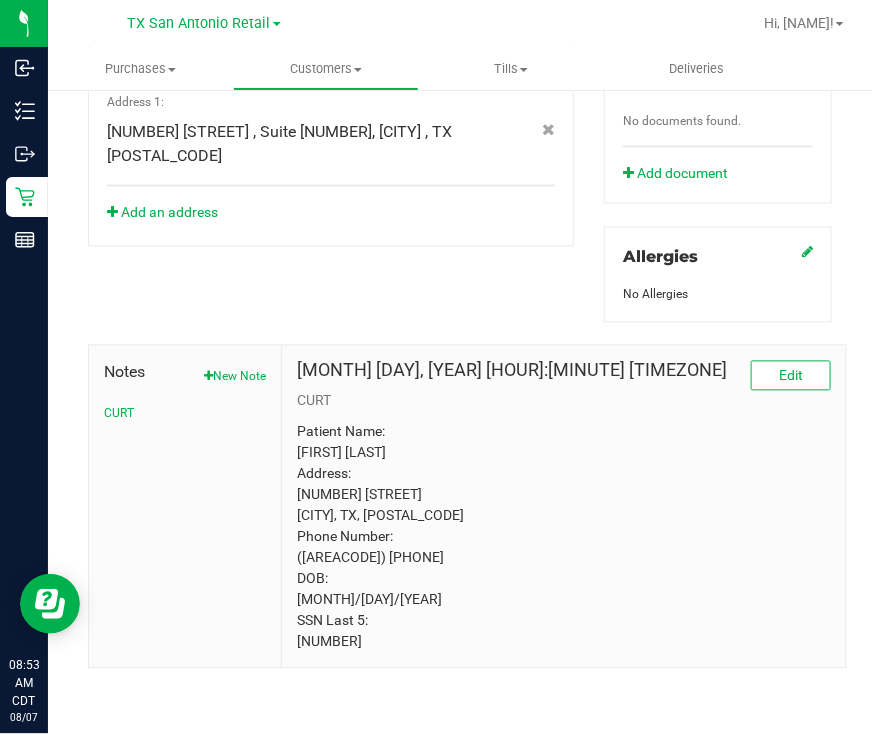 click on "Patient Name:
[FIRST] [LAST]
Address:
[NUMBER] [STREET]
[CITY], TX, [POSTAL_CODE]
Phone Number:
([AREACODE]) [PHONE]
DOB:
[MONTH]/[DAY]/[YEAR]
SSN Last 5:
[NUMBER]" at bounding box center (564, 537) 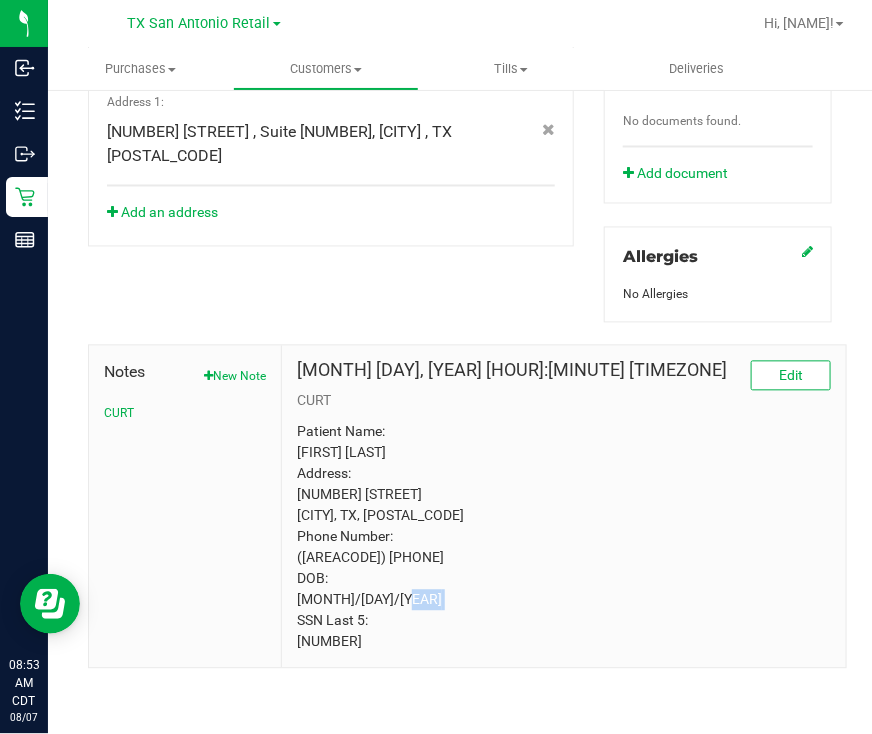 click on "Patient Name:
[FIRST] [LAST]
Address:
[NUMBER] [STREET]
[CITY], TX, [POSTAL_CODE]
Phone Number:
([AREACODE]) [PHONE]
DOB:
[MONTH]/[DAY]/[YEAR]
SSN Last 5:
[NUMBER]" at bounding box center (564, 537) 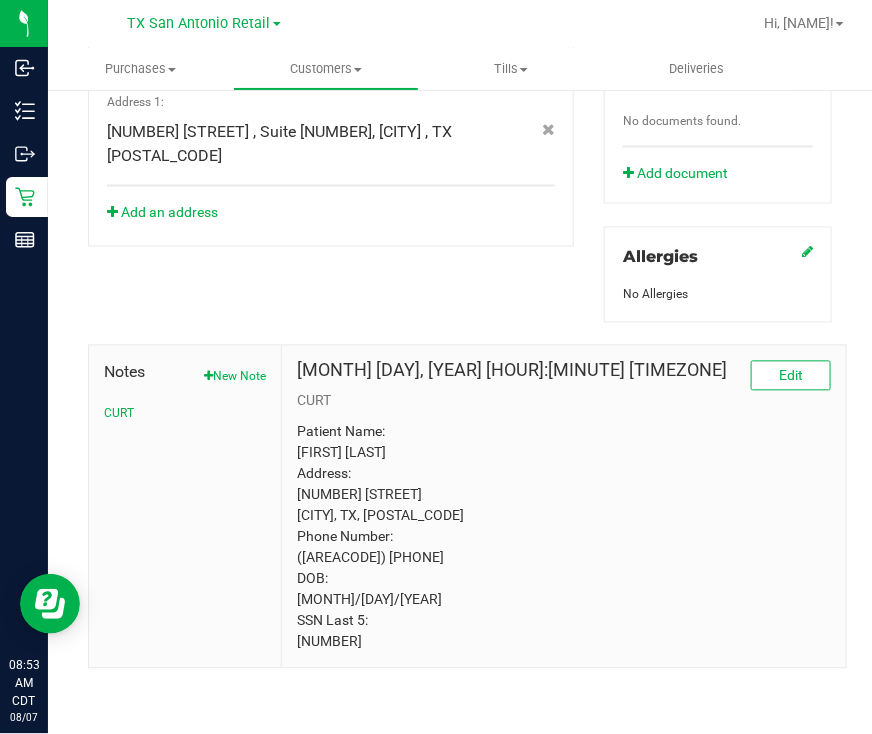click on "CURT" at bounding box center [564, 401] 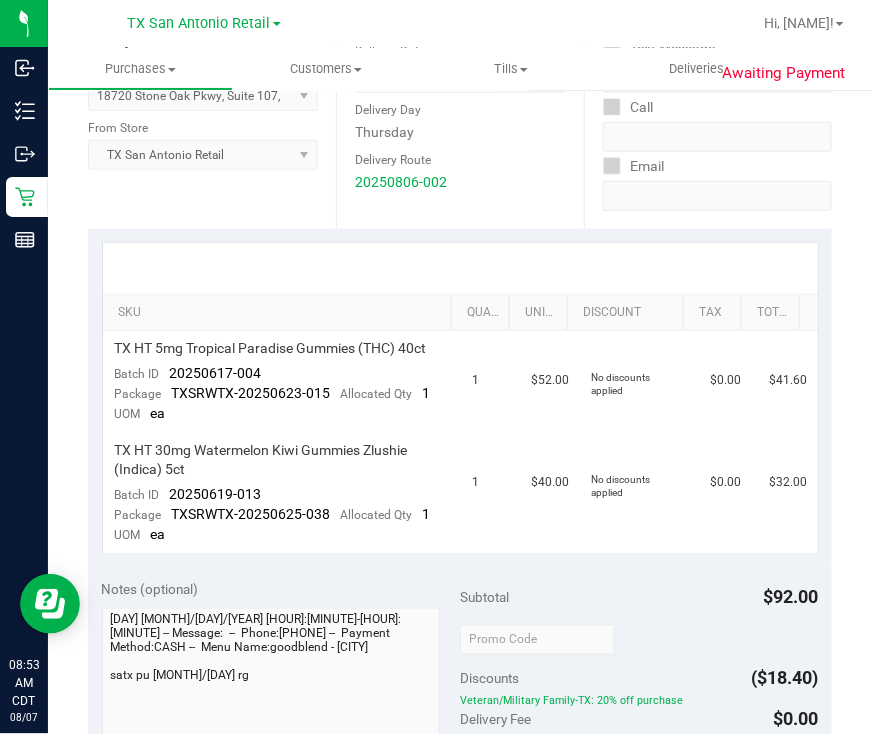 scroll, scrollTop: 299, scrollLeft: 0, axis: vertical 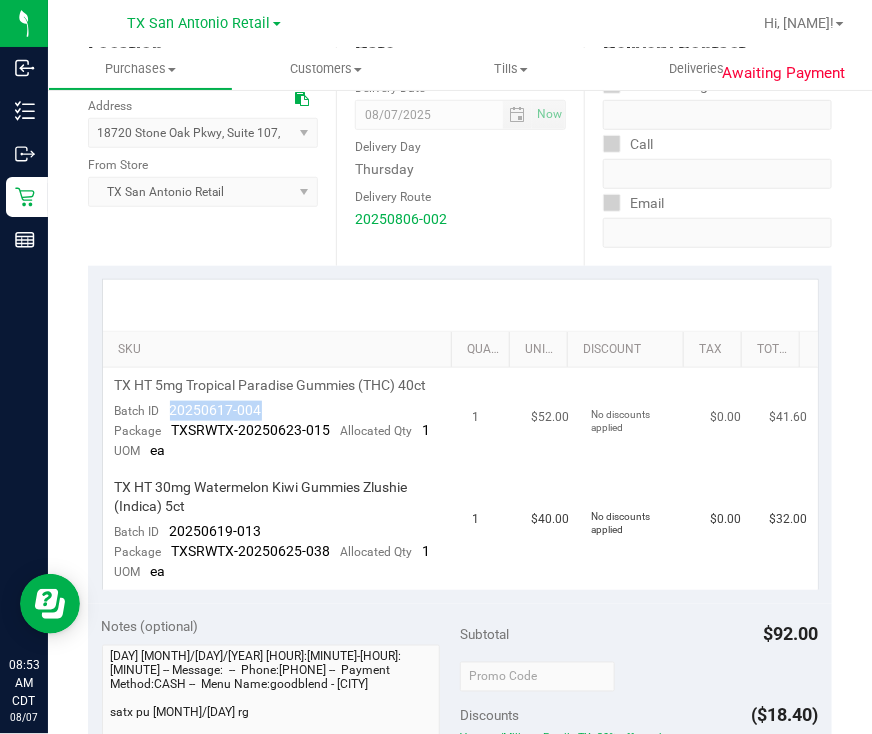 drag, startPoint x: 301, startPoint y: 403, endPoint x: 170, endPoint y: 415, distance: 131.54848 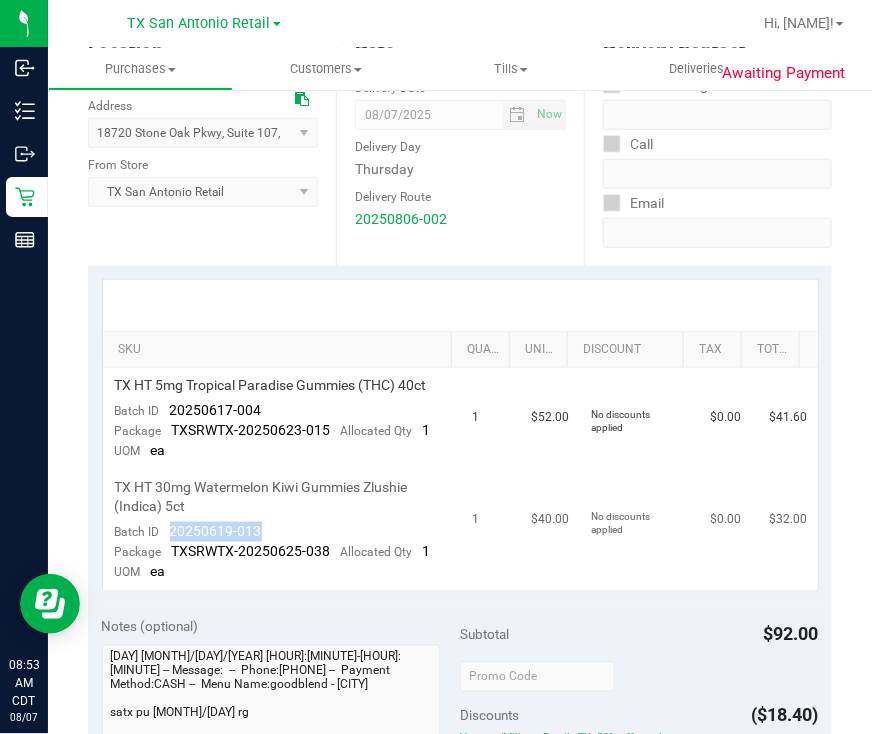 drag, startPoint x: 282, startPoint y: 527, endPoint x: 157, endPoint y: 532, distance: 125.09996 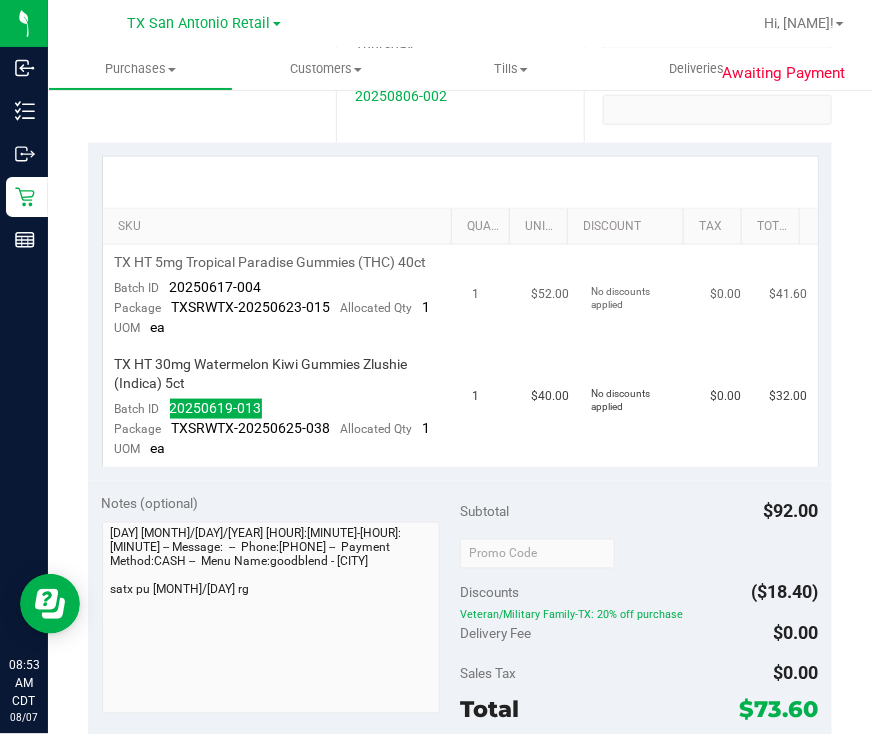 scroll, scrollTop: 424, scrollLeft: 0, axis: vertical 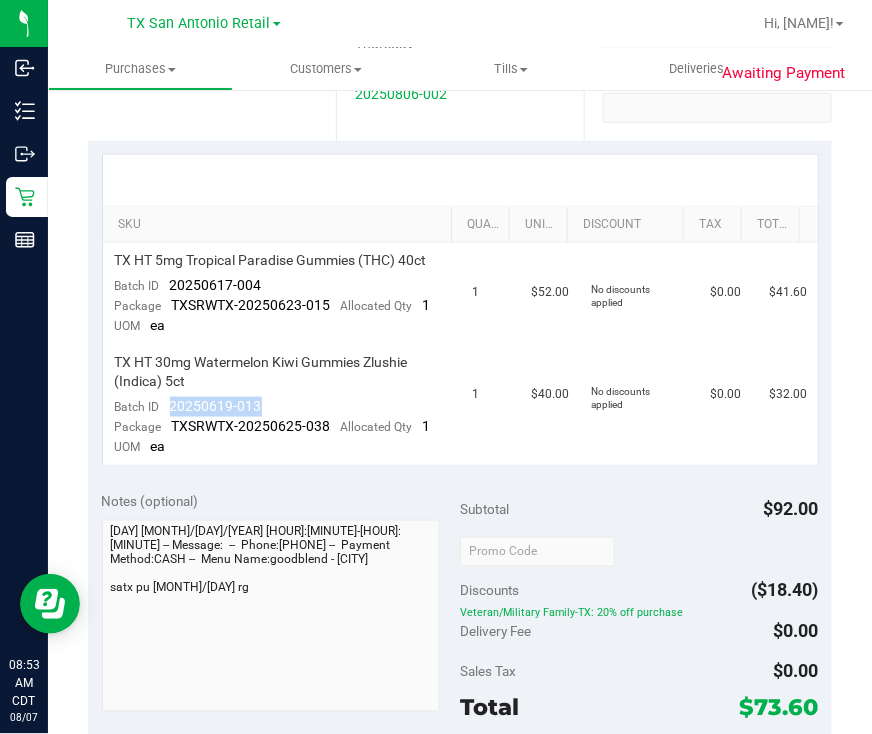 click at bounding box center (460, 180) 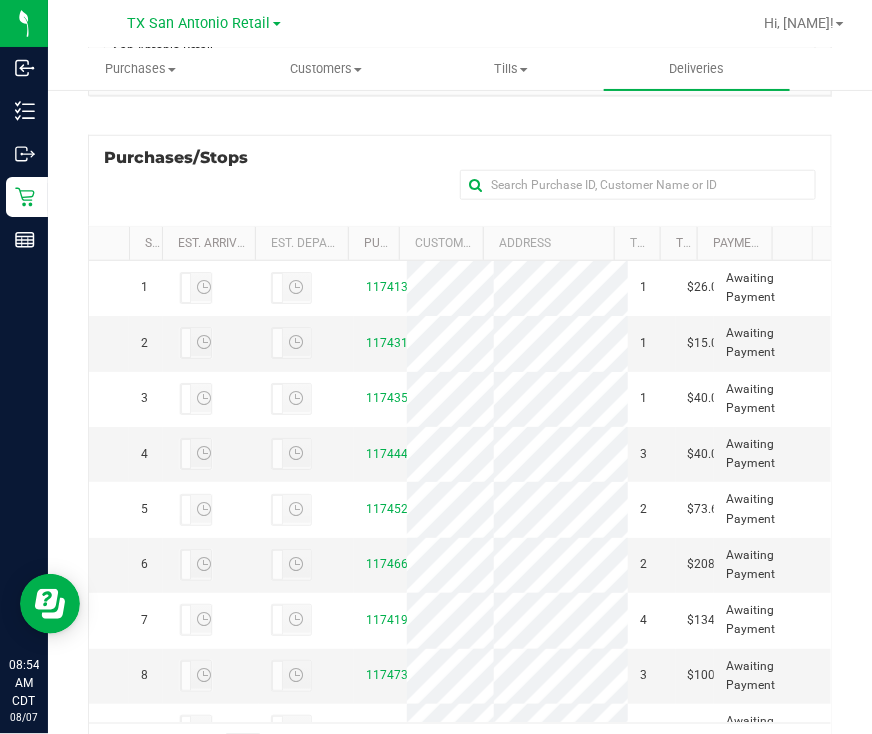 scroll, scrollTop: 466, scrollLeft: 0, axis: vertical 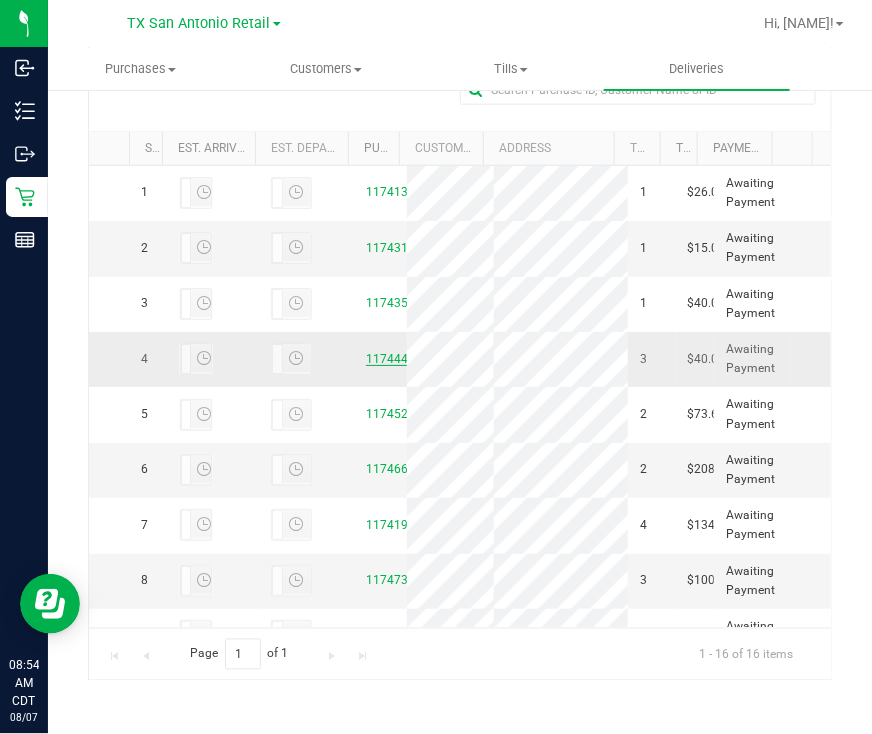 click on "11744461" at bounding box center (394, 359) 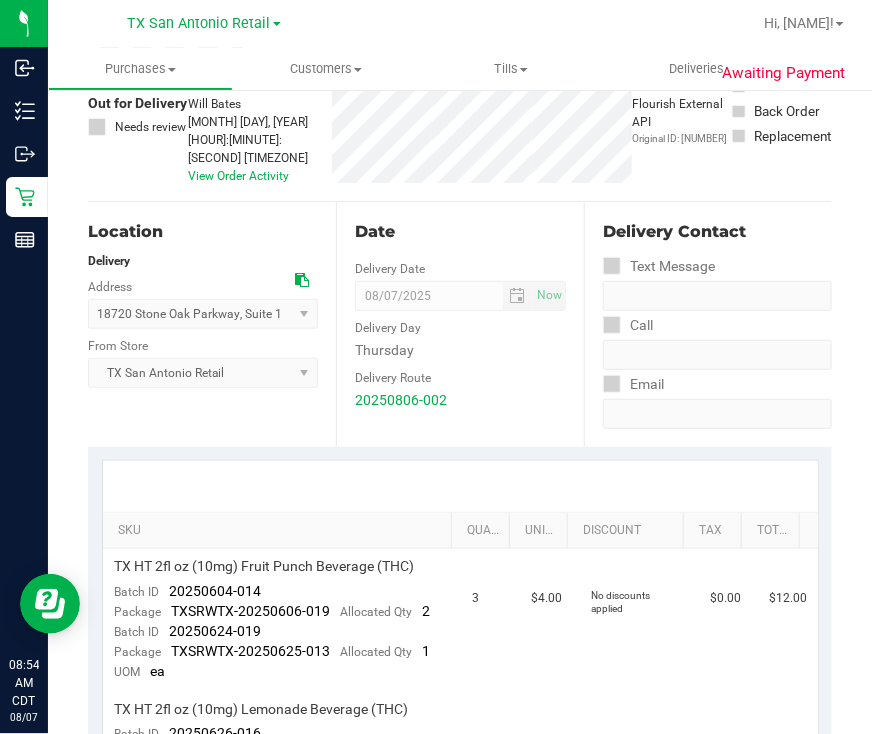 scroll, scrollTop: 375, scrollLeft: 0, axis: vertical 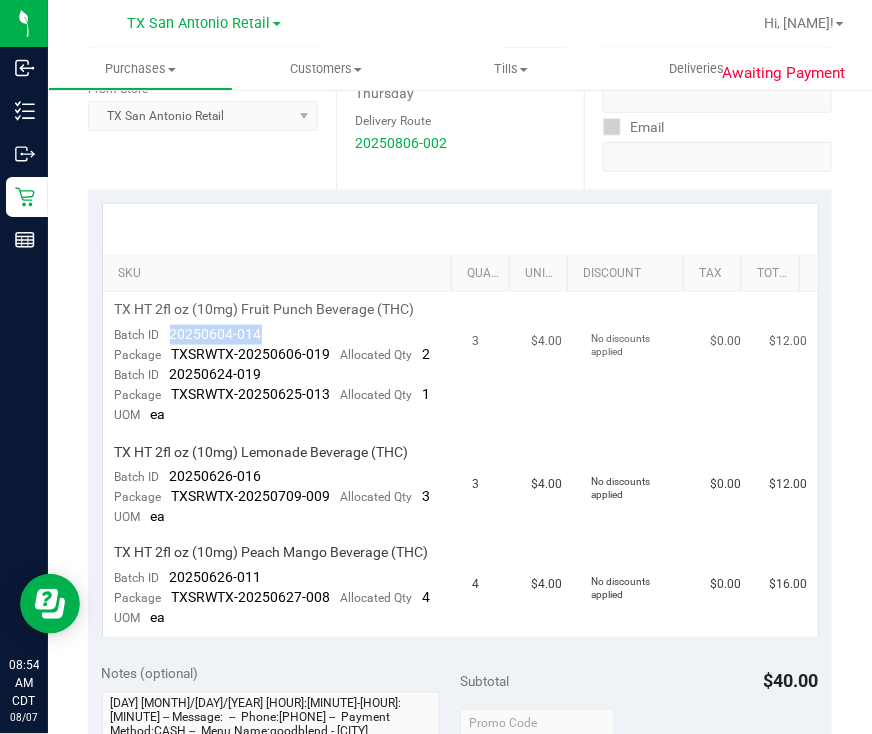 drag, startPoint x: 290, startPoint y: 315, endPoint x: 168, endPoint y: 315, distance: 122 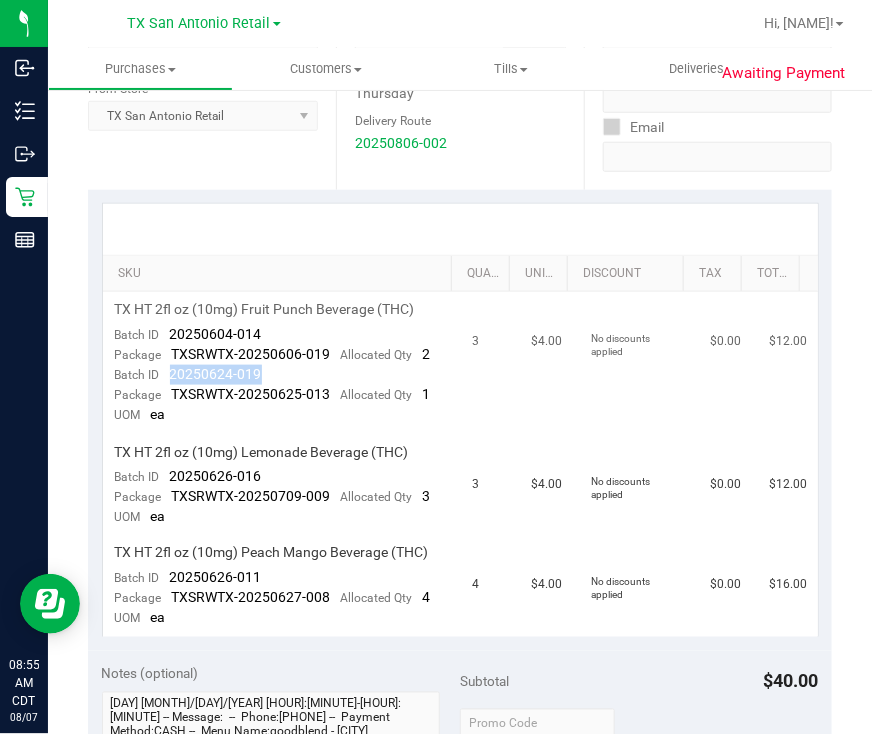 drag, startPoint x: 258, startPoint y: 353, endPoint x: 163, endPoint y: 362, distance: 95.42536 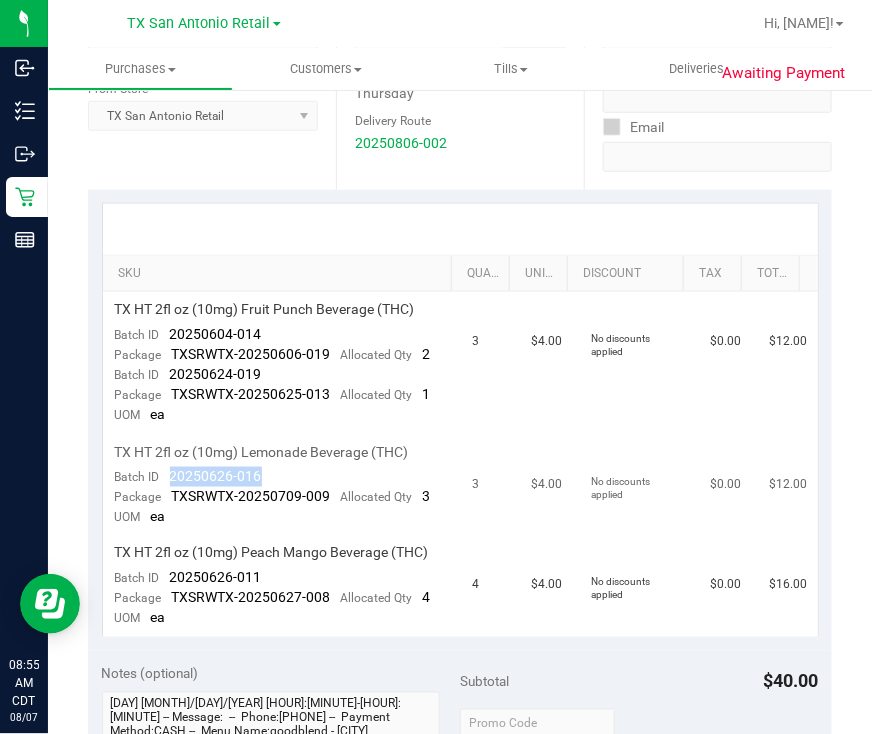 drag, startPoint x: 277, startPoint y: 454, endPoint x: 170, endPoint y: 451, distance: 107.042046 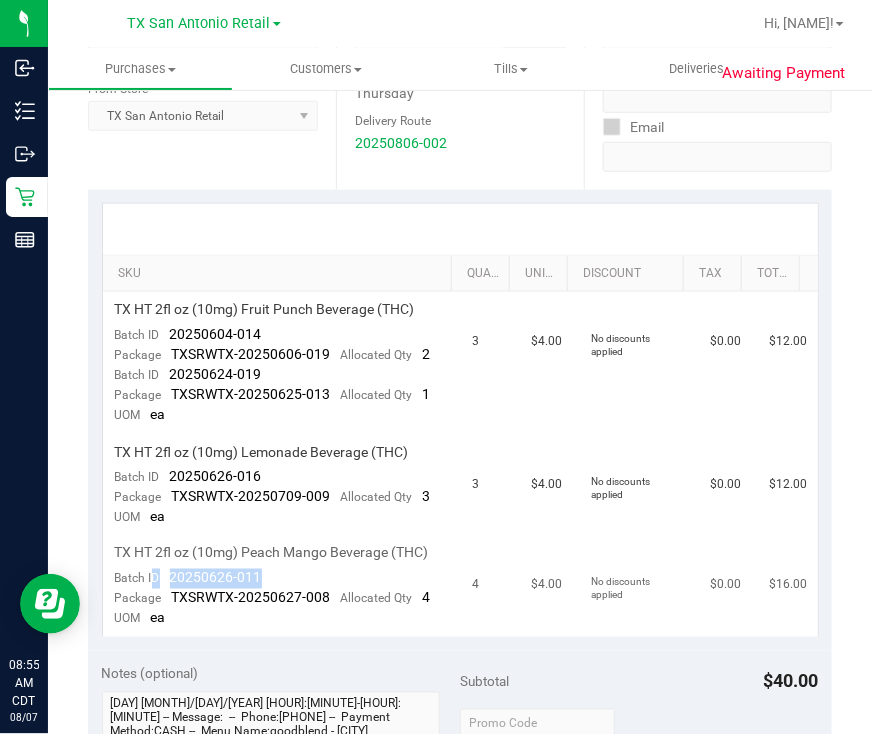 drag, startPoint x: 288, startPoint y: 580, endPoint x: 155, endPoint y: 580, distance: 133 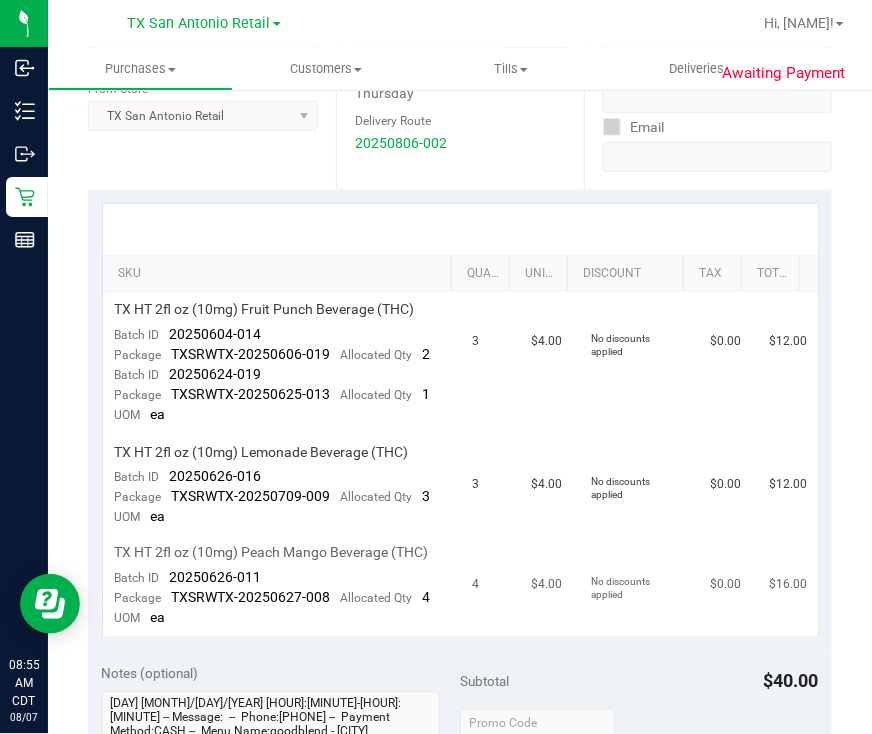 drag, startPoint x: 471, startPoint y: 644, endPoint x: 223, endPoint y: 553, distance: 264.16852 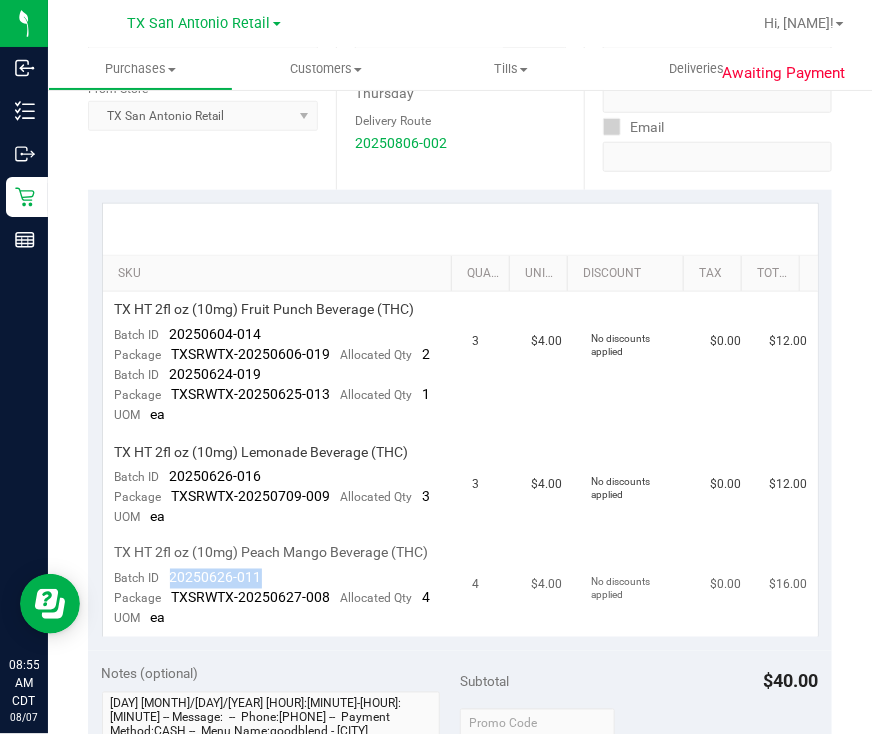 drag, startPoint x: 277, startPoint y: 577, endPoint x: 167, endPoint y: 584, distance: 110.2225 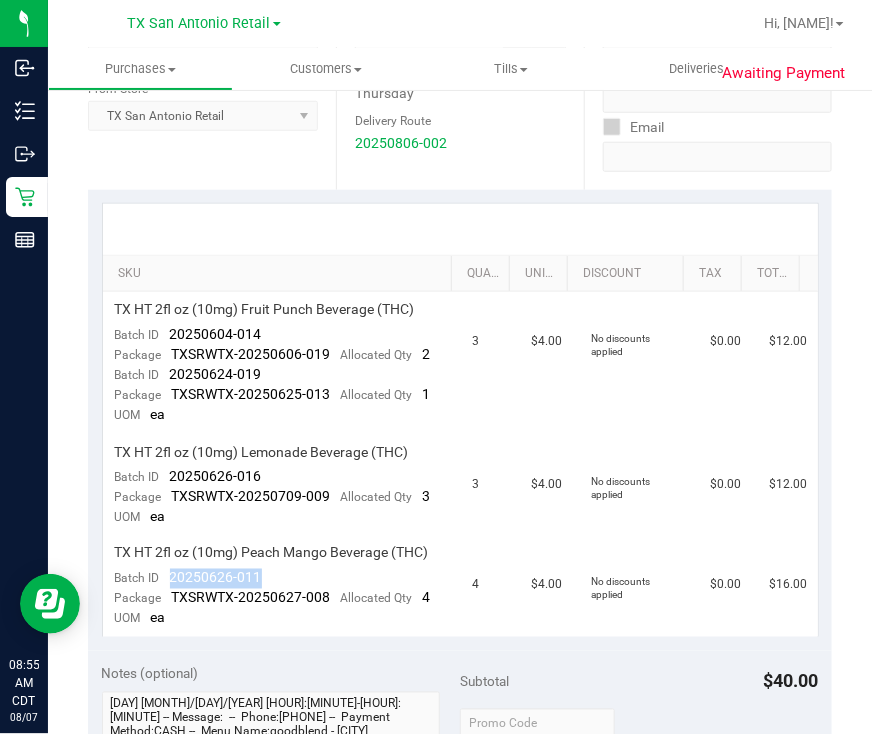 click on "Delivery Contact
Text Message
Call
Email" at bounding box center [708, 67] 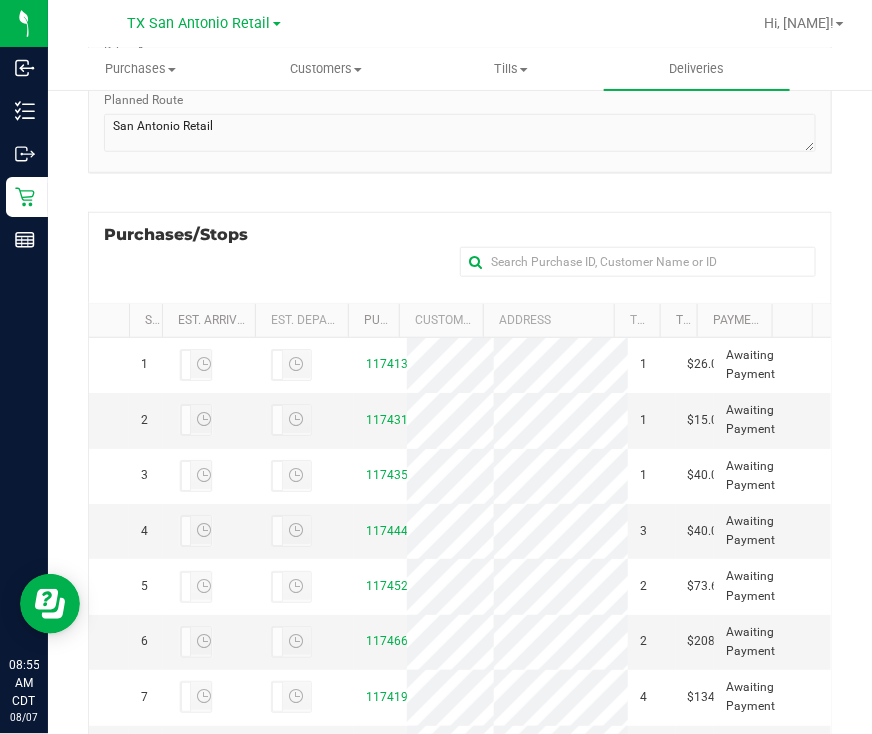 scroll, scrollTop: 466, scrollLeft: 0, axis: vertical 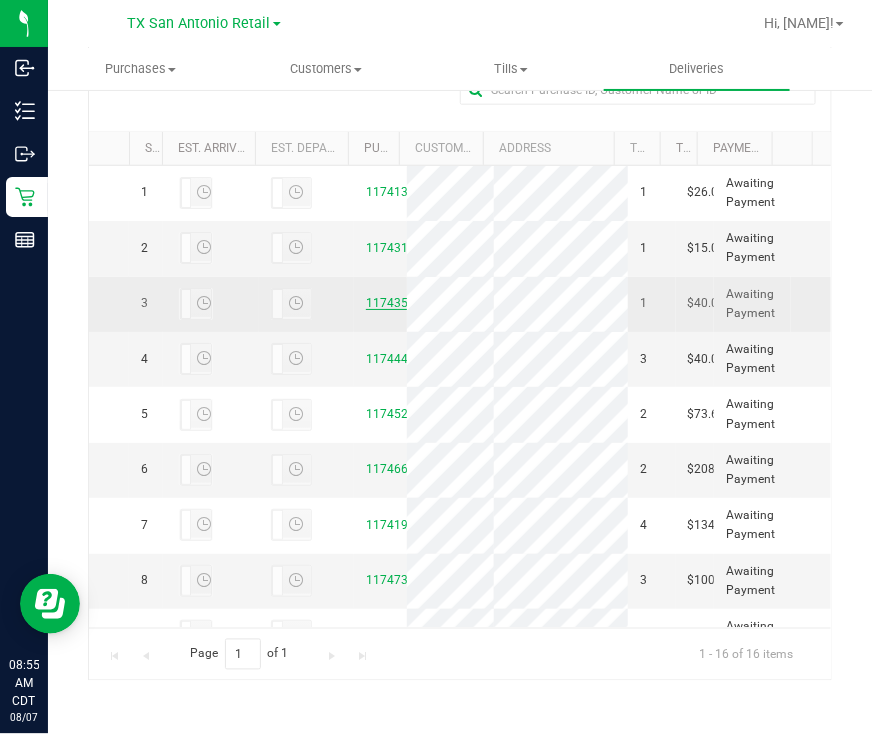 click on "11743542" at bounding box center (394, 303) 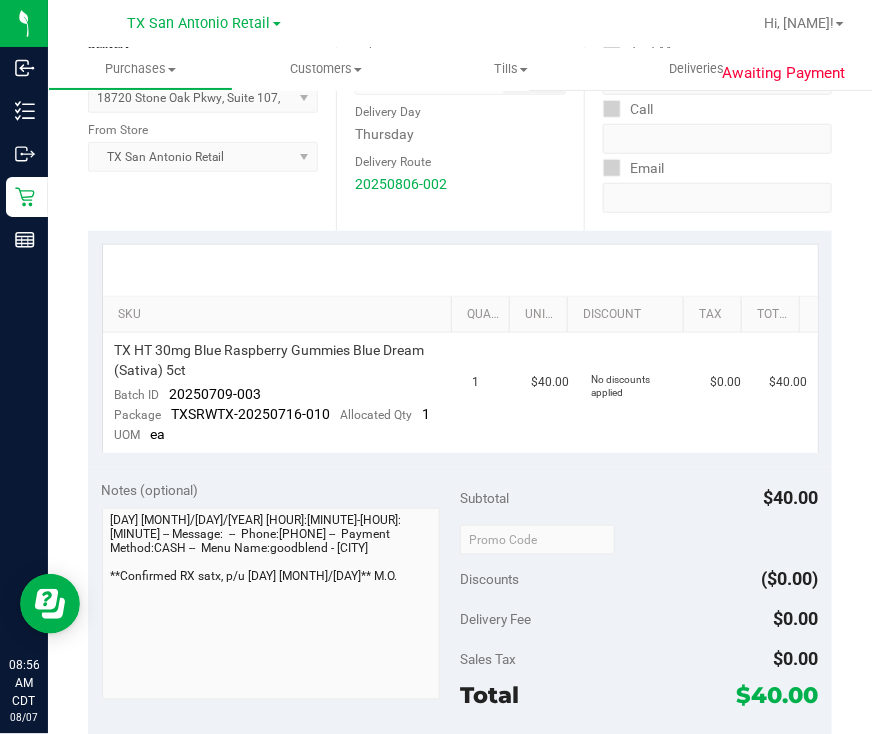 scroll, scrollTop: 375, scrollLeft: 0, axis: vertical 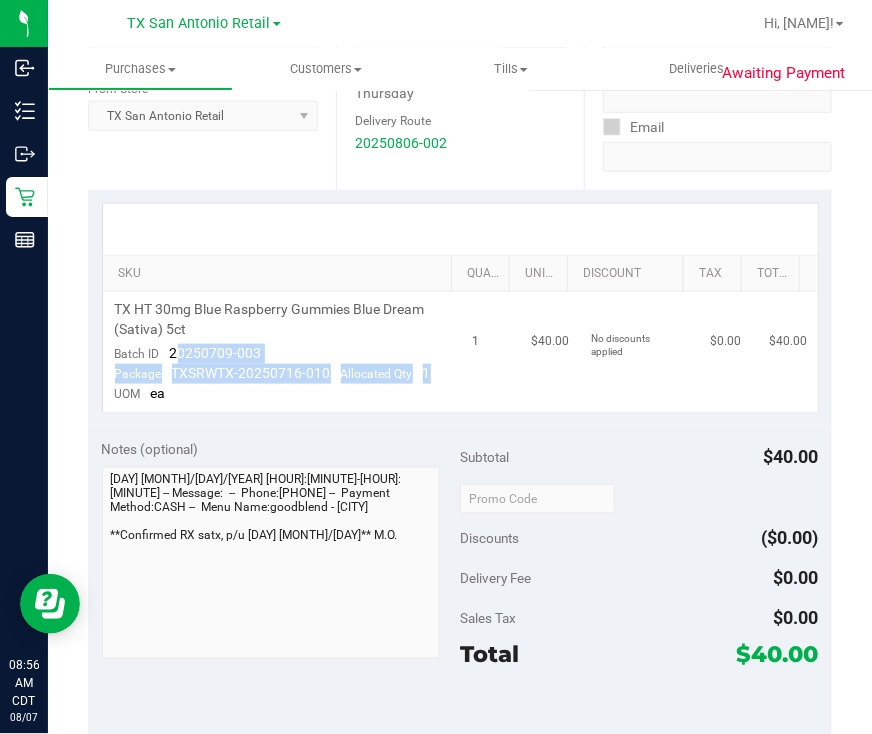 drag, startPoint x: 299, startPoint y: 343, endPoint x: 180, endPoint y: 326, distance: 120.20815 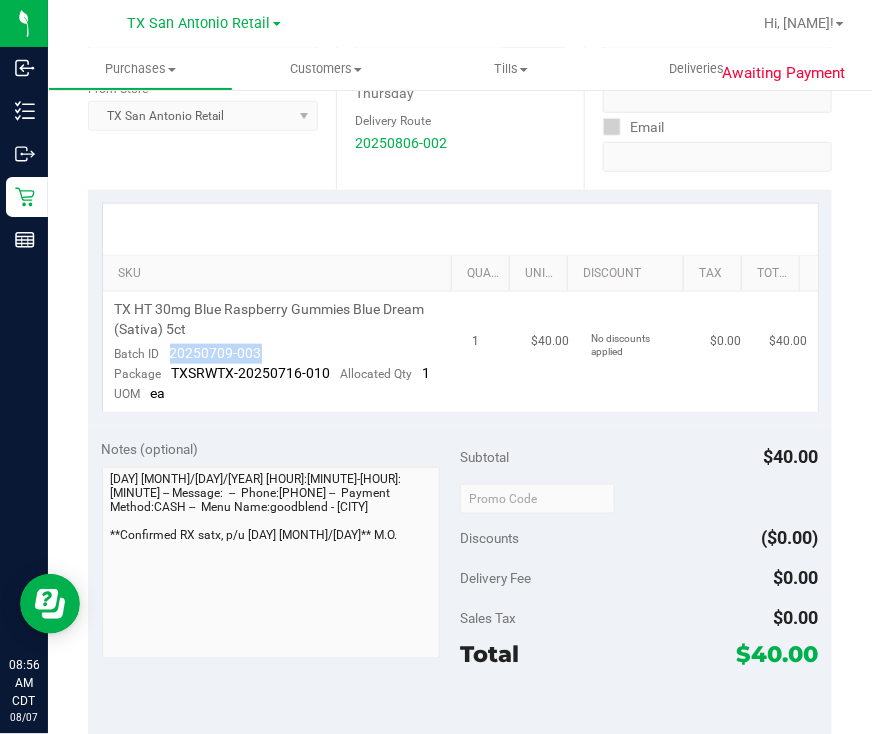 drag, startPoint x: 160, startPoint y: 329, endPoint x: 265, endPoint y: 332, distance: 105.04285 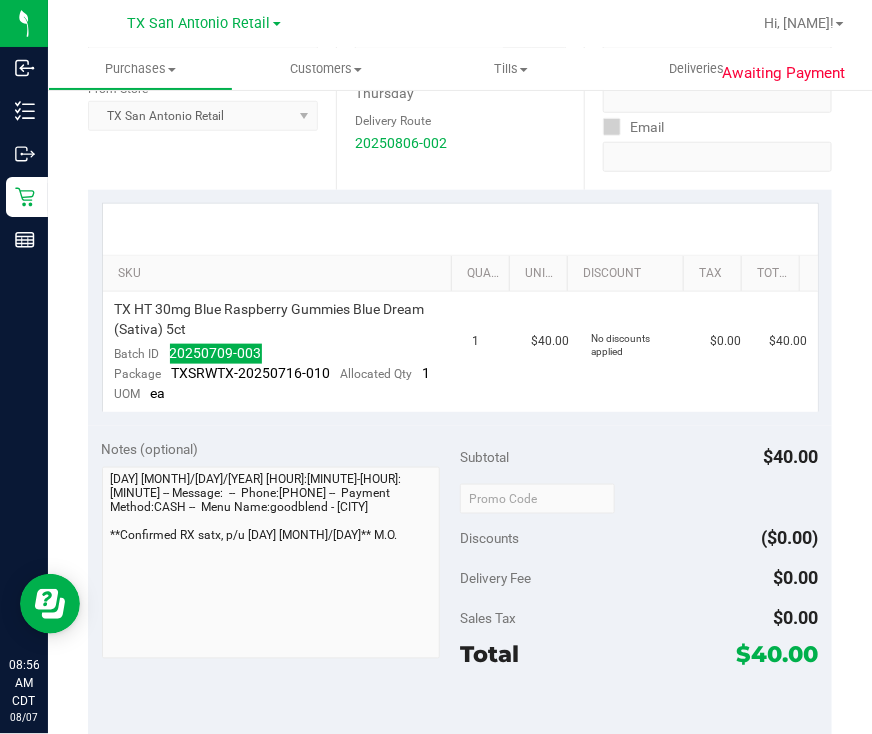 click at bounding box center [460, 229] 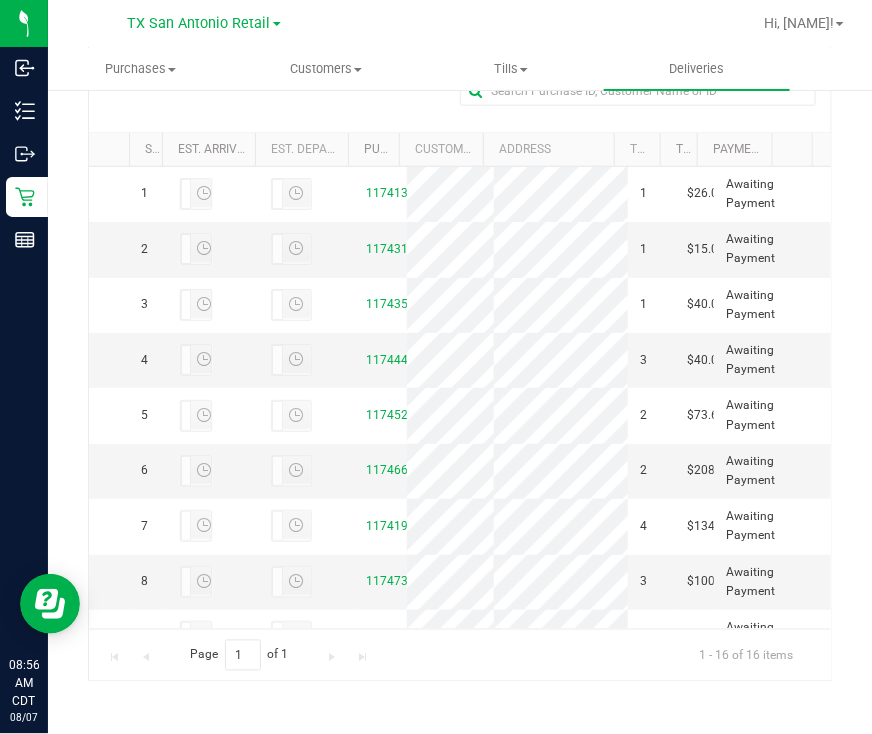 scroll, scrollTop: 466, scrollLeft: 0, axis: vertical 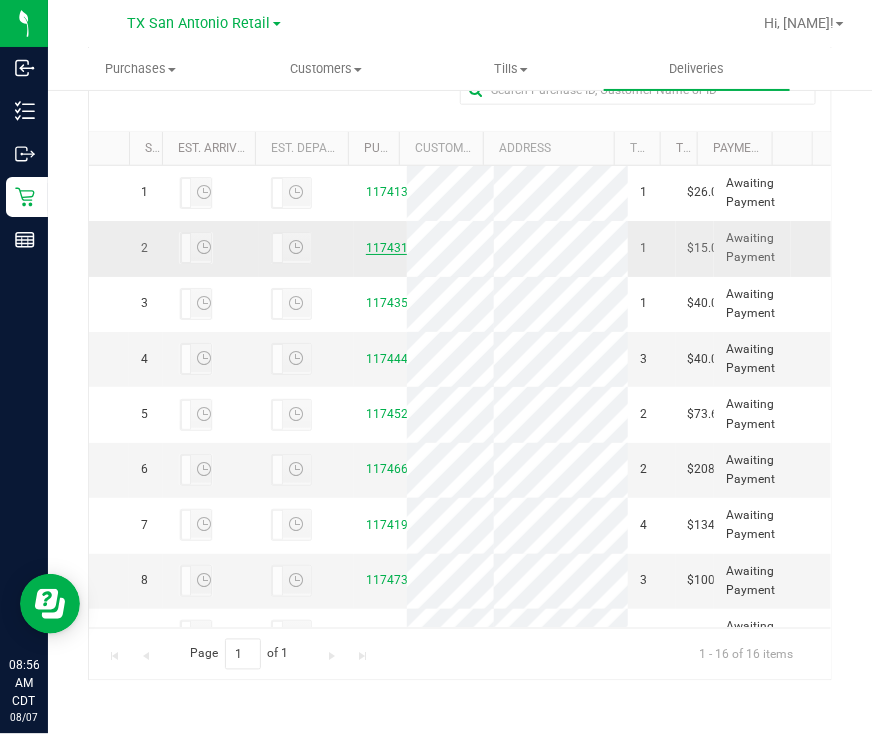 click on "11743125" at bounding box center (394, 248) 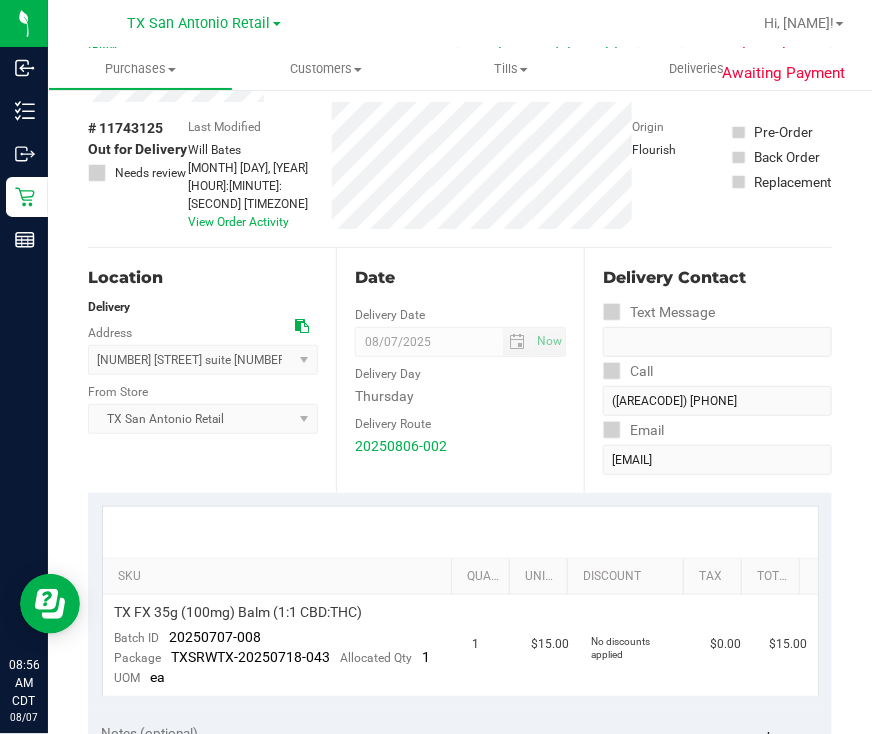 scroll, scrollTop: 0, scrollLeft: 0, axis: both 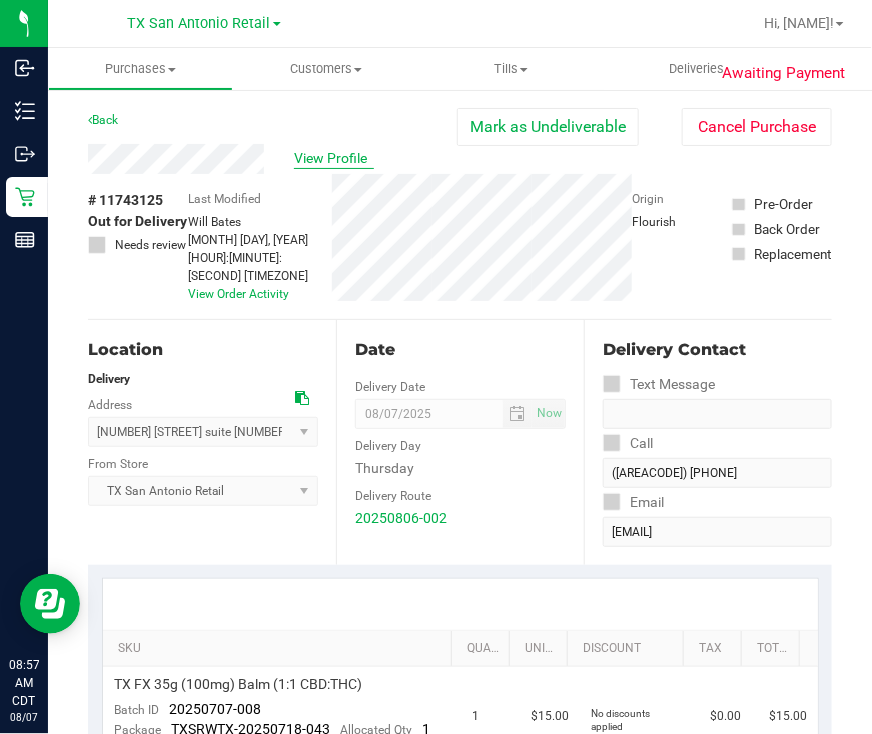 click on "View Profile" at bounding box center (334, 158) 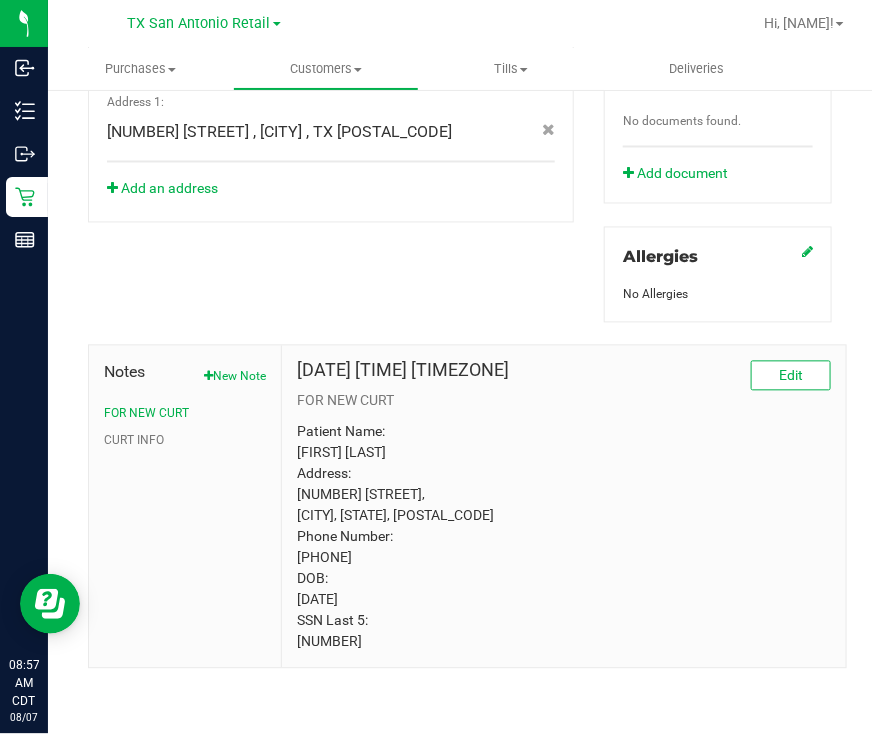 scroll, scrollTop: 799, scrollLeft: 0, axis: vertical 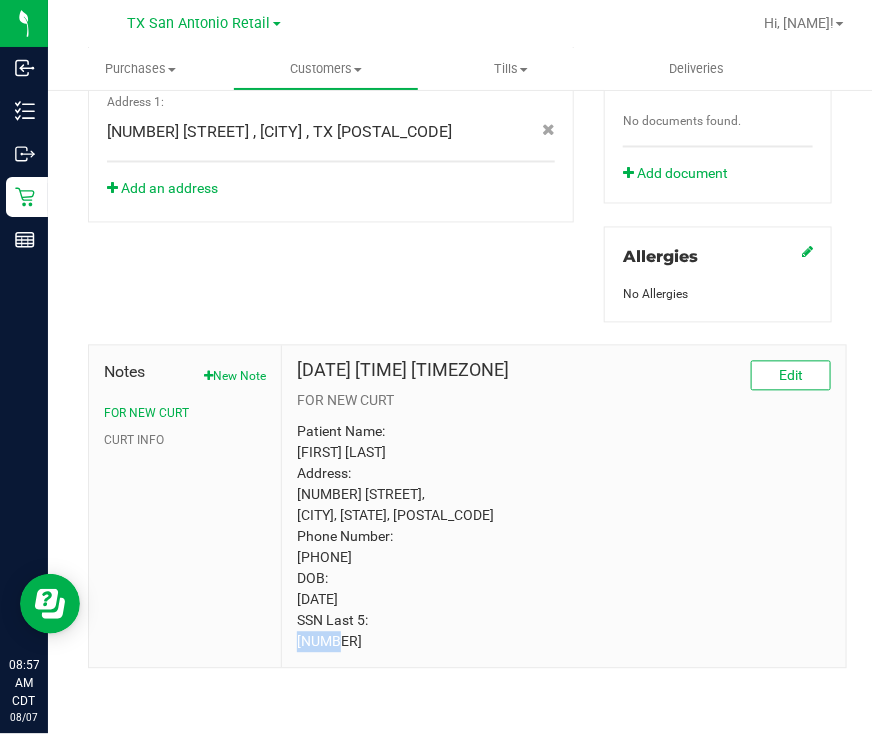 click on "Patient Name:
[FIRST] [LAST]
Address:
[NUMBER] [STREET],
[CITY], [STATE], [POSTAL_CODE]
Phone Number:
[PHONE]
DOB:
[DATE]
SSN Last 5:
[NUMBER]" at bounding box center [564, 537] 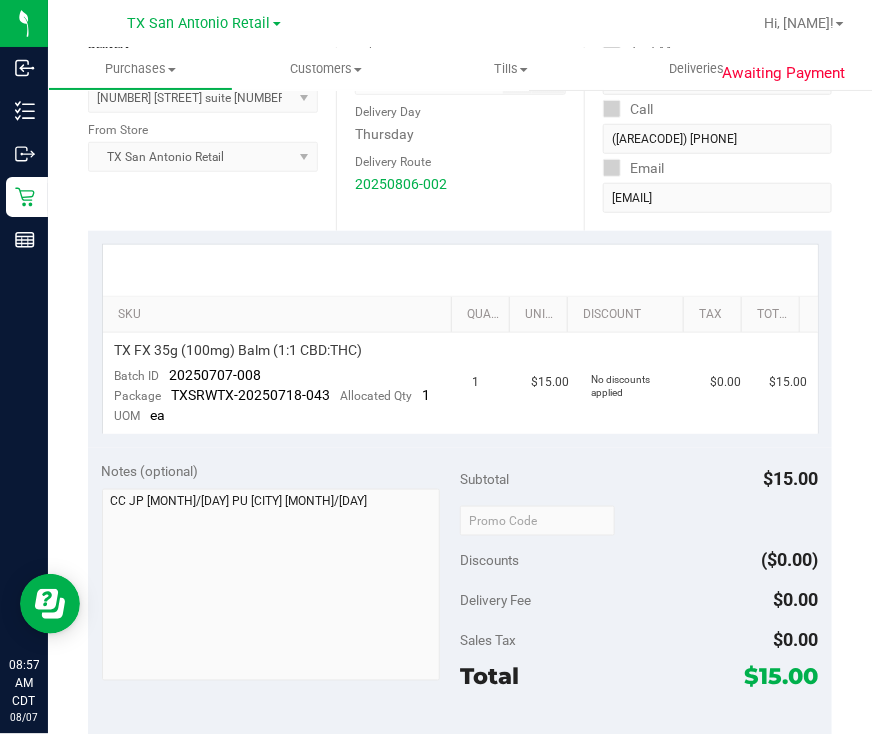 scroll, scrollTop: 174, scrollLeft: 0, axis: vertical 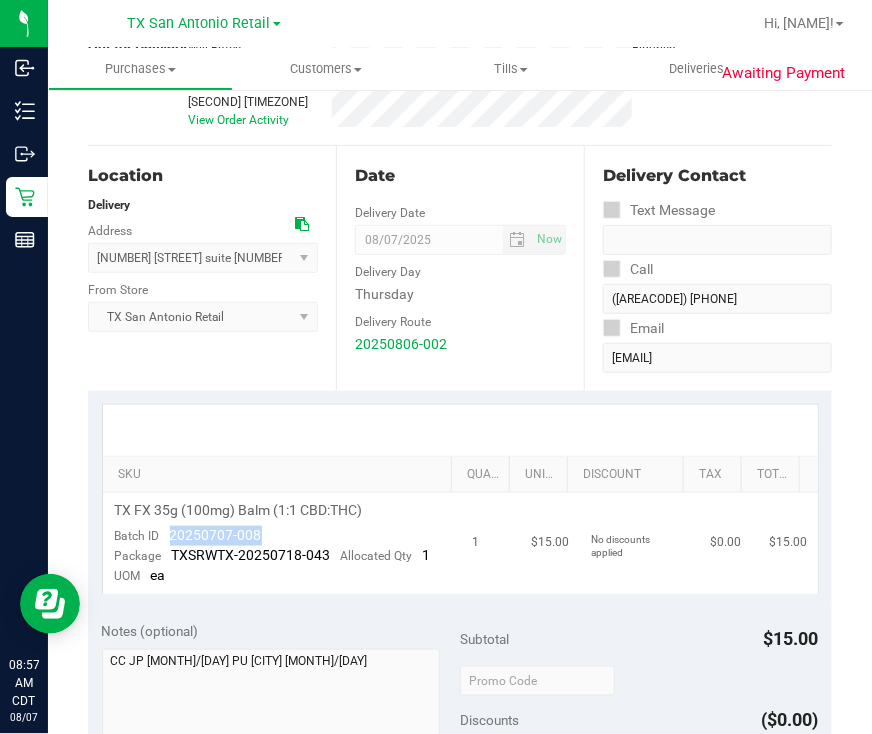 drag, startPoint x: 269, startPoint y: 512, endPoint x: 160, endPoint y: 519, distance: 109.22454 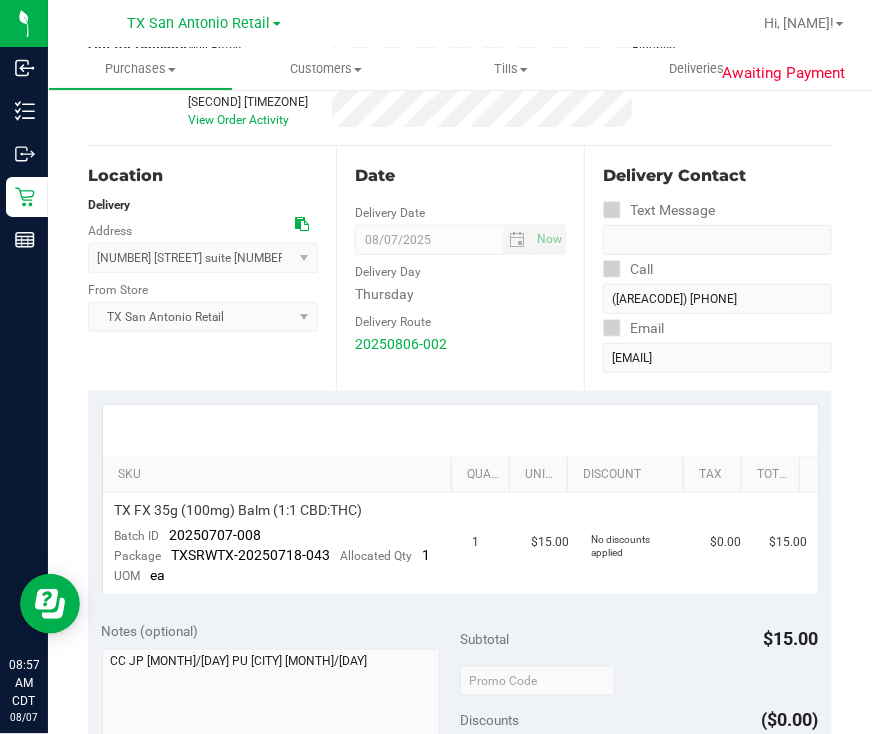 click on "Date
Delivery Date
[MONTH]/[DAY]/[YEAR]
Now
[MONTH]/[DAY]/[YEAR] [HOUR]:[MINUTE] [TIMEZONE]
Now
Delivery Day
[DAY]
Delivery Route
[YEAR][MONTH][DAY]-[NUMBER]" at bounding box center (460, 268) 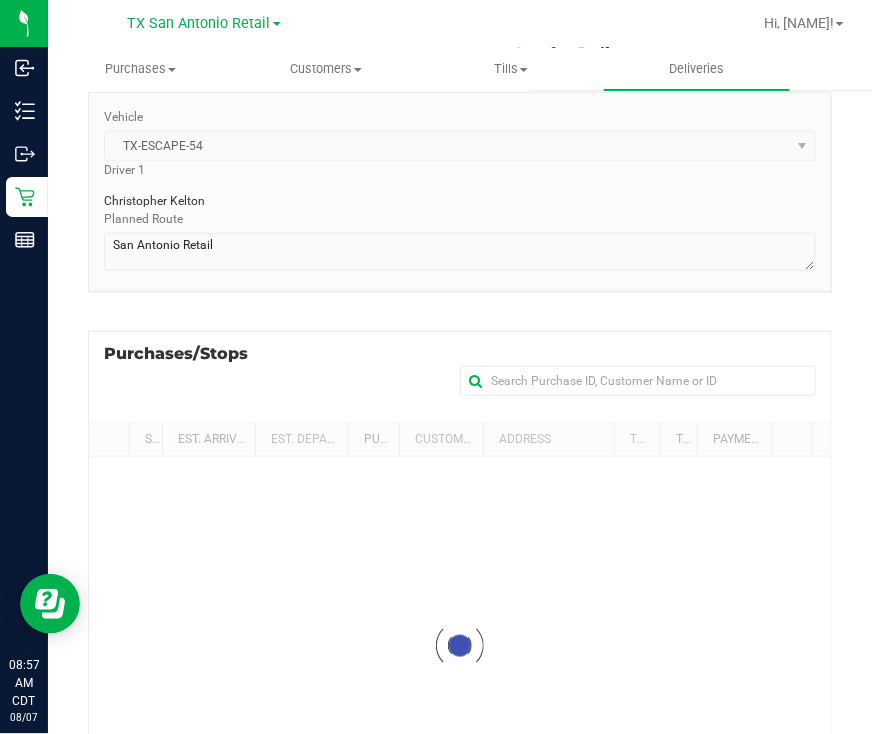 scroll, scrollTop: 0, scrollLeft: 0, axis: both 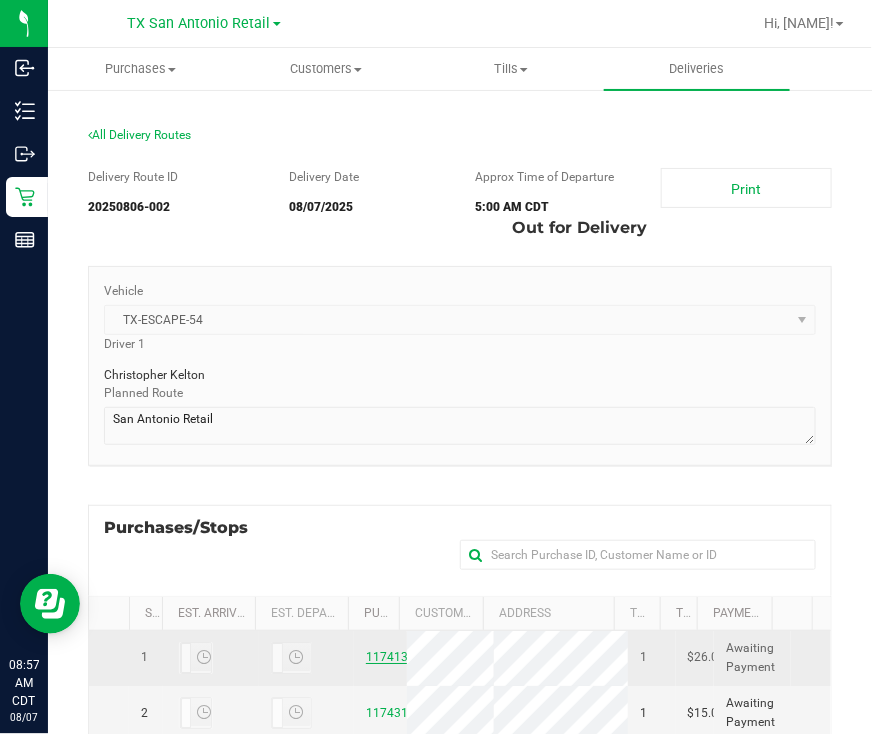 click on "11741303" at bounding box center [394, 657] 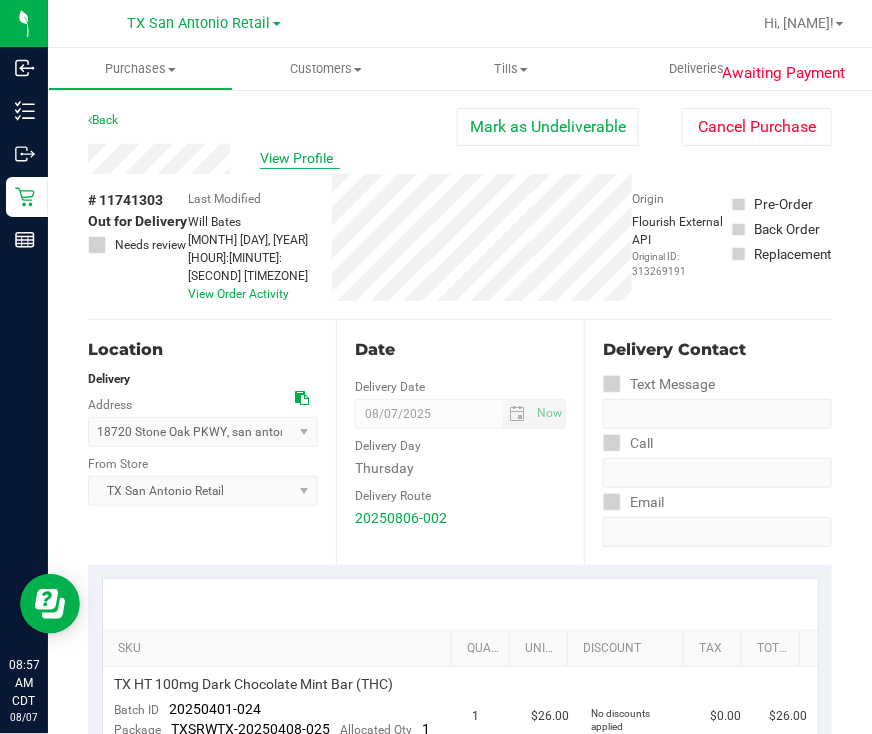 click on "View Profile" at bounding box center [300, 158] 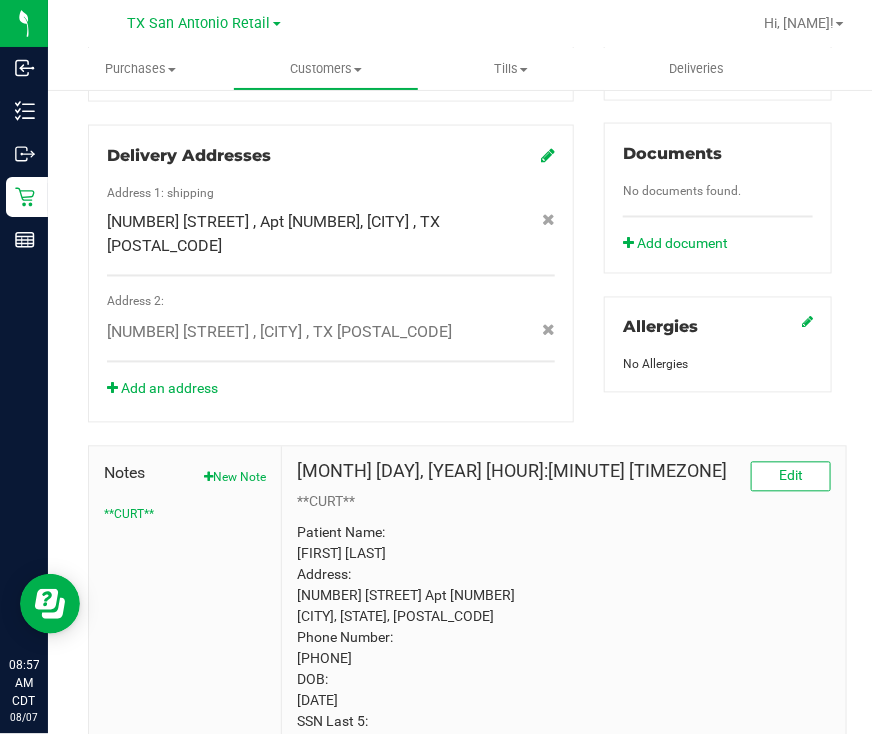 scroll, scrollTop: 799, scrollLeft: 0, axis: vertical 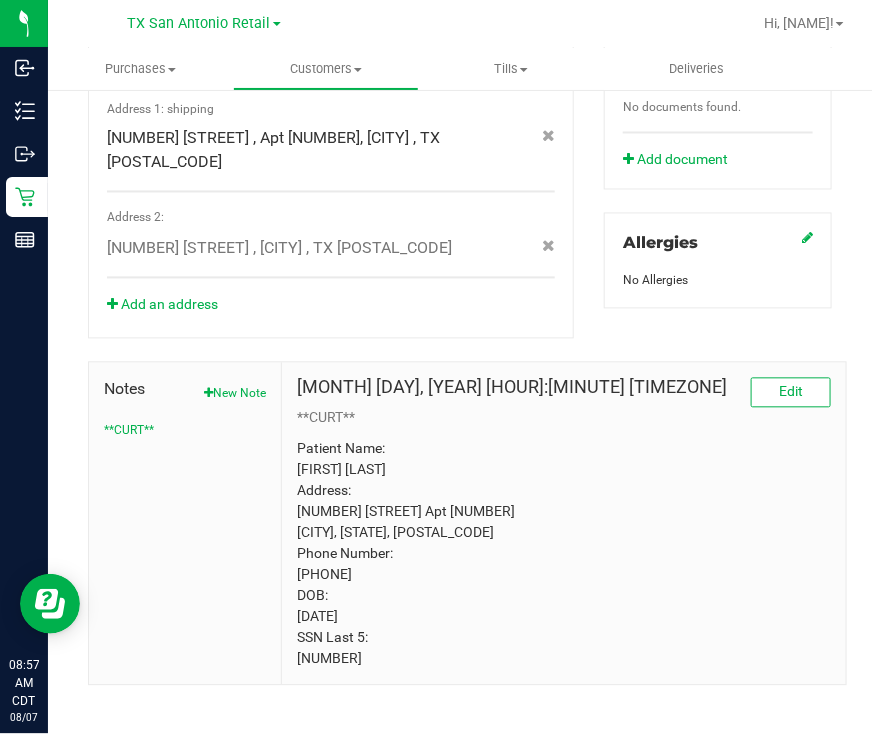 click on "Patient Name:
[FIRST] [LAST]
Address:
[NUMBER] [STREET] Apt [NUMBER]
[CITY], [STATE], [POSTAL_CODE]
Phone Number:
[PHONE]
DOB:
[DATE]
SSN Last 5:
[NUMBER]" at bounding box center [564, 554] 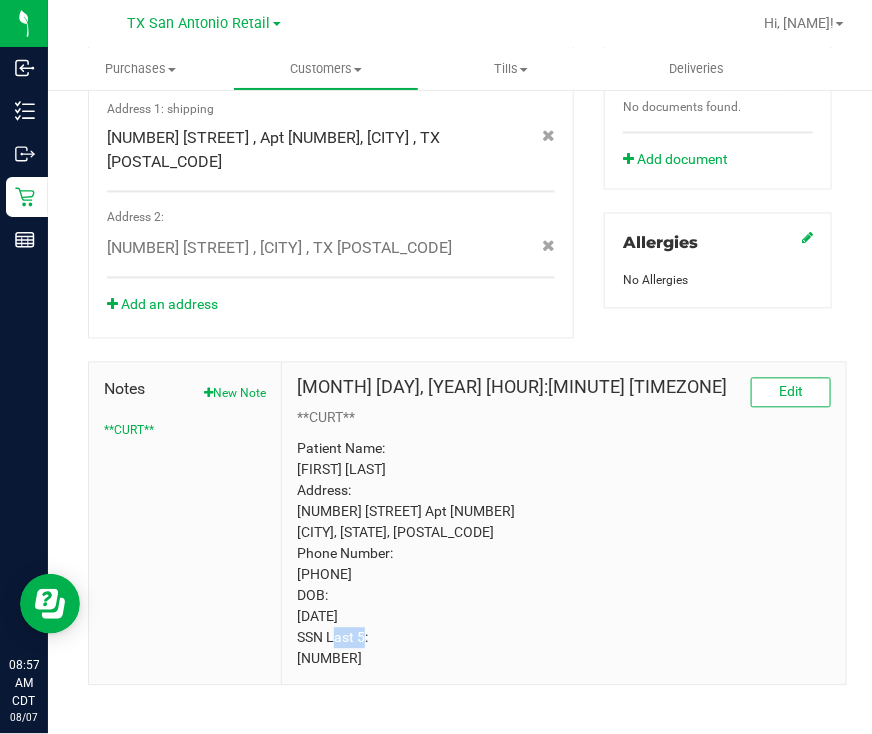 click on "Patient Name:
[FIRST] [LAST]
Address:
[NUMBER] [STREET] Apt [NUMBER]
[CITY], [STATE], [POSTAL_CODE]
Phone Number:
[PHONE]
DOB:
[DATE]
SSN Last 5:
[NUMBER]" at bounding box center [564, 554] 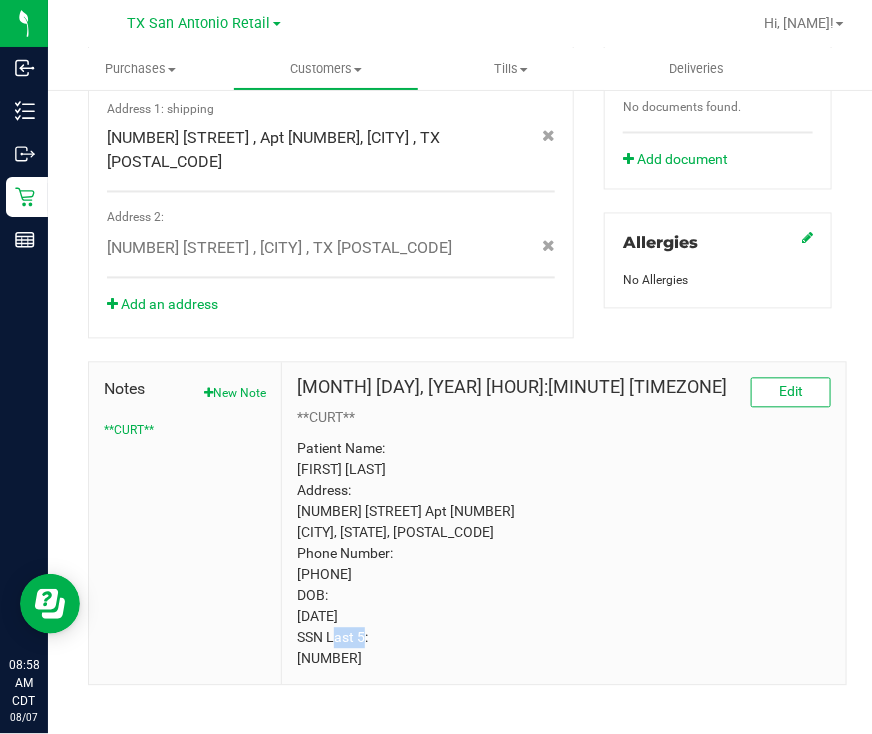 click on "Patient Name:
[FIRST] [LAST]
Address:
[NUMBER] [STREET] Apt [NUMBER]
[CITY], [STATE], [POSTAL_CODE]
Phone Number:
[PHONE]
DOB:
[DATE]
SSN Last 5:
[NUMBER]" at bounding box center (564, 554) 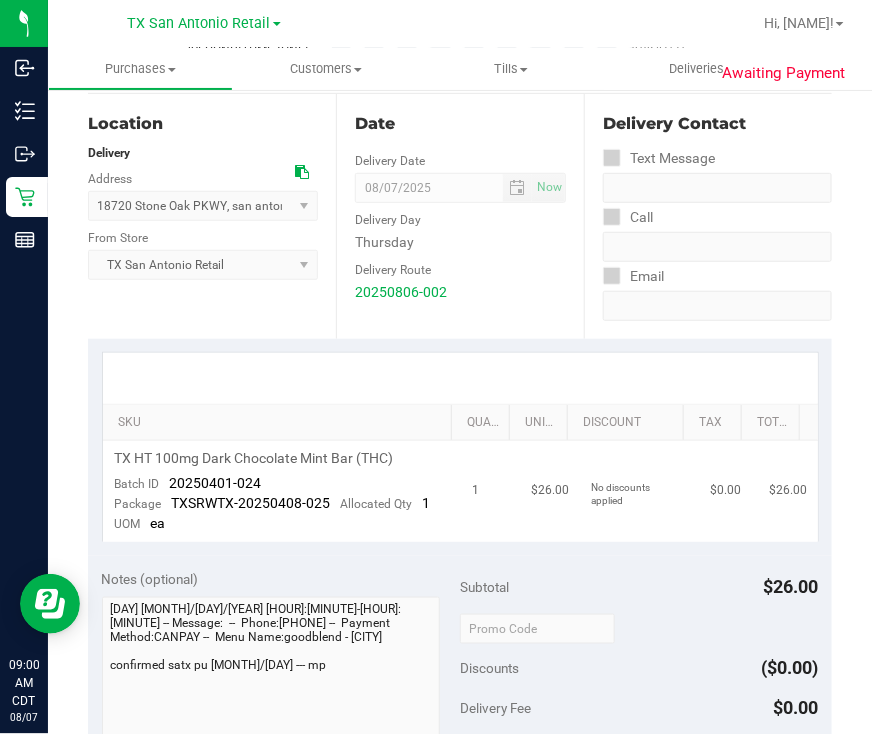 scroll, scrollTop: 249, scrollLeft: 0, axis: vertical 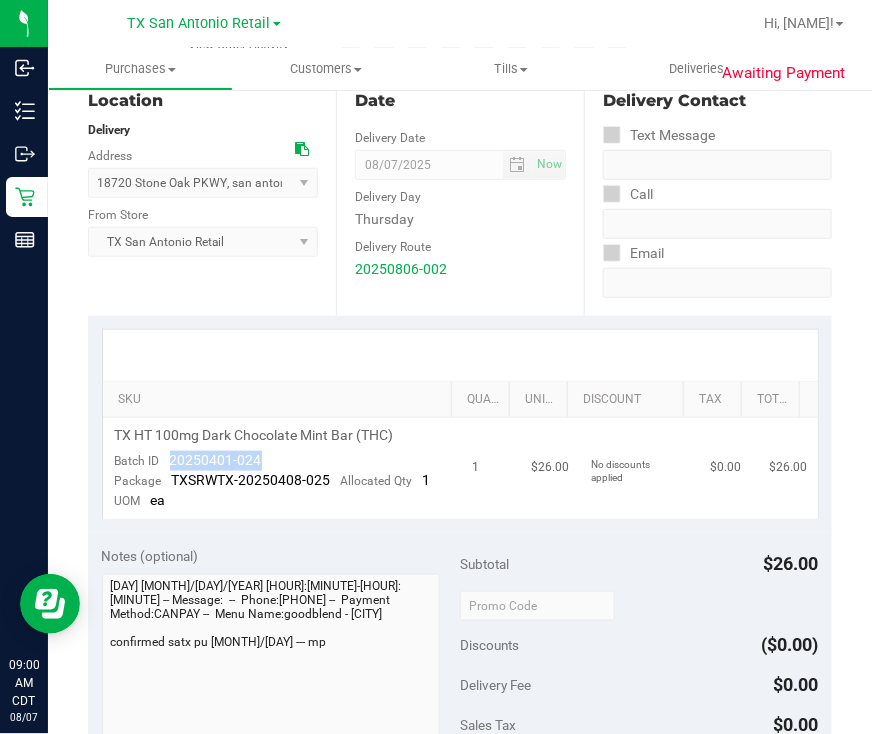 drag, startPoint x: 290, startPoint y: 447, endPoint x: 164, endPoint y: 447, distance: 126 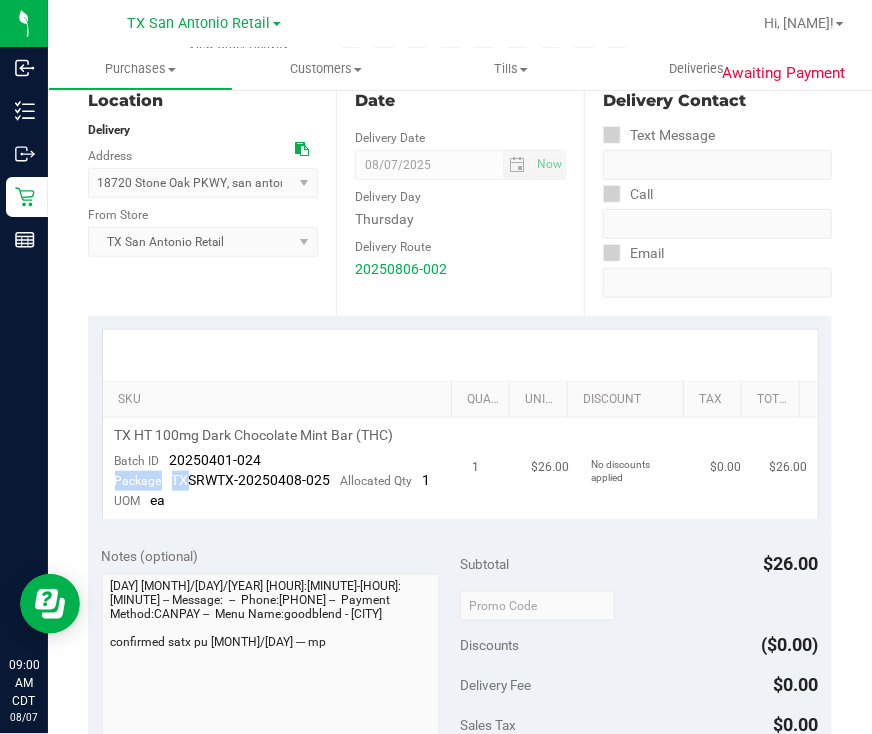 drag, startPoint x: 191, startPoint y: 451, endPoint x: 411, endPoint y: 441, distance: 220.22716 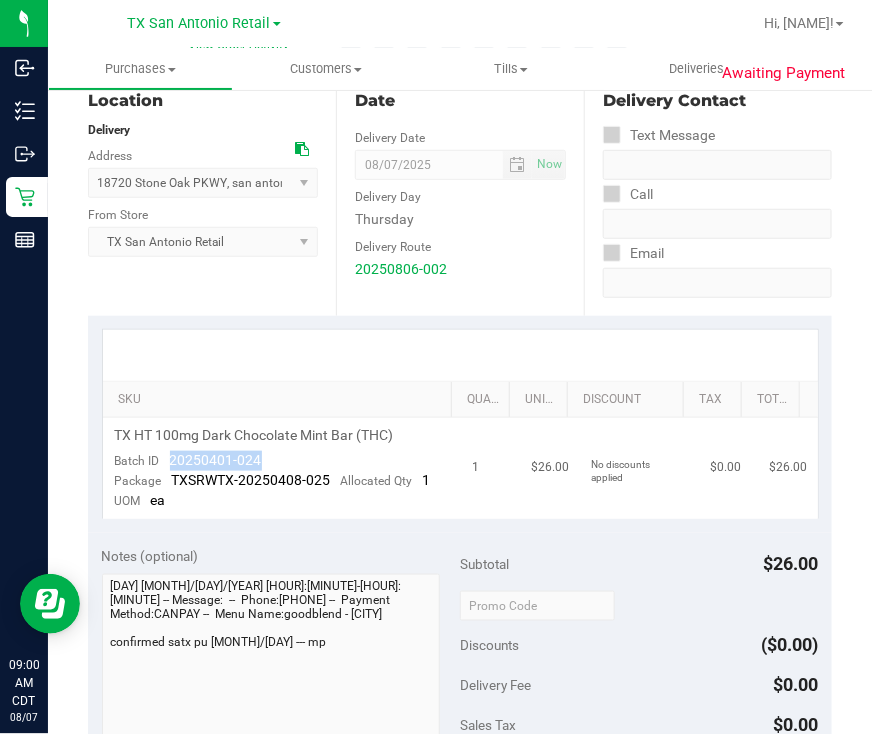 drag, startPoint x: 288, startPoint y: 435, endPoint x: 160, endPoint y: 441, distance: 128.14055 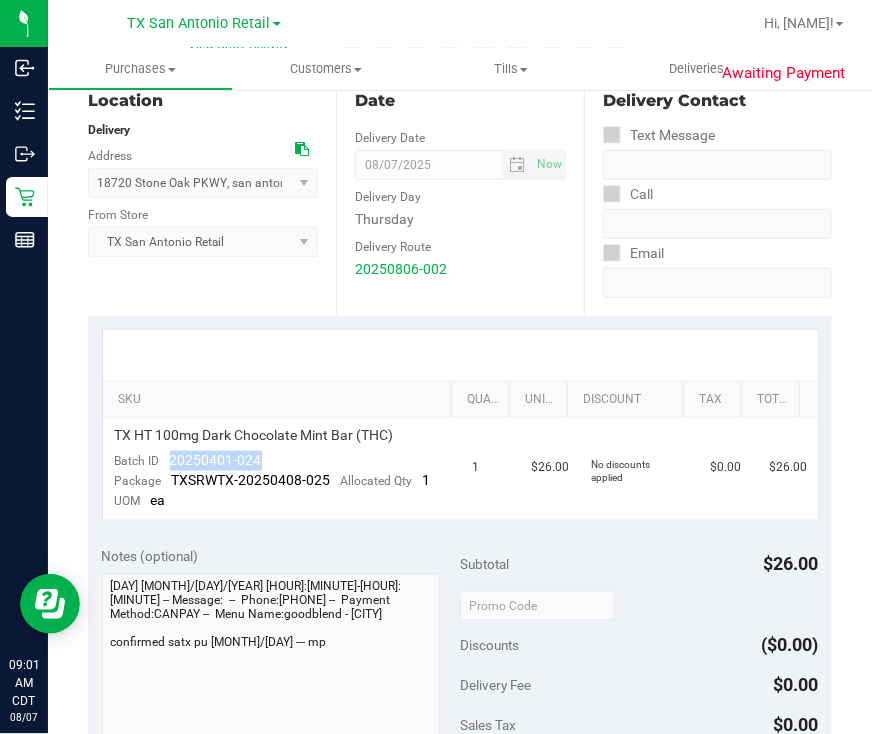 click on "($0.00)" at bounding box center [790, 644] 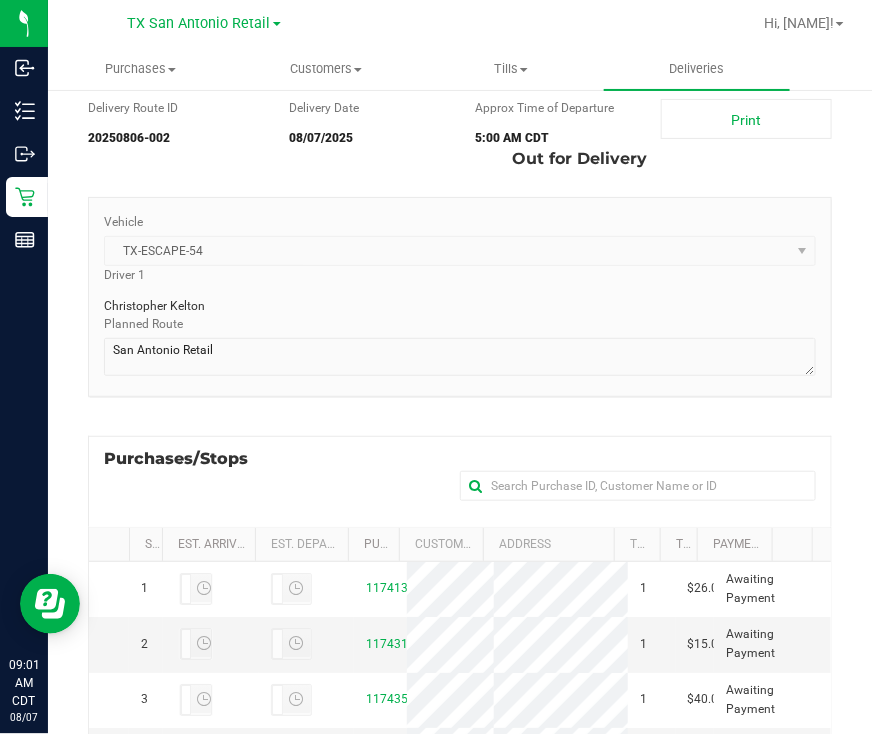 scroll, scrollTop: 249, scrollLeft: 0, axis: vertical 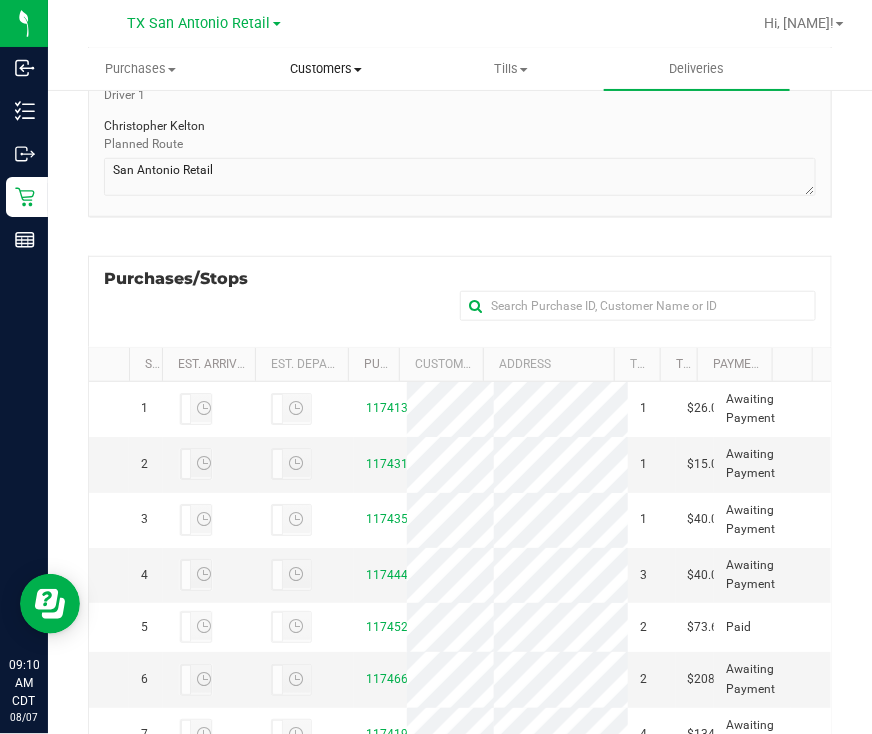click on "Customers" at bounding box center [325, 69] 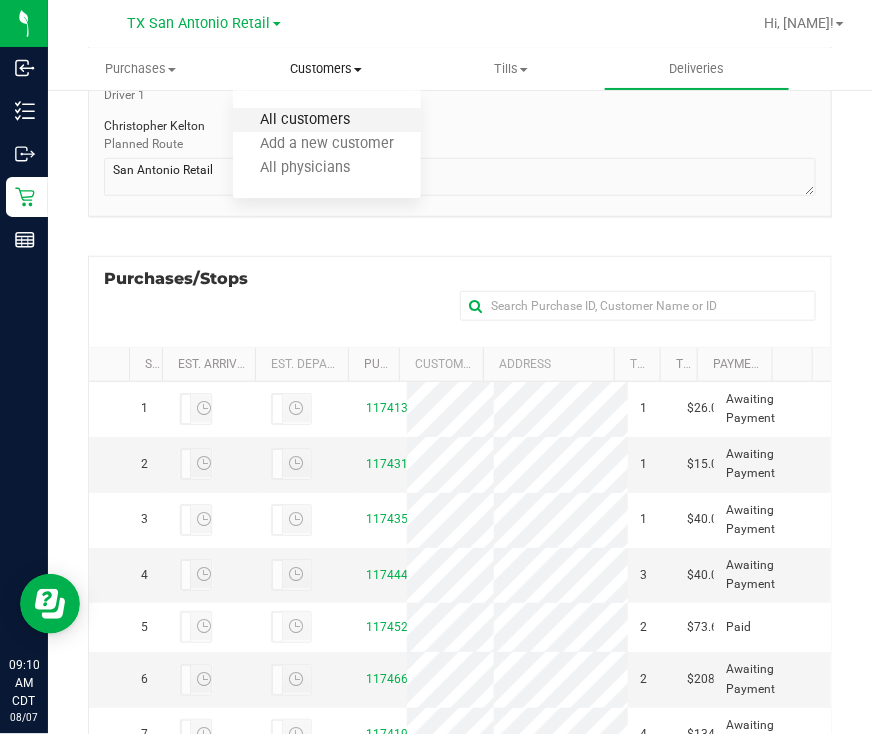 click on "All customers" at bounding box center (305, 120) 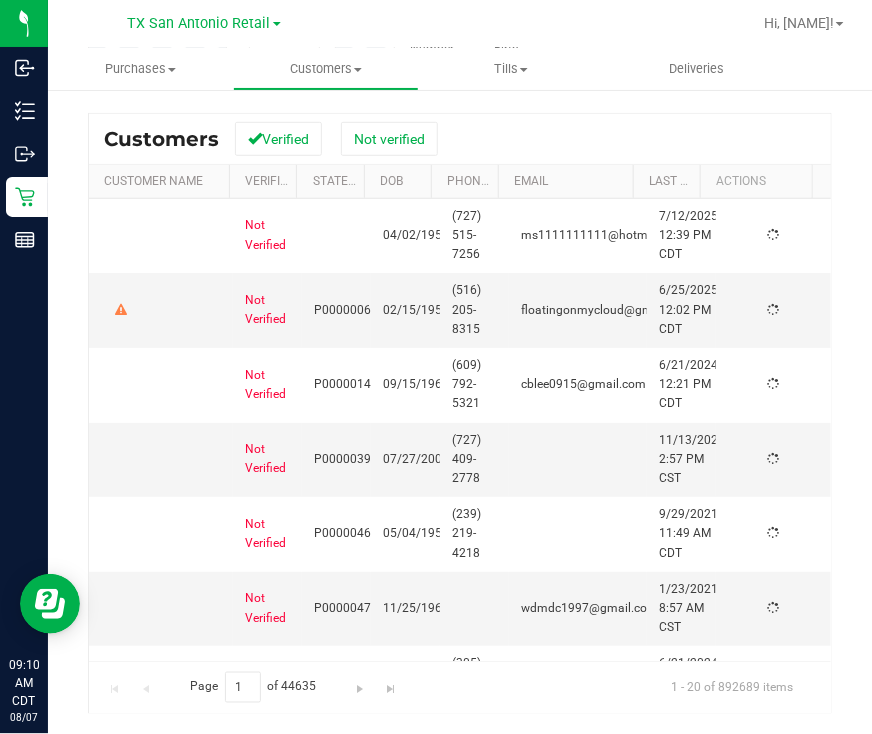 scroll, scrollTop: 0, scrollLeft: 0, axis: both 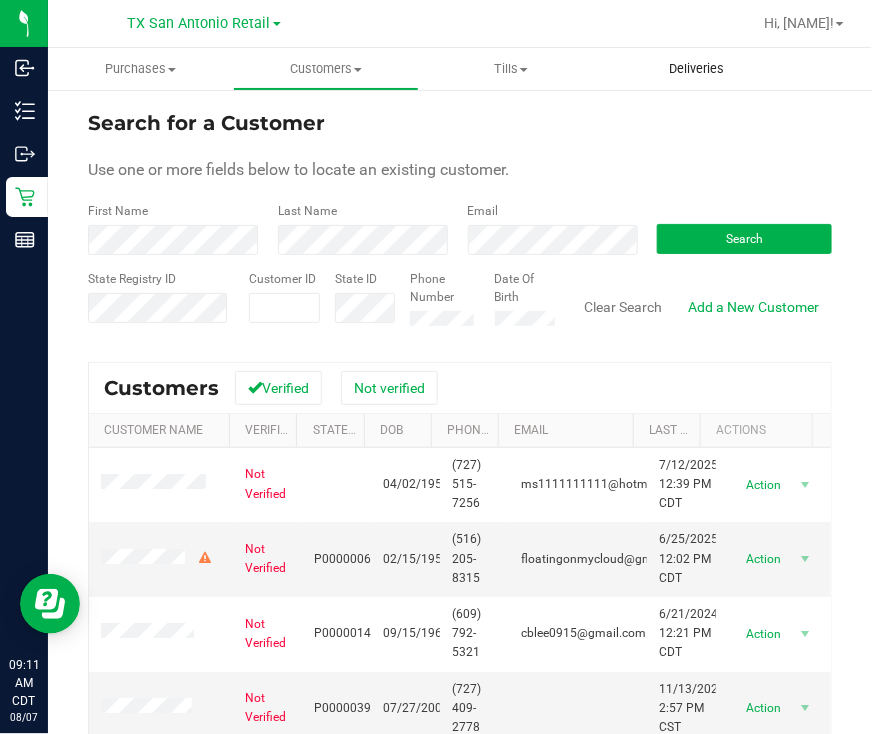 click on "Deliveries" at bounding box center [696, 69] 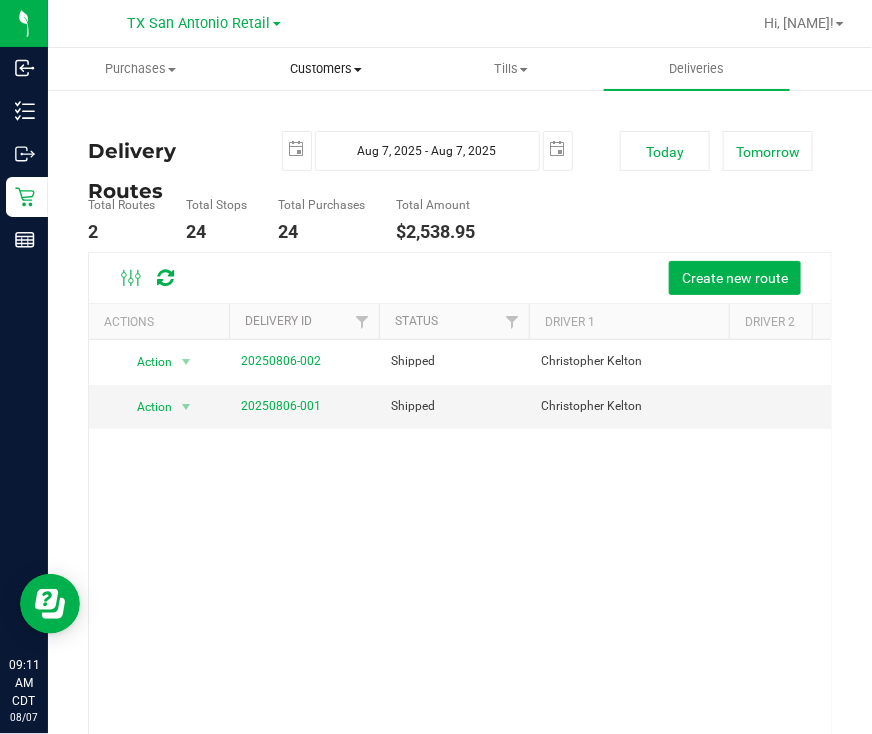 click on "Customers" at bounding box center (325, 69) 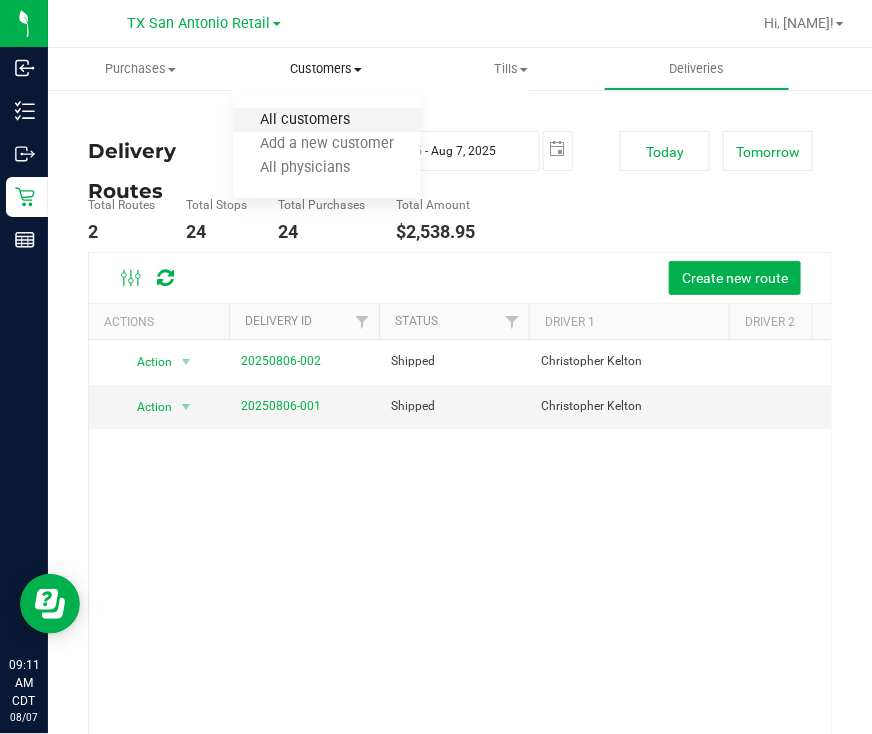 click on "All customers" at bounding box center (305, 120) 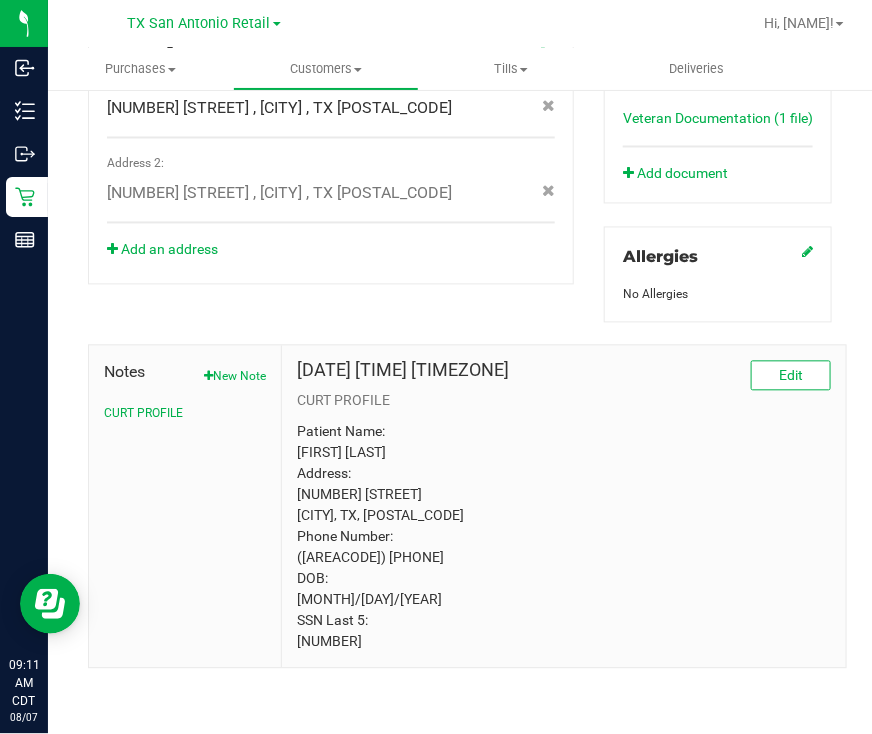 scroll, scrollTop: 844, scrollLeft: 0, axis: vertical 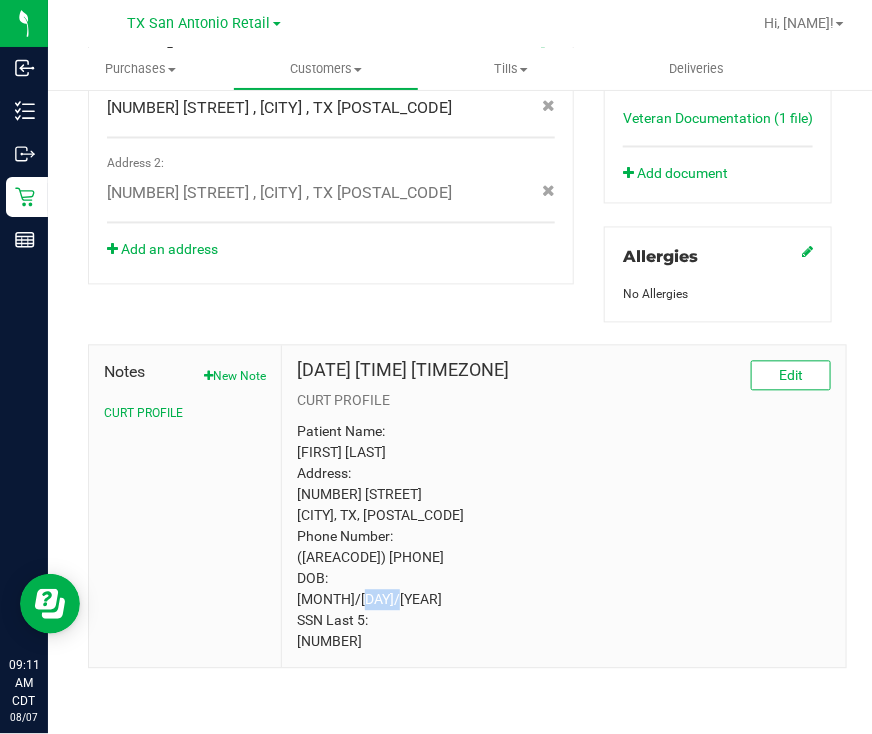 click on "Patient Name:
[FIRST] [LAST]
Address:
[NUMBER] [STREET]
[CITY], TX, [POSTAL_CODE]
Phone Number:
([AREACODE]) [PHONE]
DOB:
[MONTH]/[DAY]/[YEAR]
SSN Last 5:
[NUMBER]" at bounding box center (564, 537) 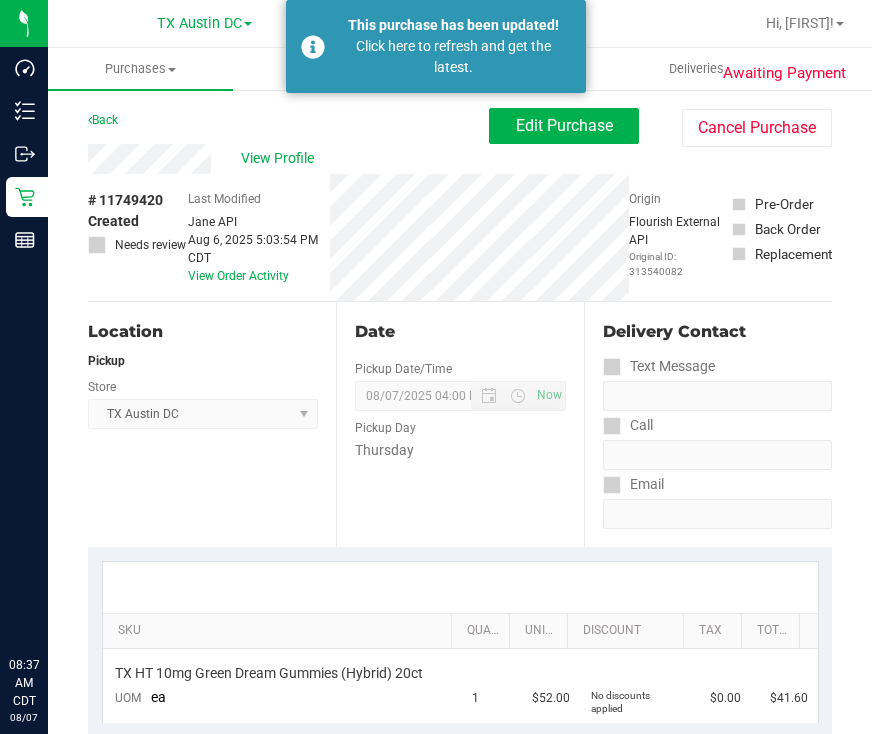 scroll, scrollTop: 0, scrollLeft: 0, axis: both 